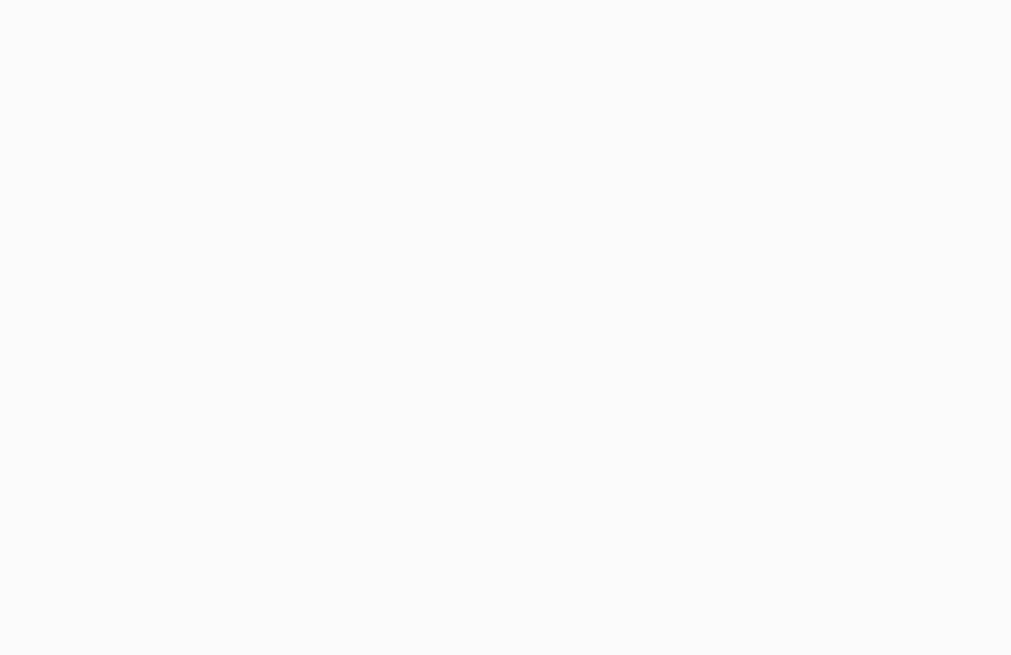 scroll, scrollTop: 0, scrollLeft: 0, axis: both 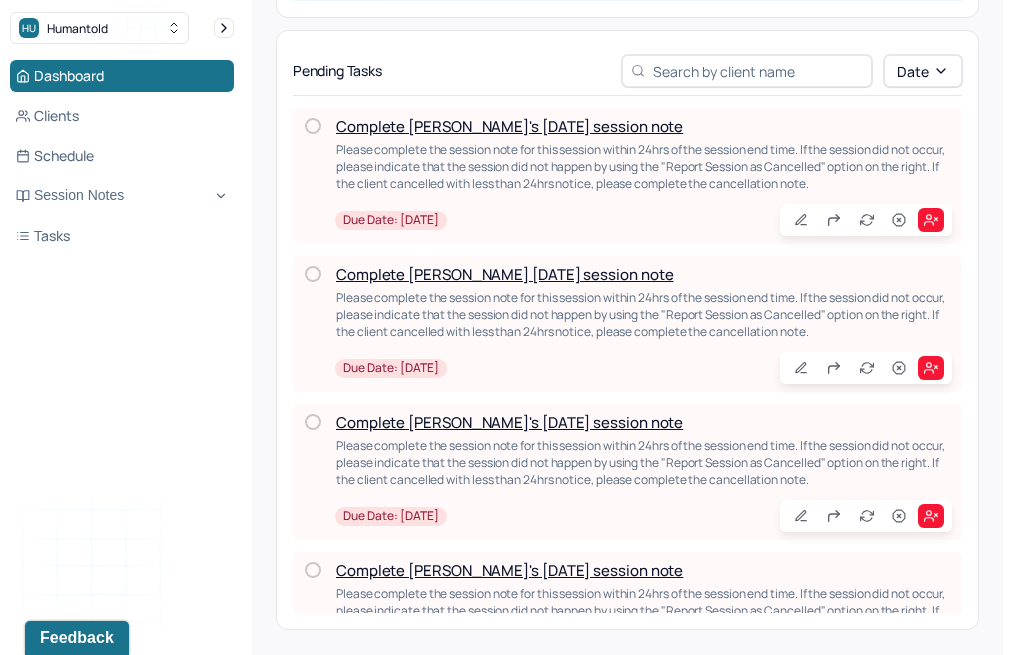 click on "Complete [PERSON_NAME]'s [DATE] session note" at bounding box center (509, 126) 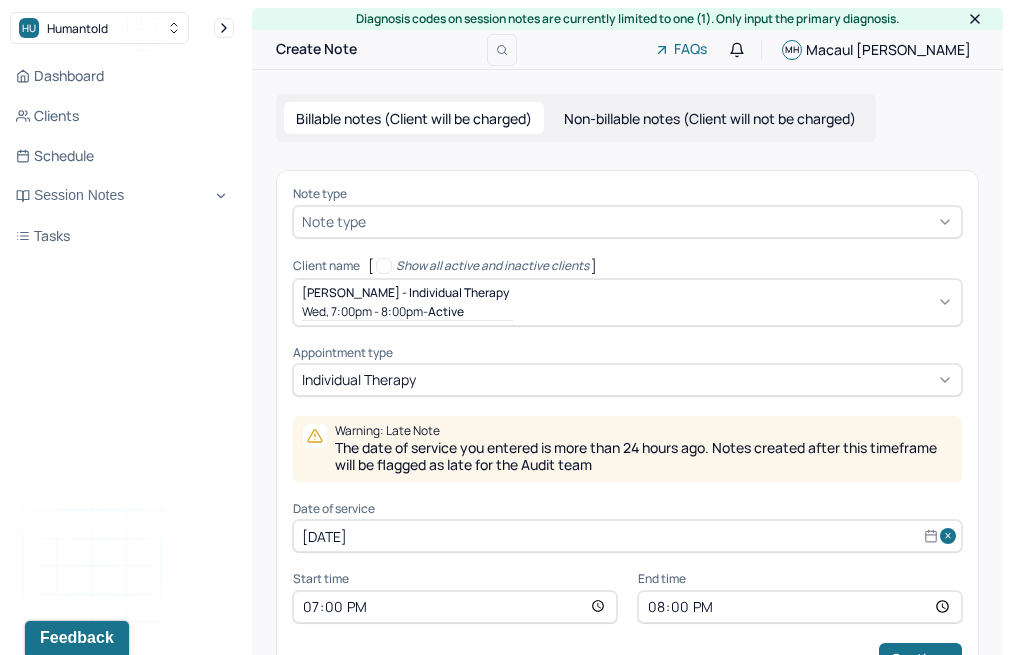 click at bounding box center [661, 221] 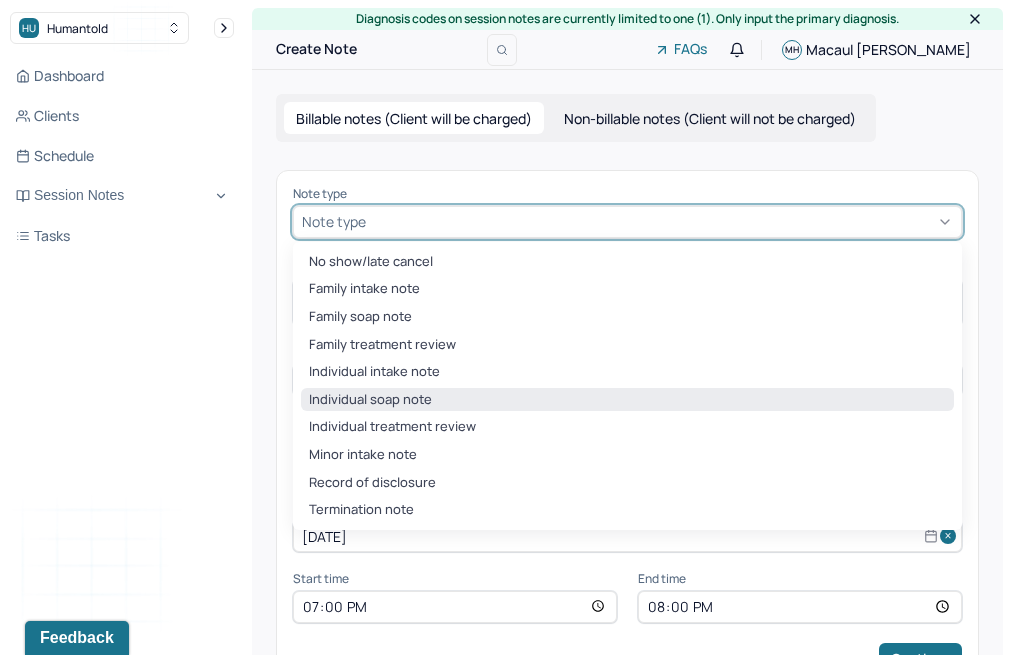 click on "Individual soap note" at bounding box center [627, 400] 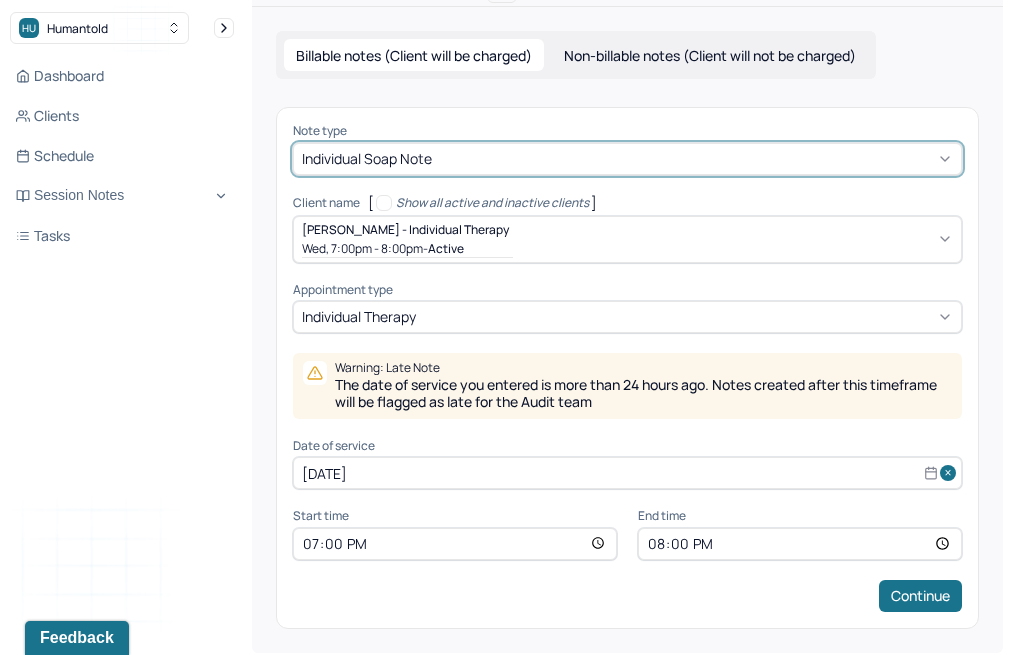 scroll, scrollTop: 62, scrollLeft: 0, axis: vertical 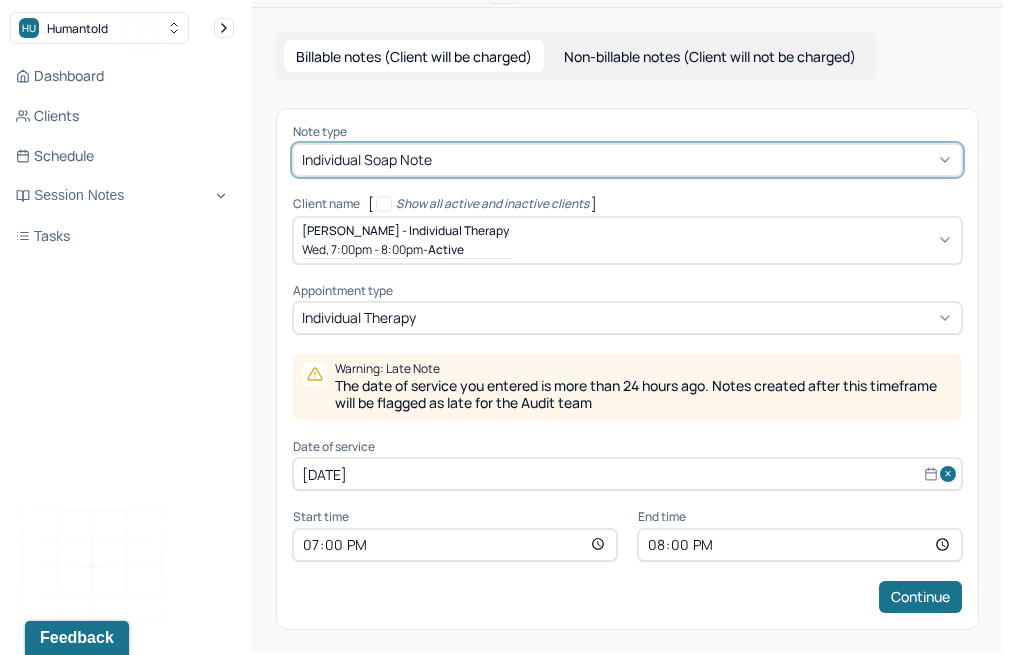 select on "6" 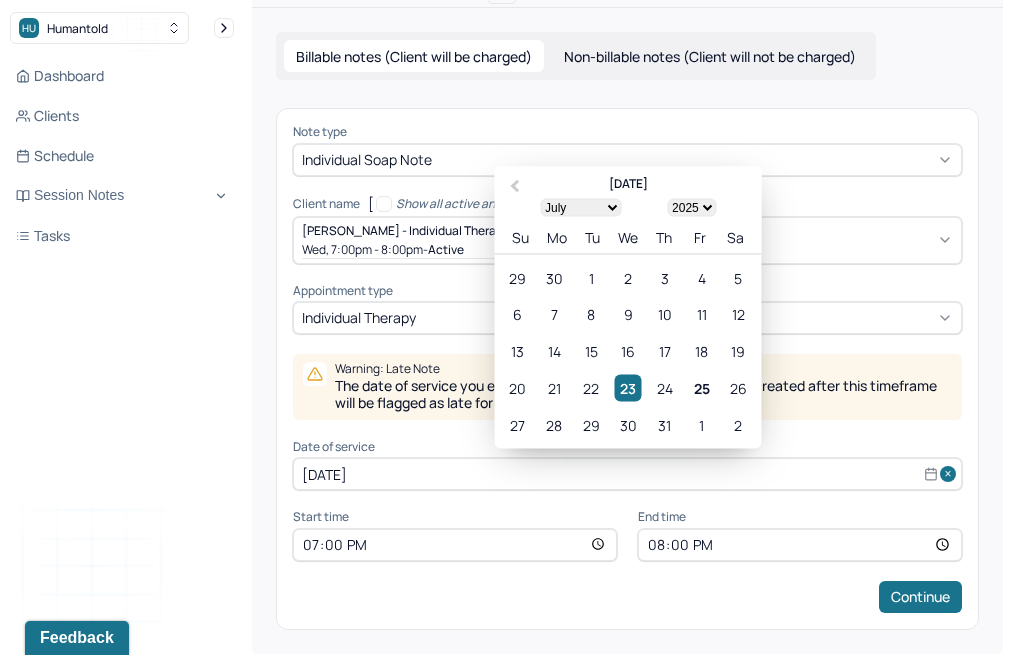 click on "[DATE]" at bounding box center (627, 474) 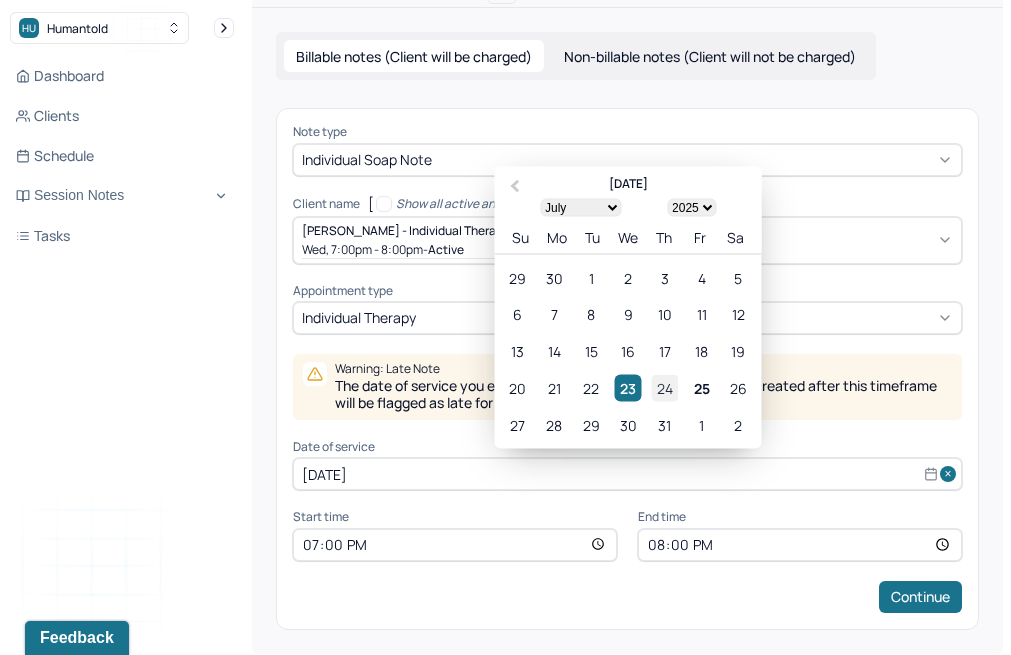 click on "24" at bounding box center (664, 388) 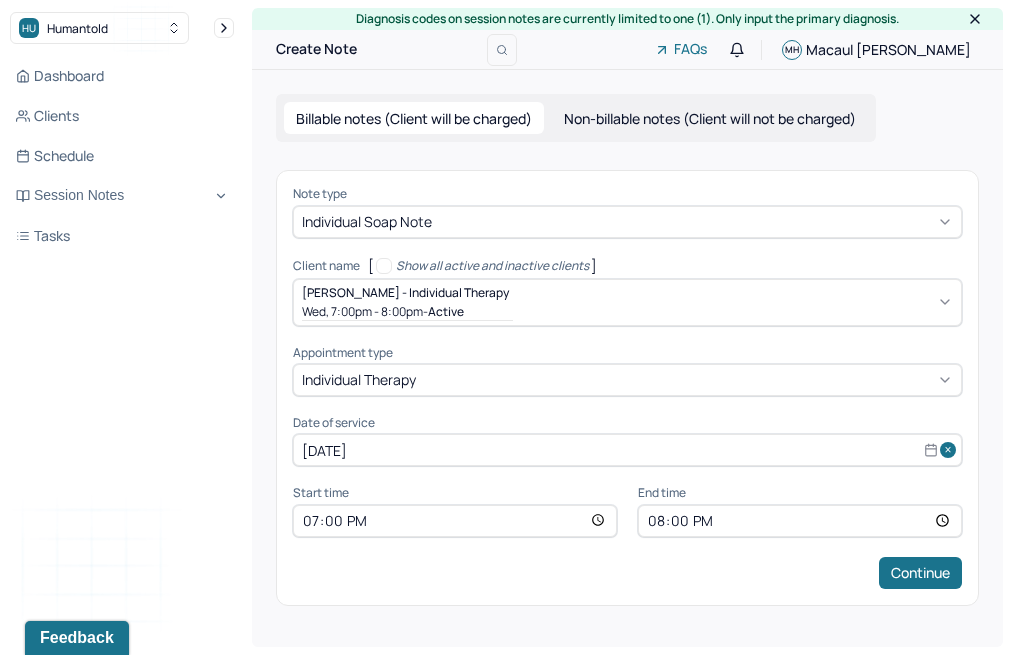 scroll, scrollTop: 0, scrollLeft: 0, axis: both 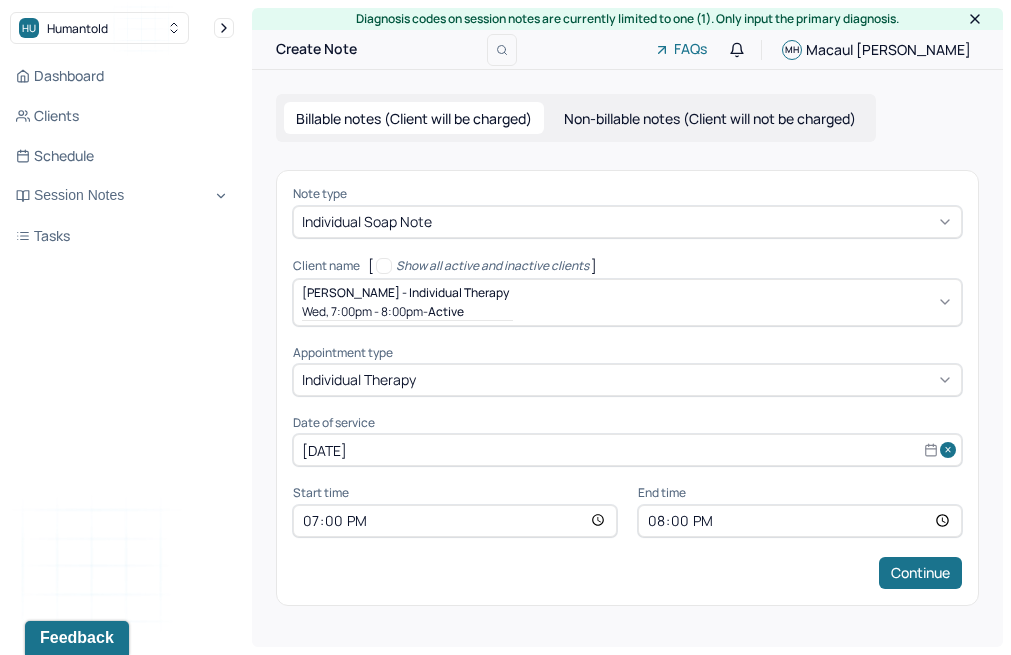 click on "19:00" at bounding box center (455, 521) 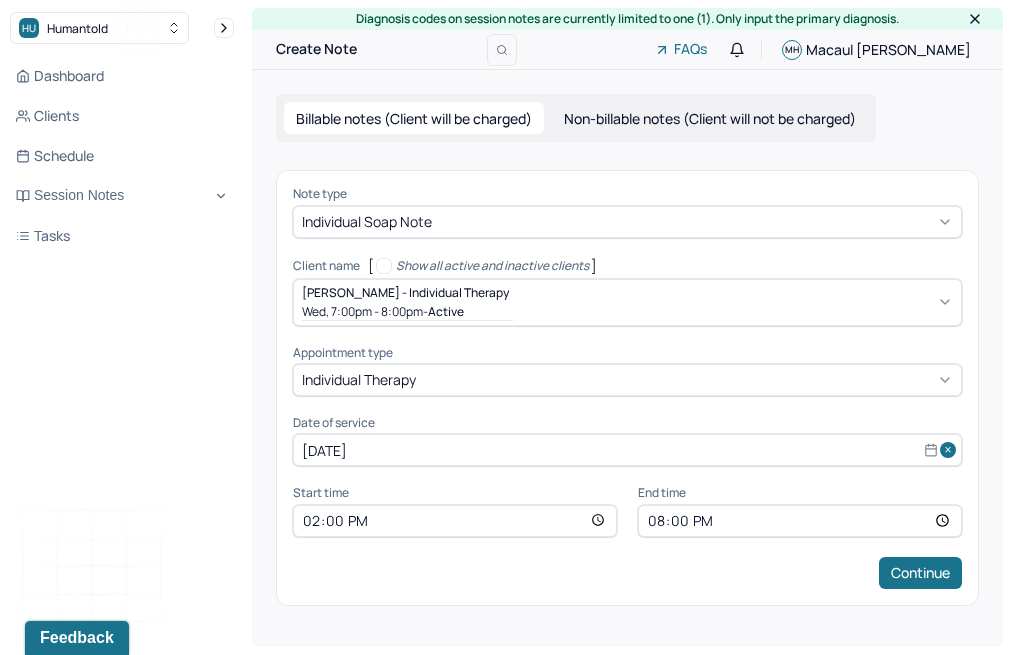 type on "14:00" 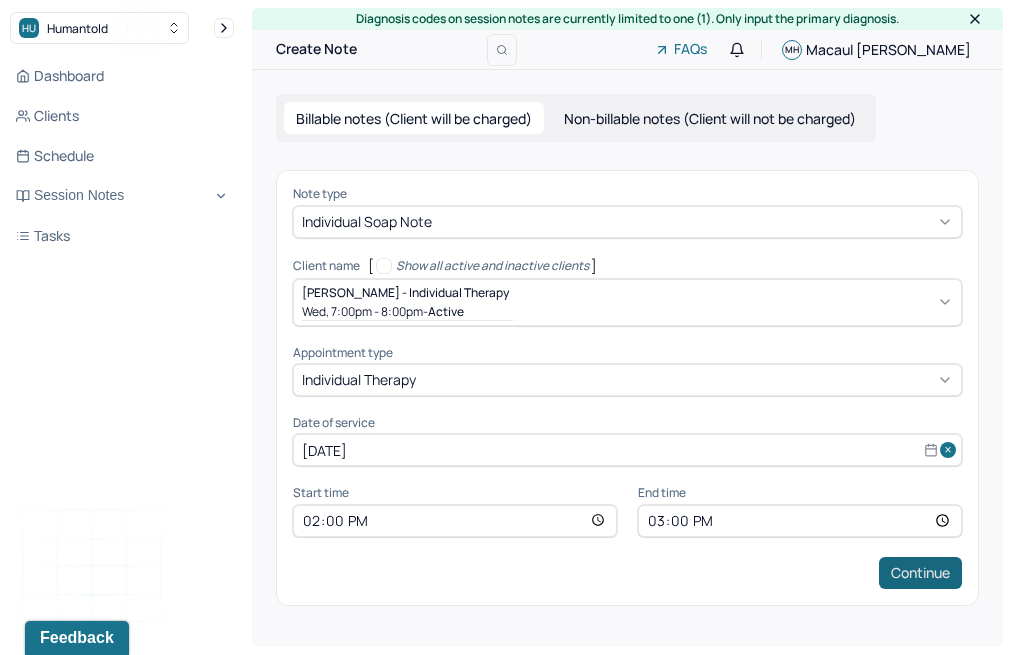 type on "15:00" 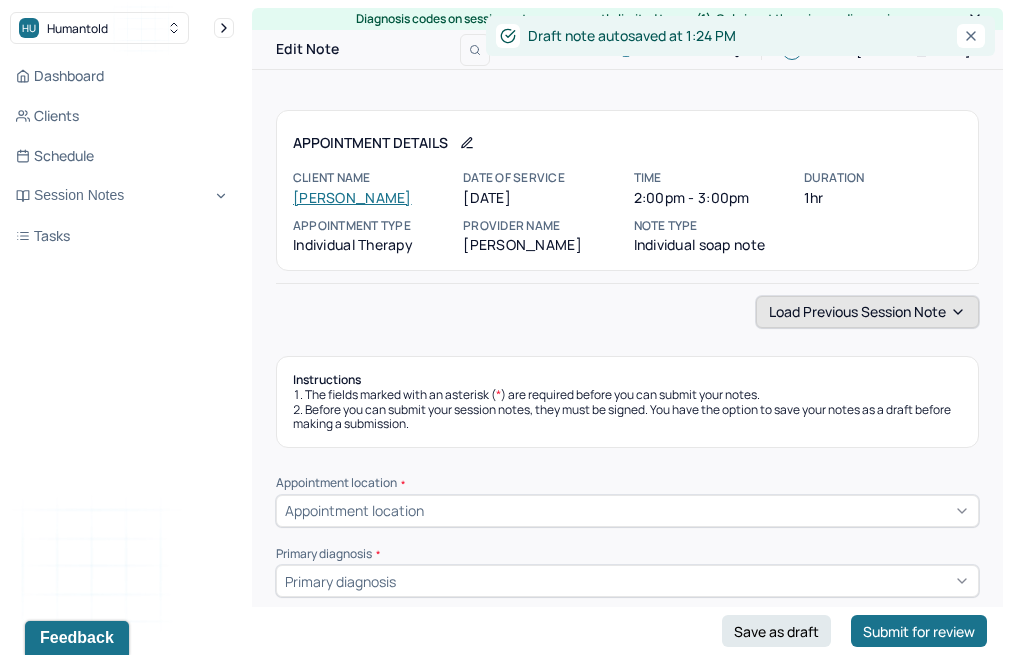 click on "Load previous session note" at bounding box center (867, 312) 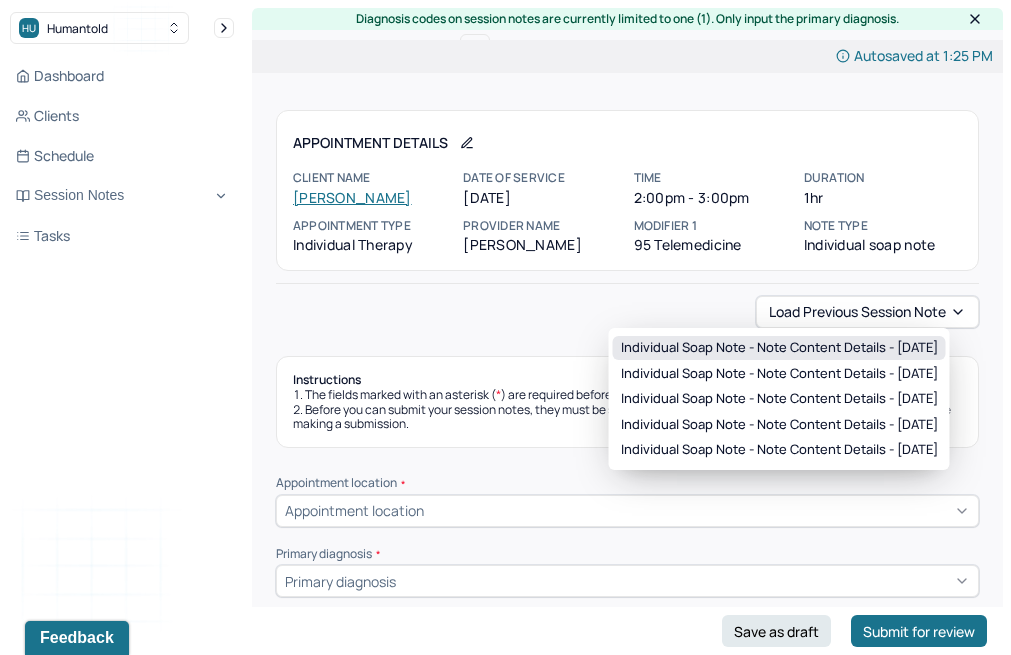 click on "Individual soap note   - Note content Details -   [DATE]" at bounding box center (779, 348) 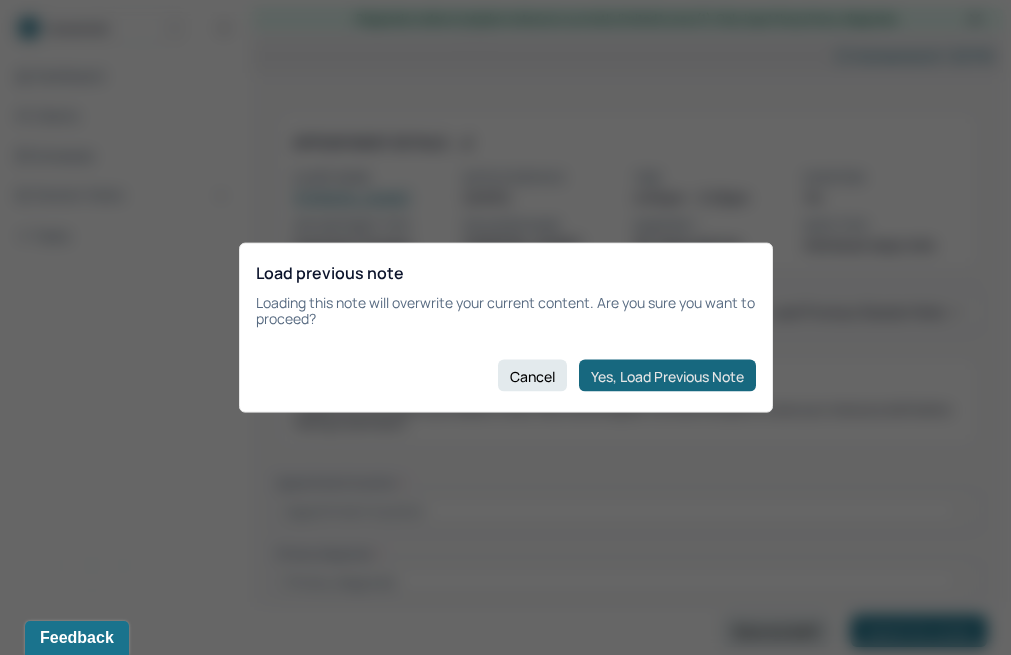 click on "Yes, Load Previous Note" at bounding box center [667, 376] 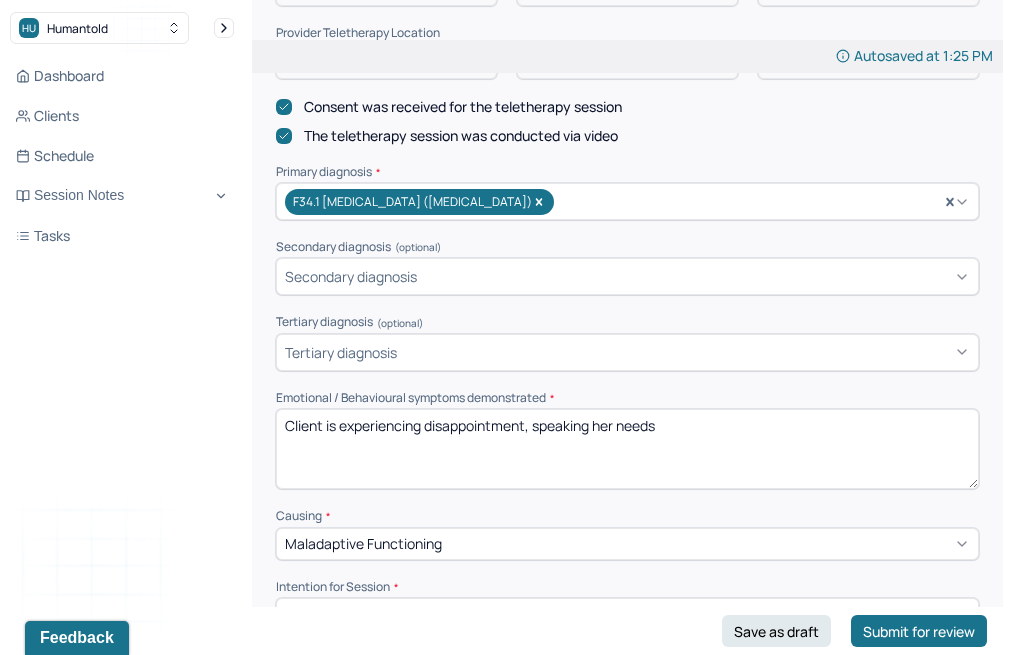 scroll, scrollTop: 596, scrollLeft: 0, axis: vertical 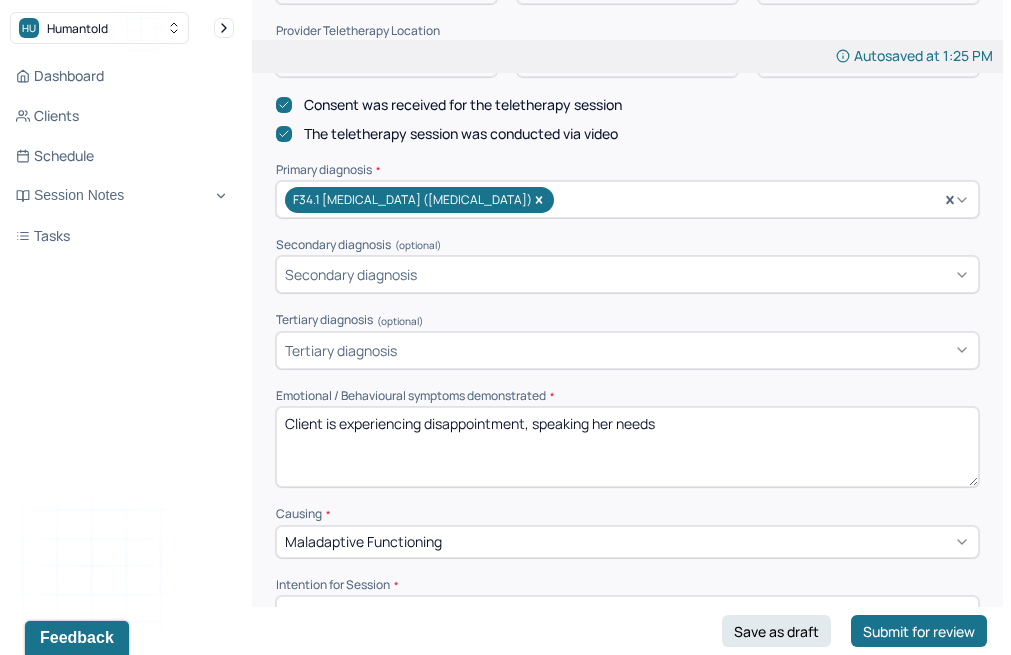 click on "Client is experiencing disappointment, speaking her needs" at bounding box center (627, 447) 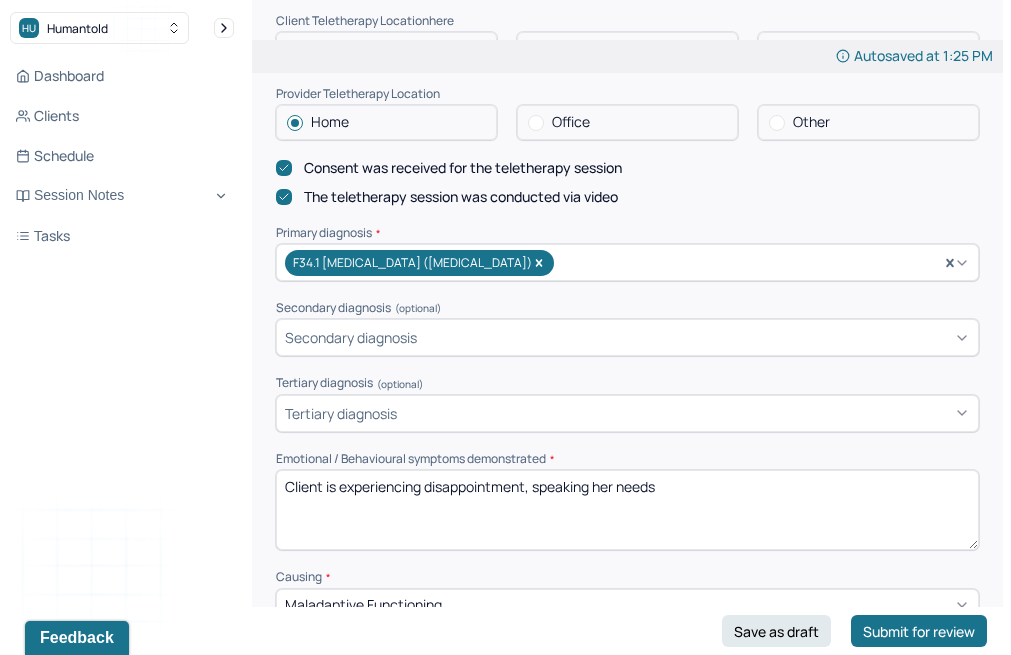 scroll, scrollTop: 542, scrollLeft: 0, axis: vertical 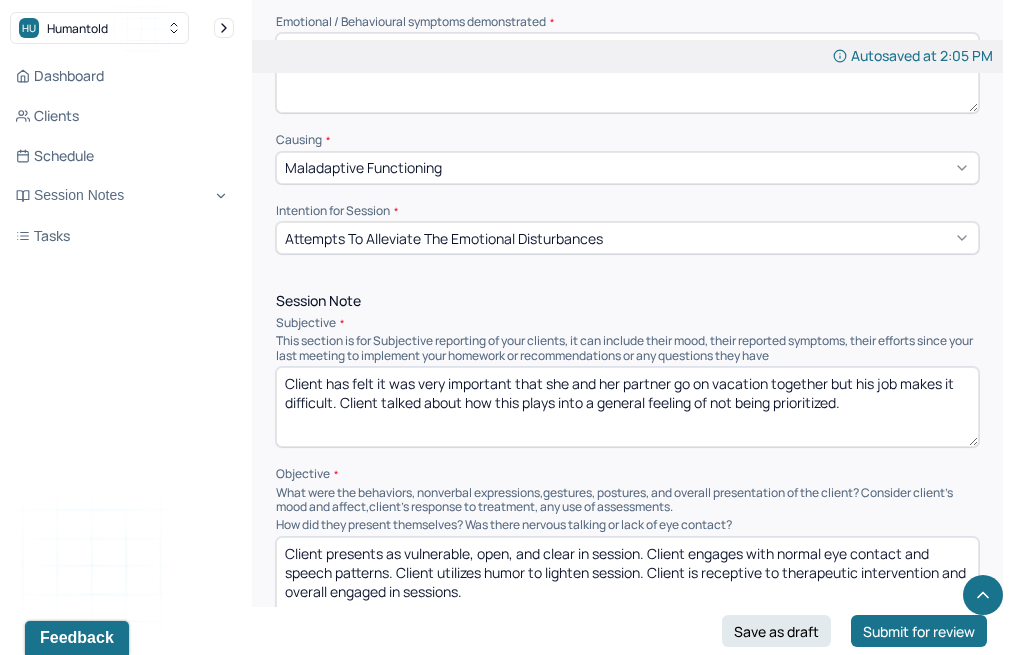 type on "Client is experiencing insecurity, imbalance in relationship" 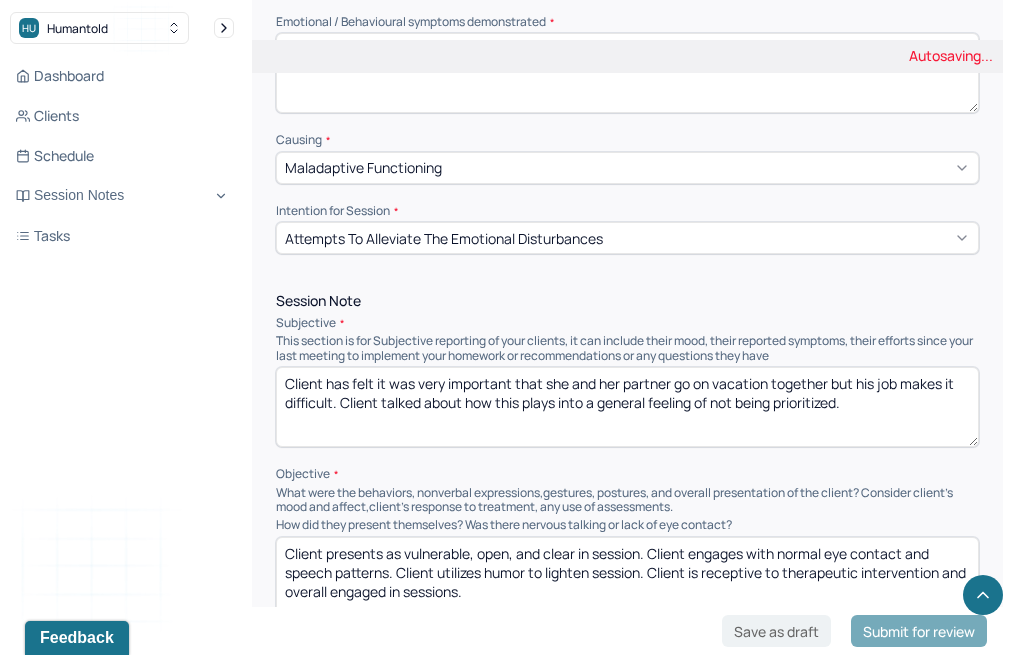 click on "Client has felt it was very important that she and her partner go on vacation together but his job makes it difficult. Client talked about how this plays into a general feeling of not being prioritized." at bounding box center [627, 407] 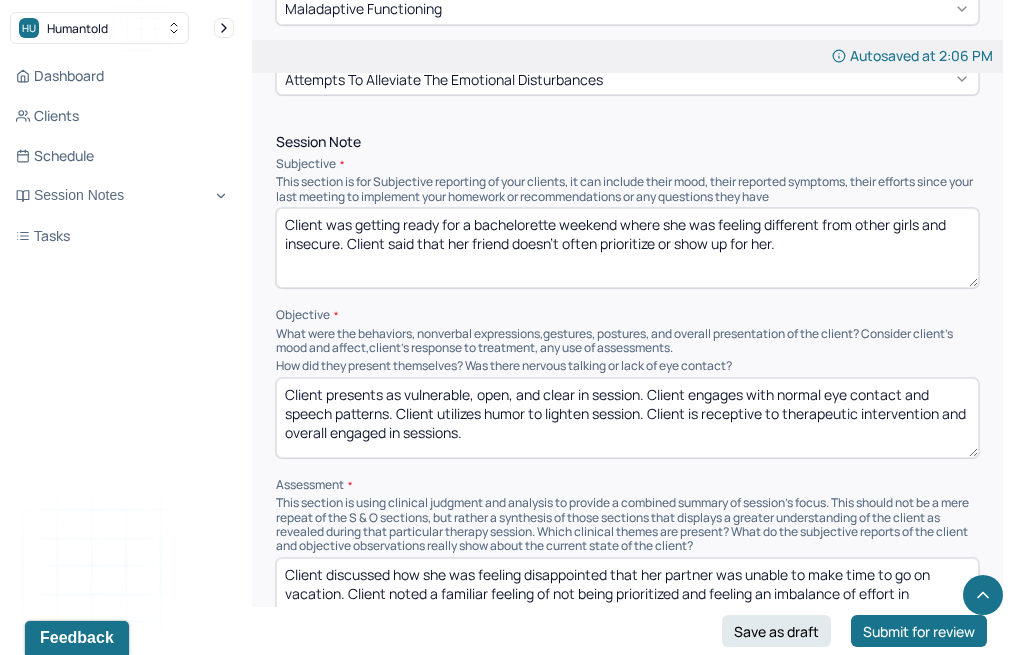scroll, scrollTop: 1150, scrollLeft: 0, axis: vertical 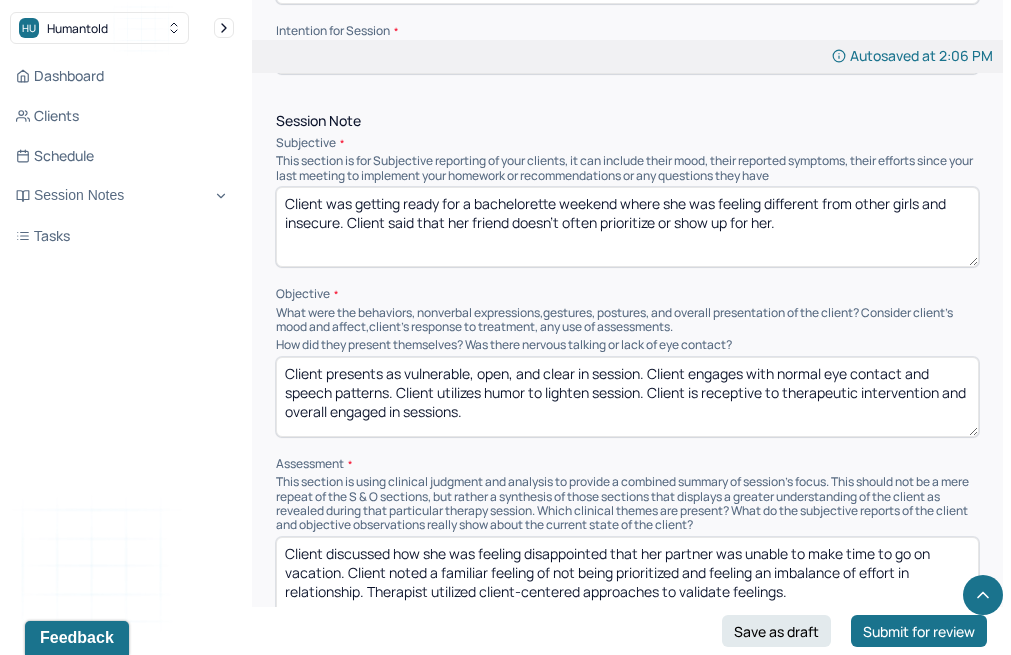 type on "Client was getting ready for a bachelorette weekend where she was feeling different from other girls and insecure. Client said that her friend doesn't often prioritize or show up for her." 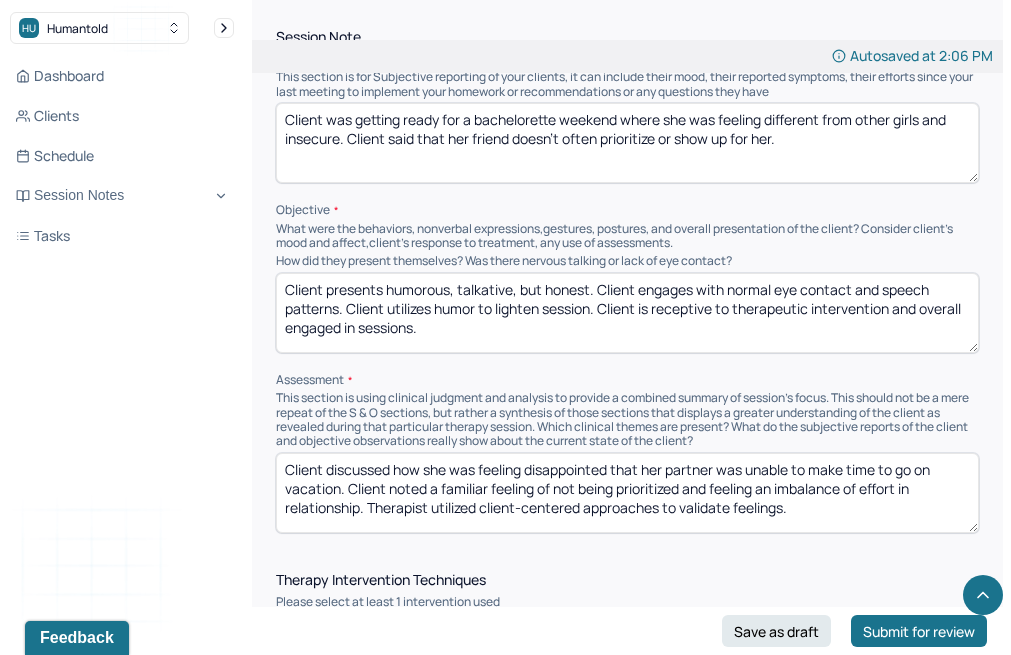 scroll, scrollTop: 1245, scrollLeft: 0, axis: vertical 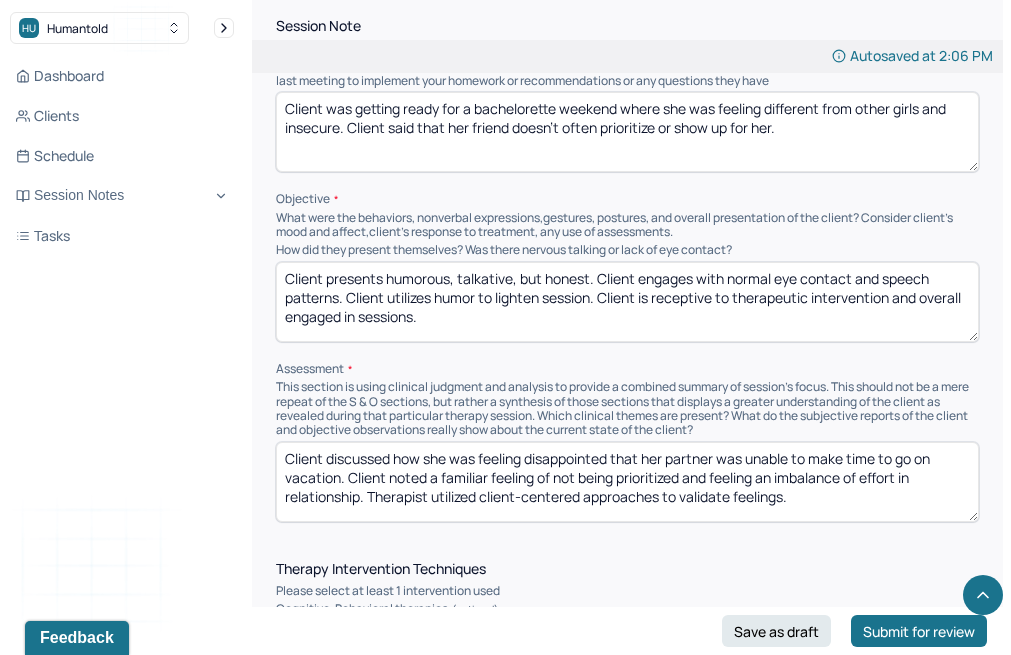 click on "Client presents humorous, talkative, but honestClient engages with normal eye contact and speech patterns. Client utilizes humor to lighten session. Client is receptive to therapeutic intervention and overall engaged in sessions." at bounding box center (627, 302) 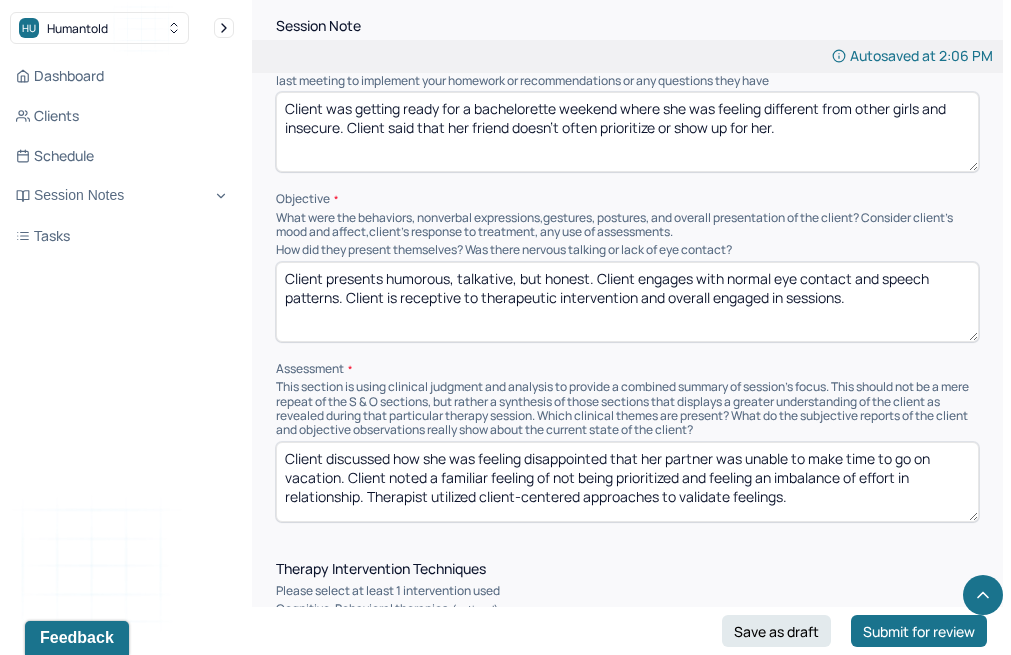 click on "Client presents humorous, talkative, but honestClient engages with normal eye contact and speech patterns. Client utilizes humor to lighten session. Client is receptive to therapeutic intervention and overall engaged in sessions." at bounding box center (627, 302) 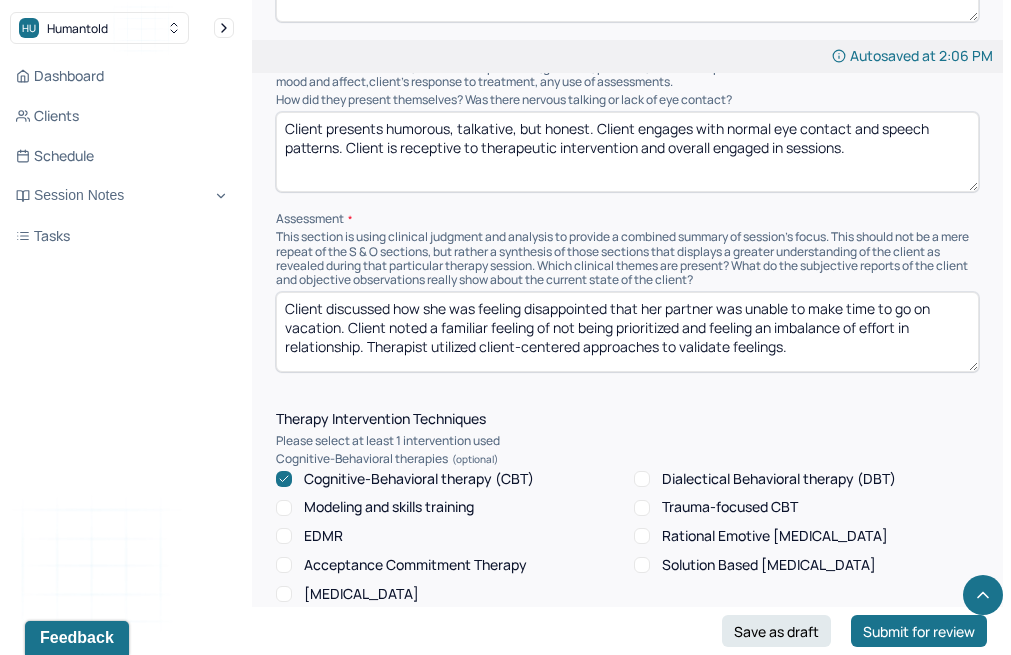 scroll, scrollTop: 1395, scrollLeft: 0, axis: vertical 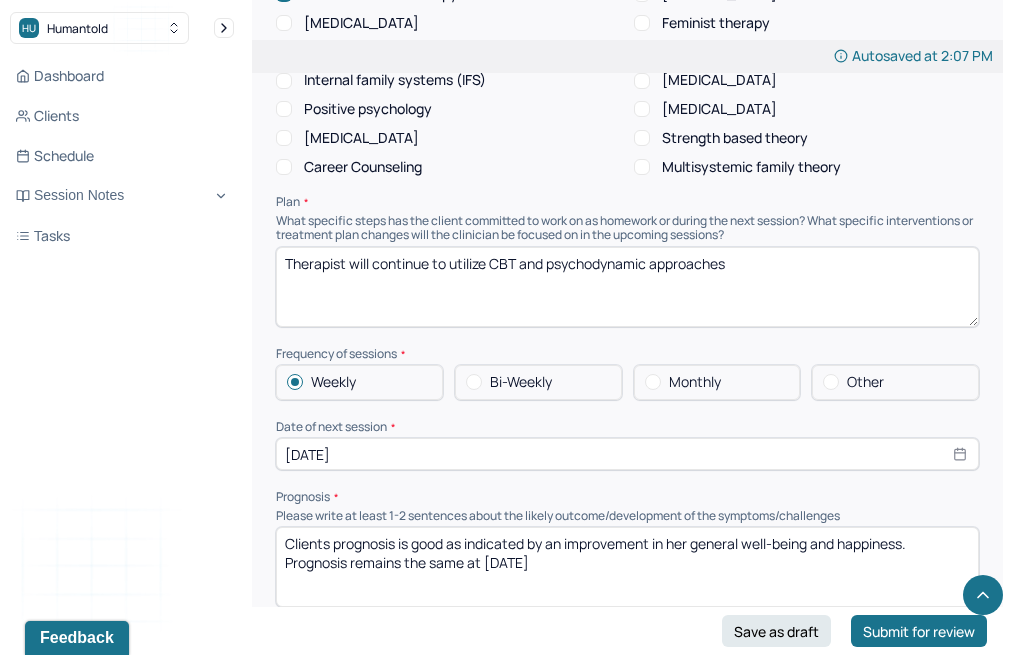 type on "Client discussed how going into a girls trip triggers insecurities about her body, about fitting in. Client has noted girls being cliquey and [PERSON_NAME] in the past. Therapist and client explored imbalance in friendships and how that affects self-esteem." 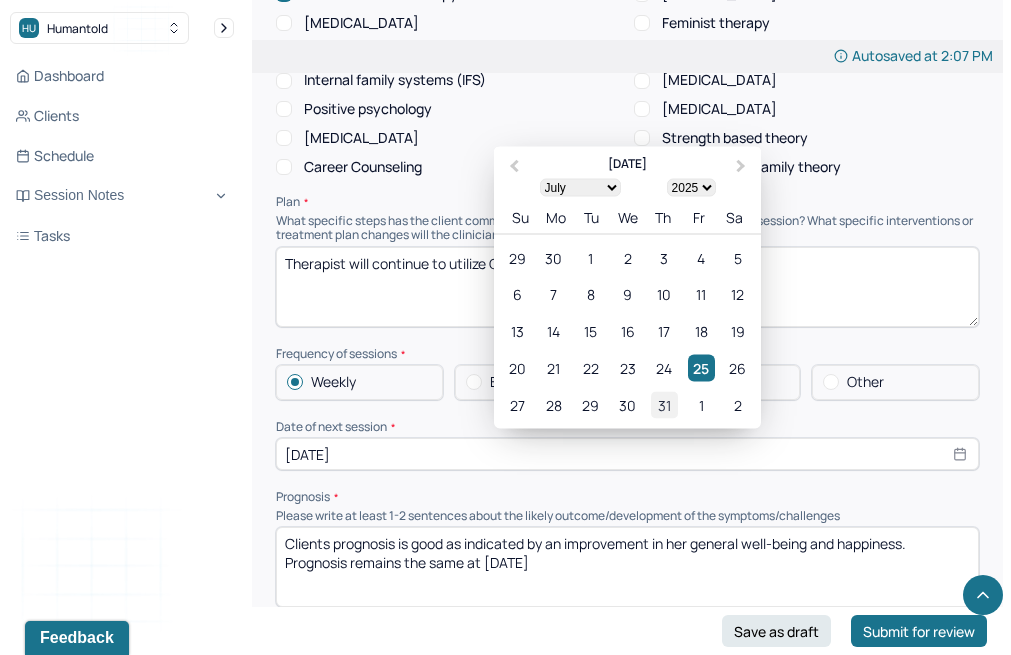 click on "31" at bounding box center (664, 405) 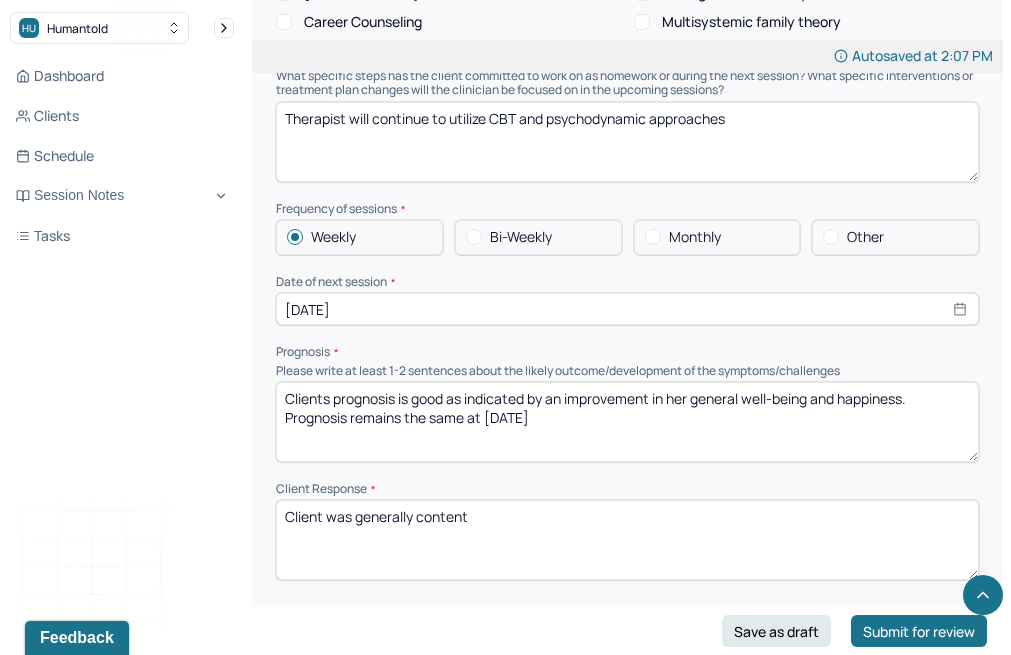 scroll, scrollTop: 2281, scrollLeft: 0, axis: vertical 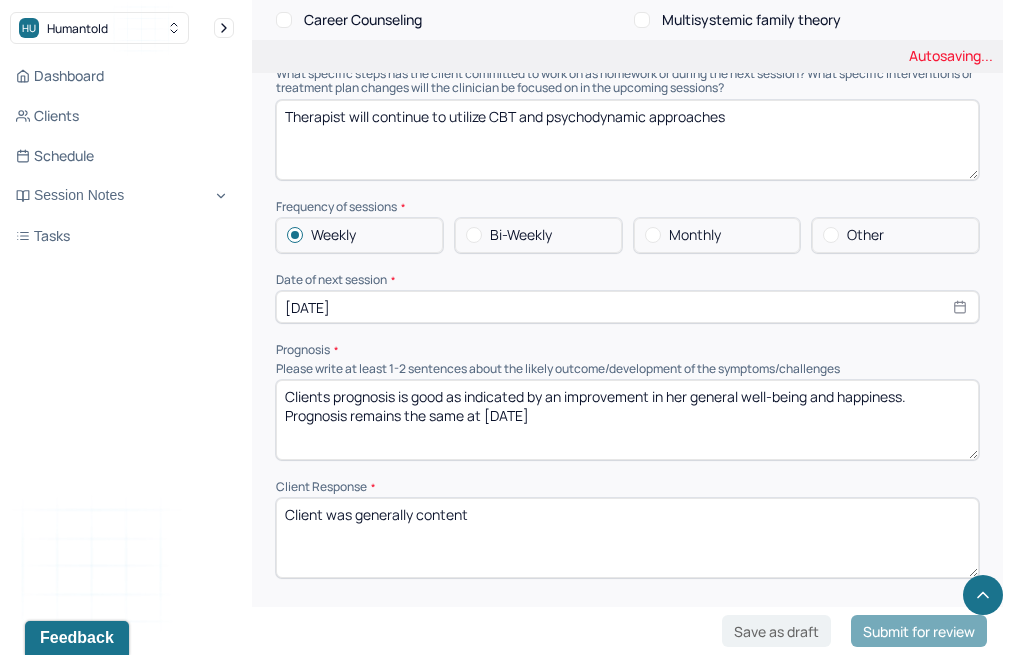 click on "Clients prognosis is good as indicated by an improvement in her general well-being and happiness. Prognosis remains the same at [DATE]" at bounding box center [627, 420] 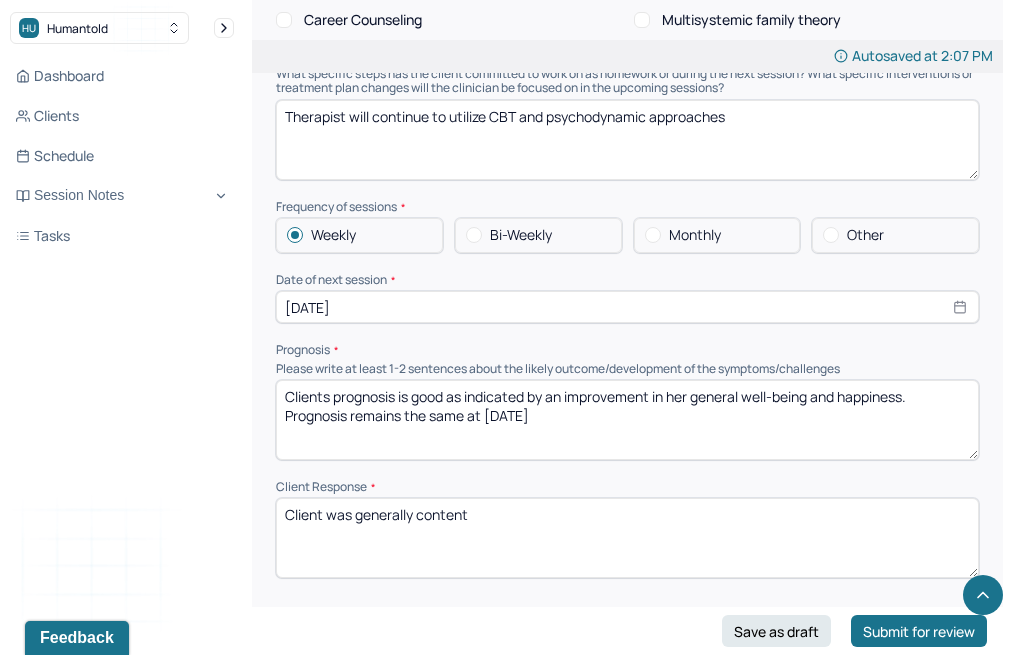 drag, startPoint x: 355, startPoint y: 476, endPoint x: 618, endPoint y: 479, distance: 263.01712 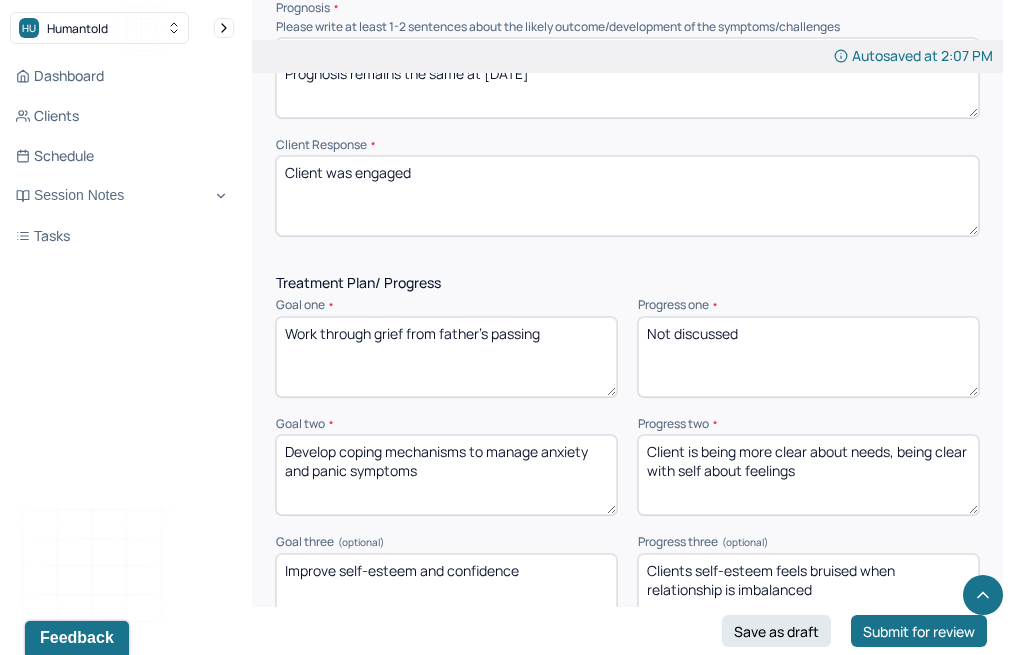 scroll, scrollTop: 2651, scrollLeft: 0, axis: vertical 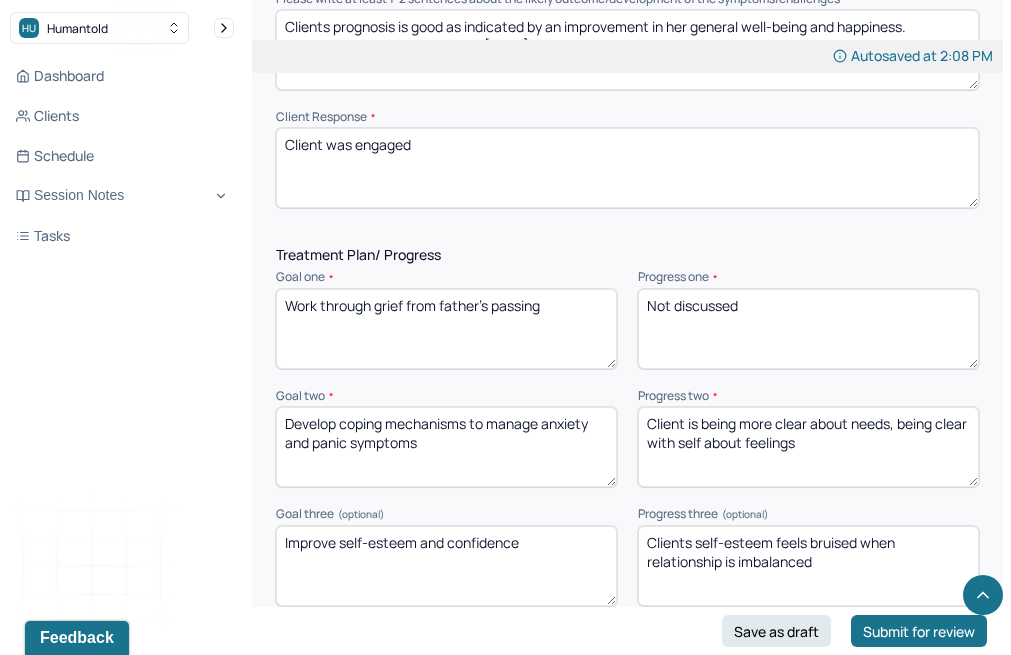 type on "Client was engaged" 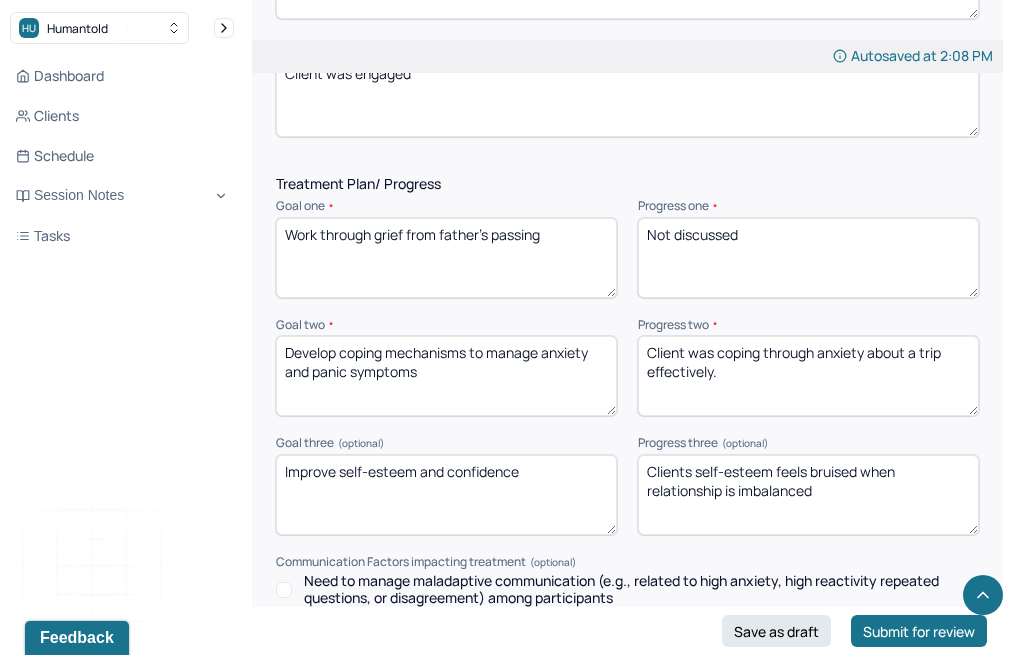 scroll, scrollTop: 2753, scrollLeft: 0, axis: vertical 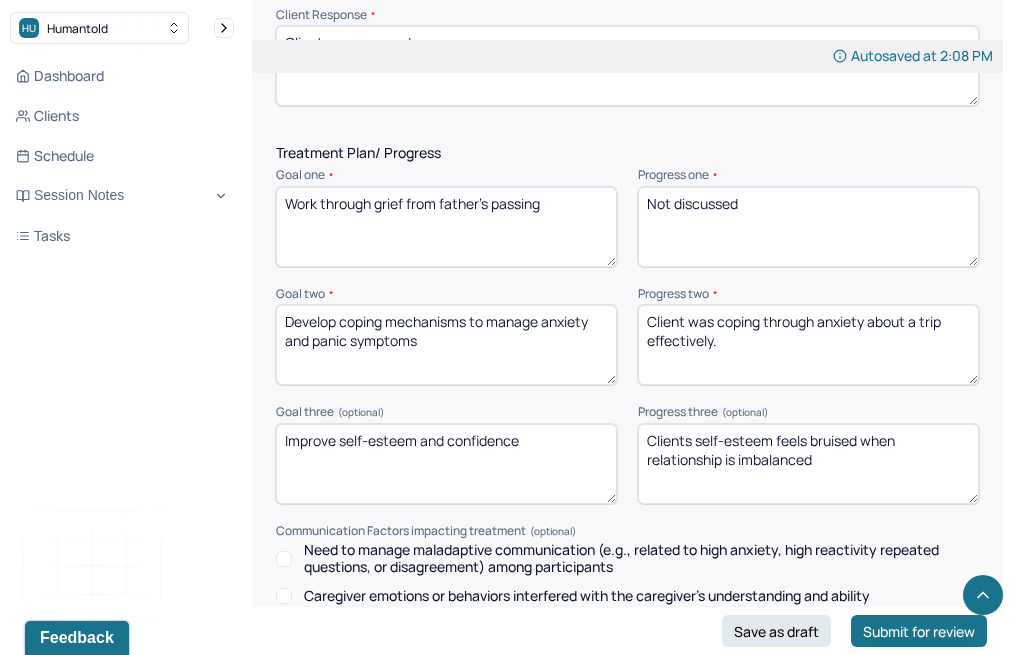 type on "Client was coping through anxiety about a trip effectively." 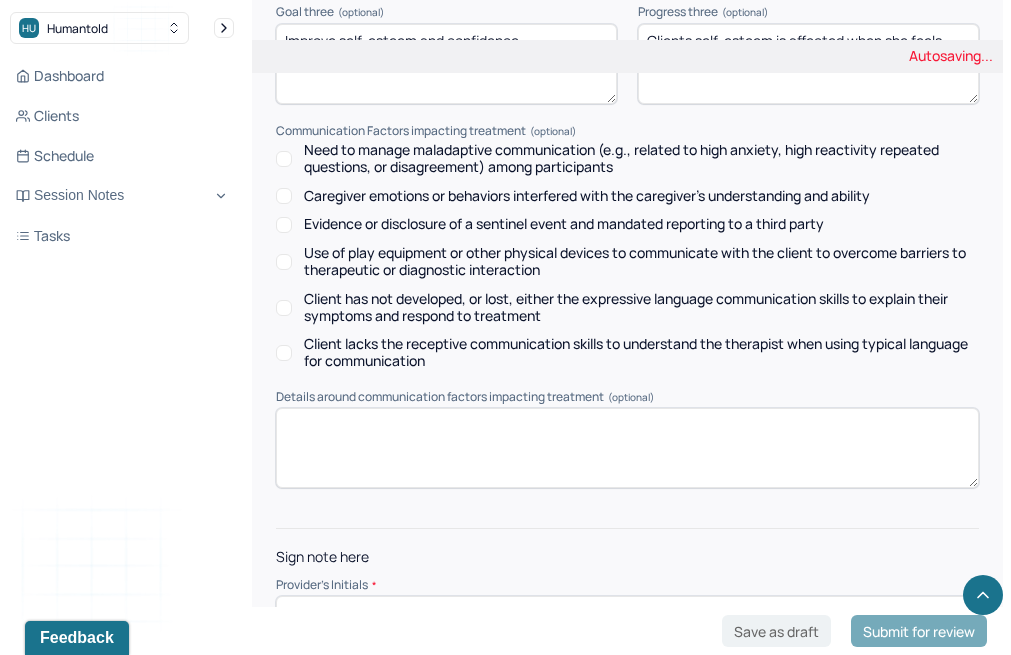 scroll, scrollTop: 3152, scrollLeft: 0, axis: vertical 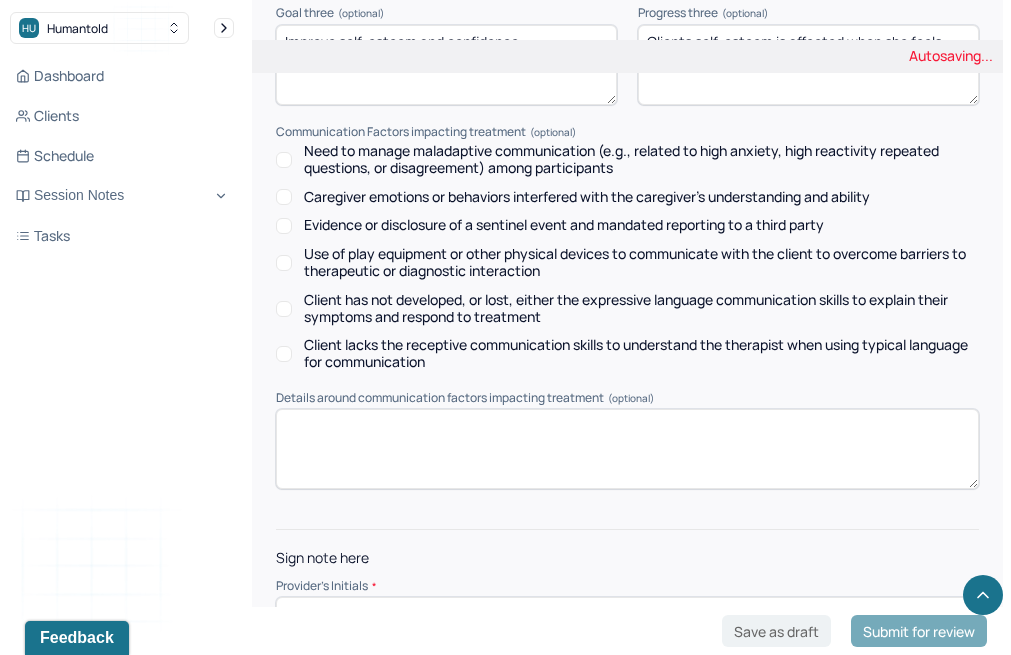 type on "Clients self-esteem is affected when she feels imbalance in relationships" 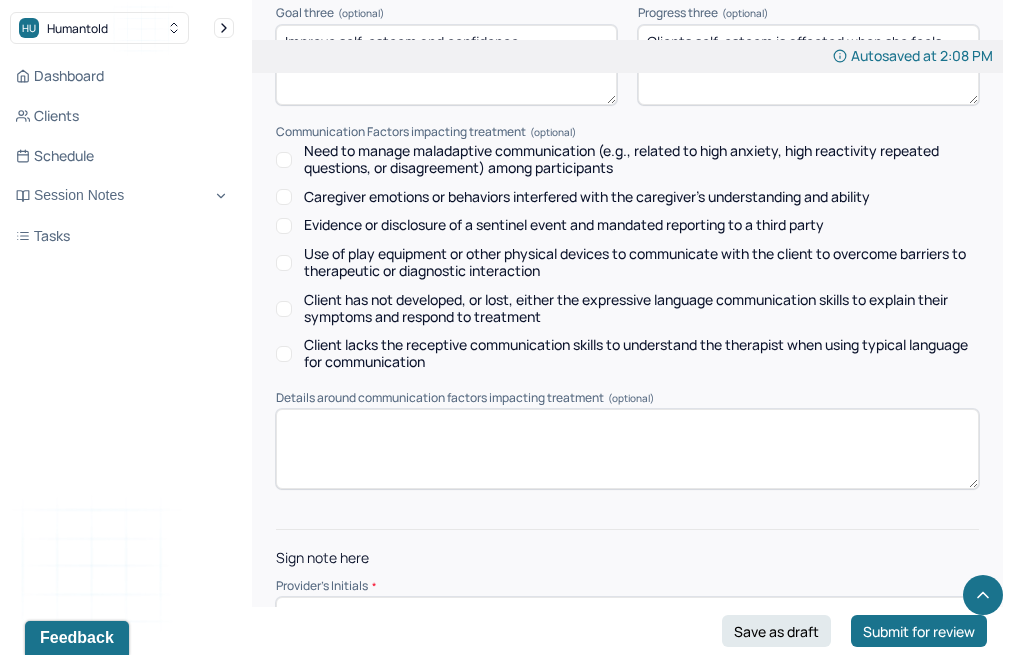 click at bounding box center [627, 613] 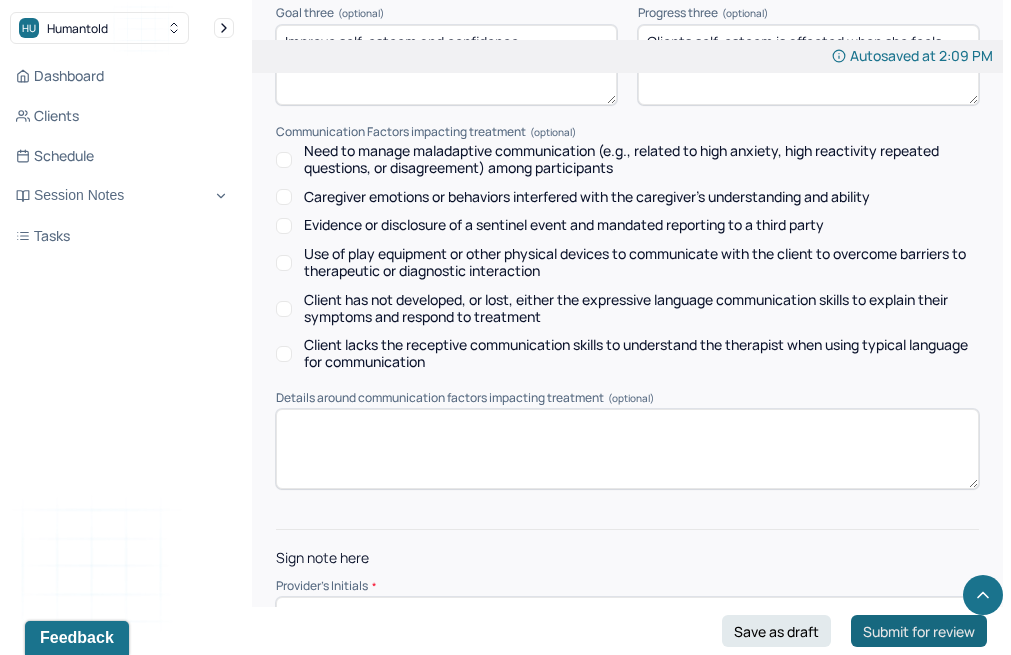 type on "MH" 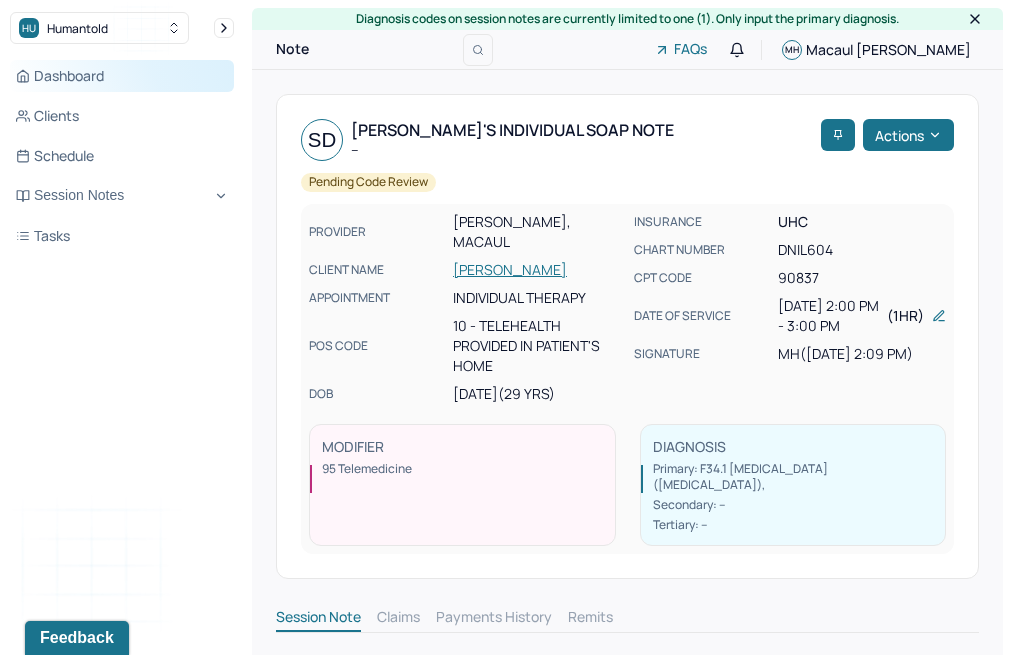 scroll, scrollTop: 0, scrollLeft: 0, axis: both 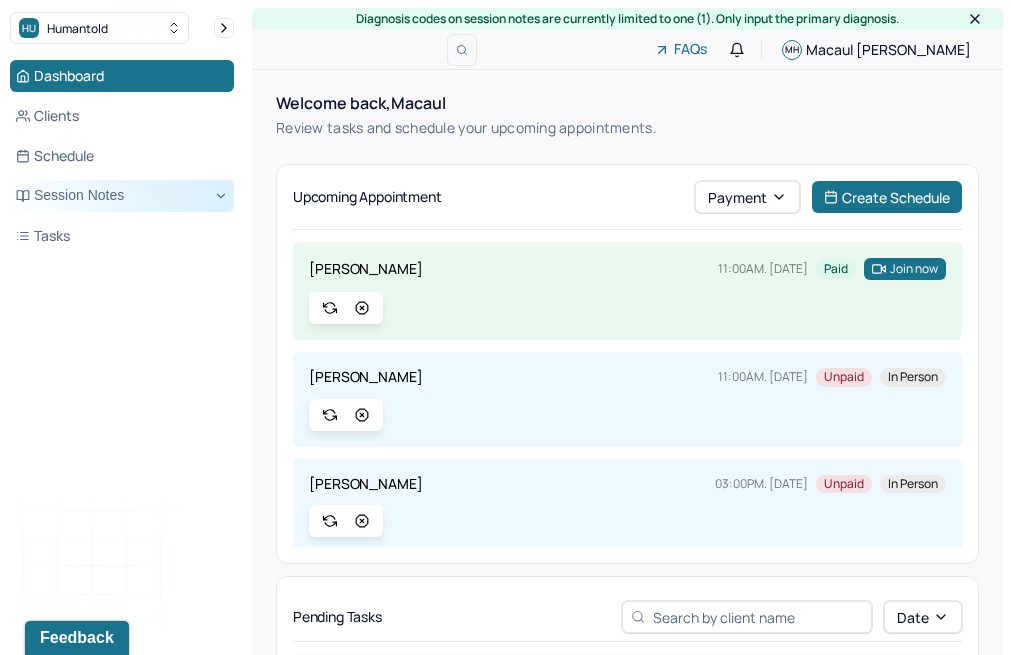 click on "Session Notes" at bounding box center (122, 196) 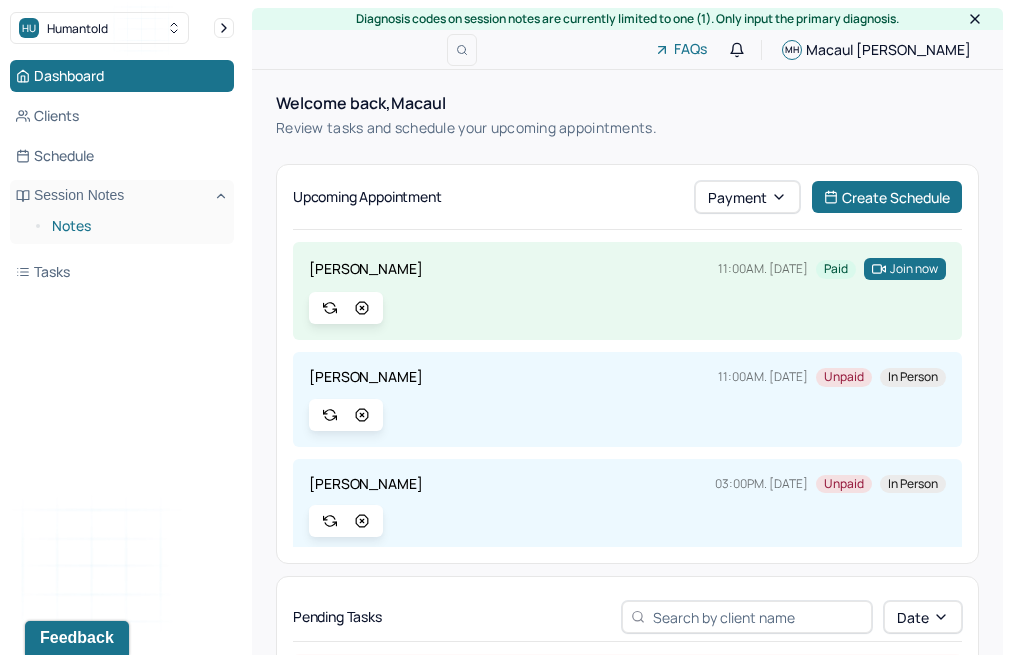 click on "Notes" at bounding box center (135, 226) 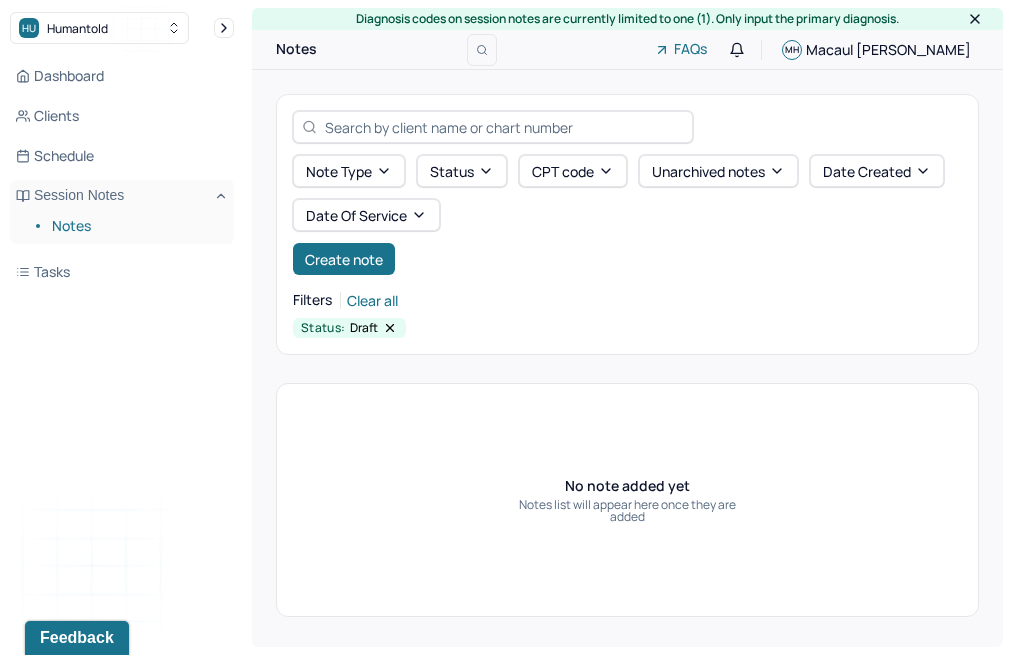 scroll, scrollTop: 0, scrollLeft: 0, axis: both 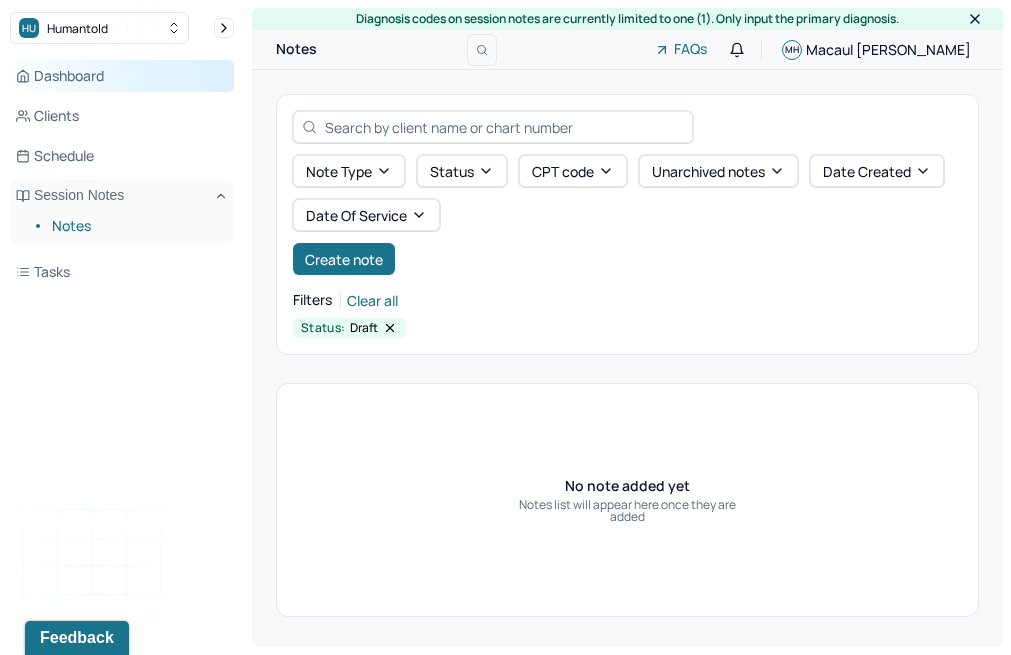 click on "Dashboard" at bounding box center (122, 76) 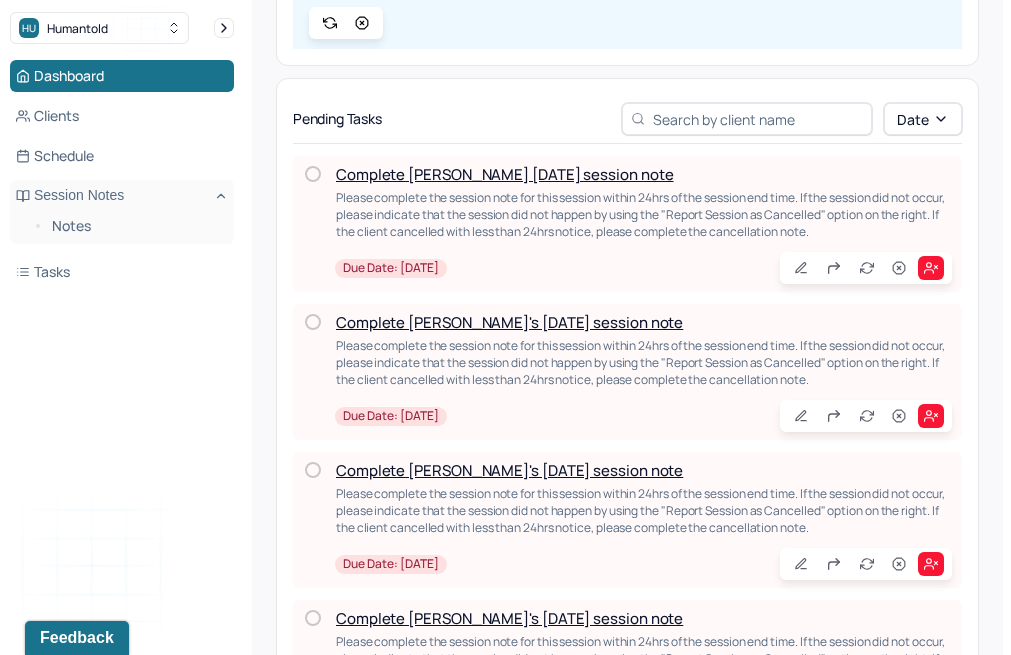 scroll, scrollTop: 476, scrollLeft: 0, axis: vertical 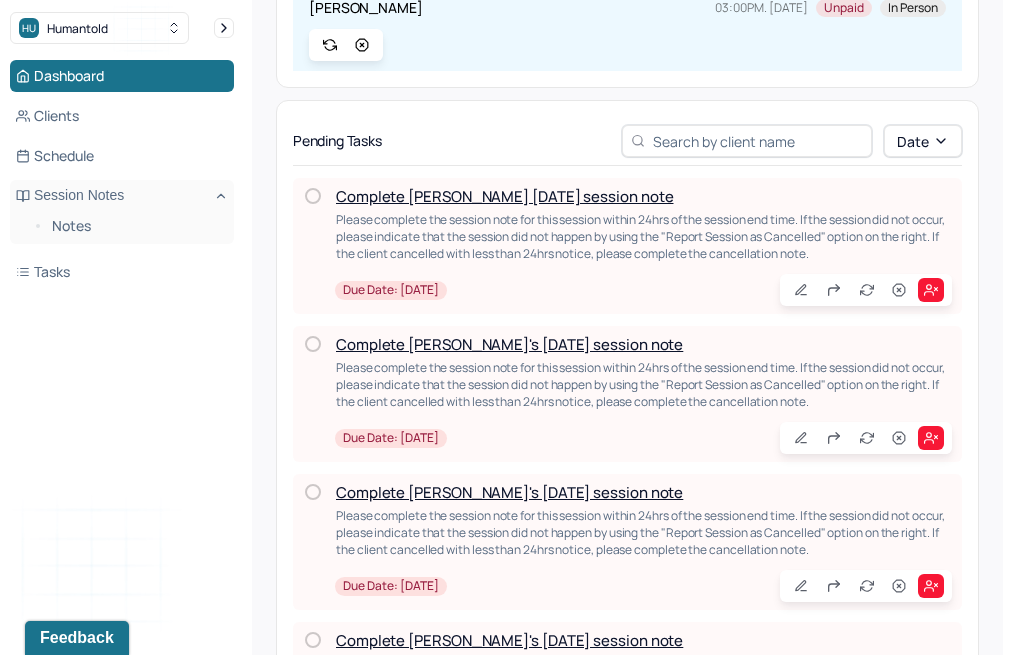 click on "Complete [PERSON_NAME]'s [DATE] session note" at bounding box center [509, 344] 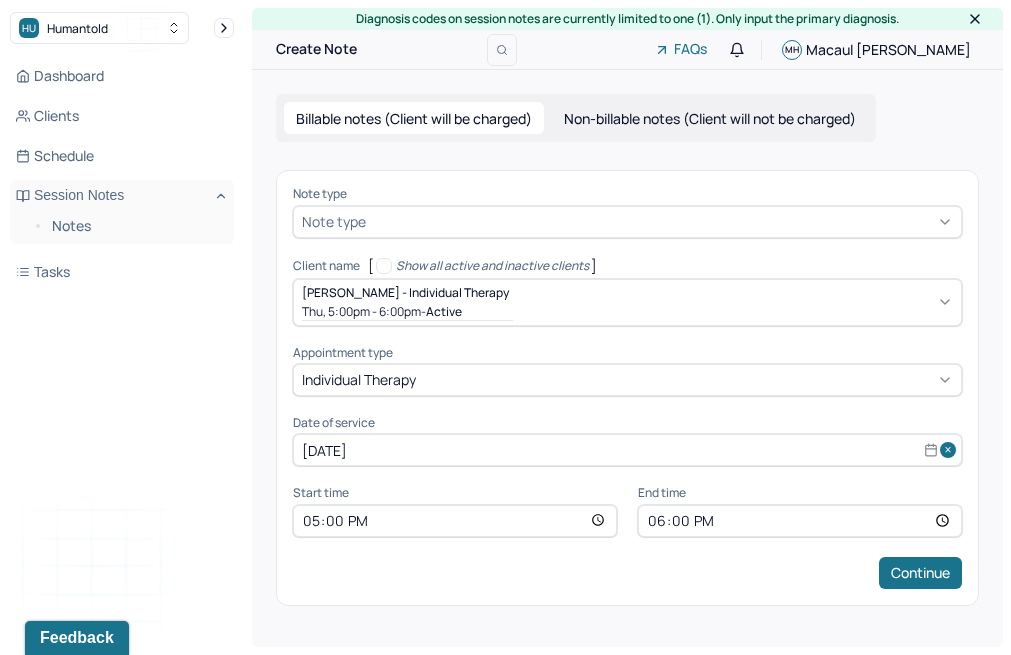 click at bounding box center [661, 221] 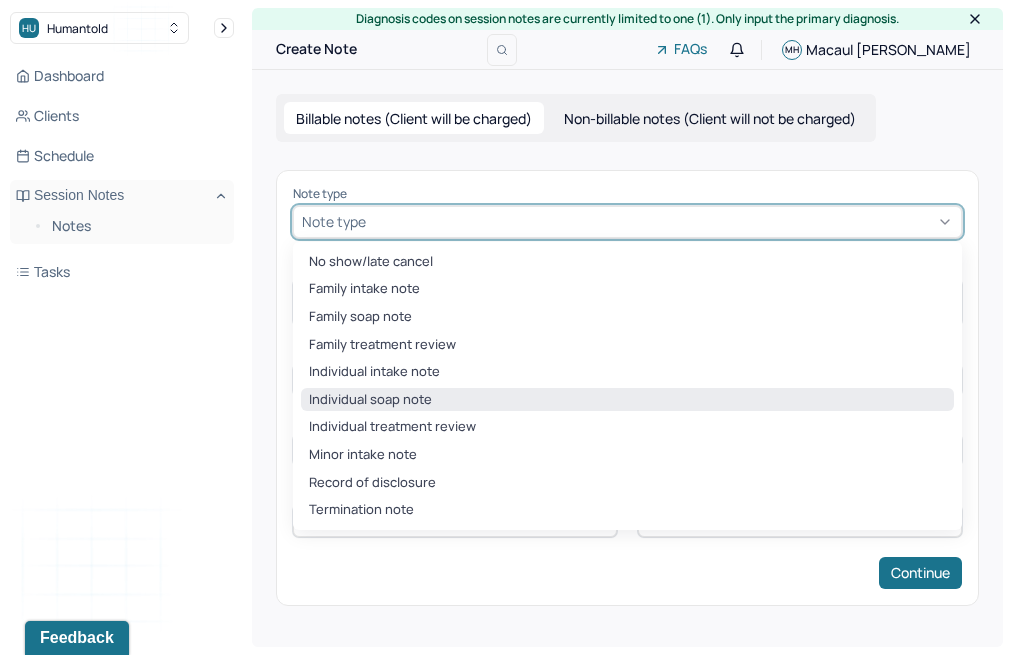 click on "Individual soap note" at bounding box center (627, 400) 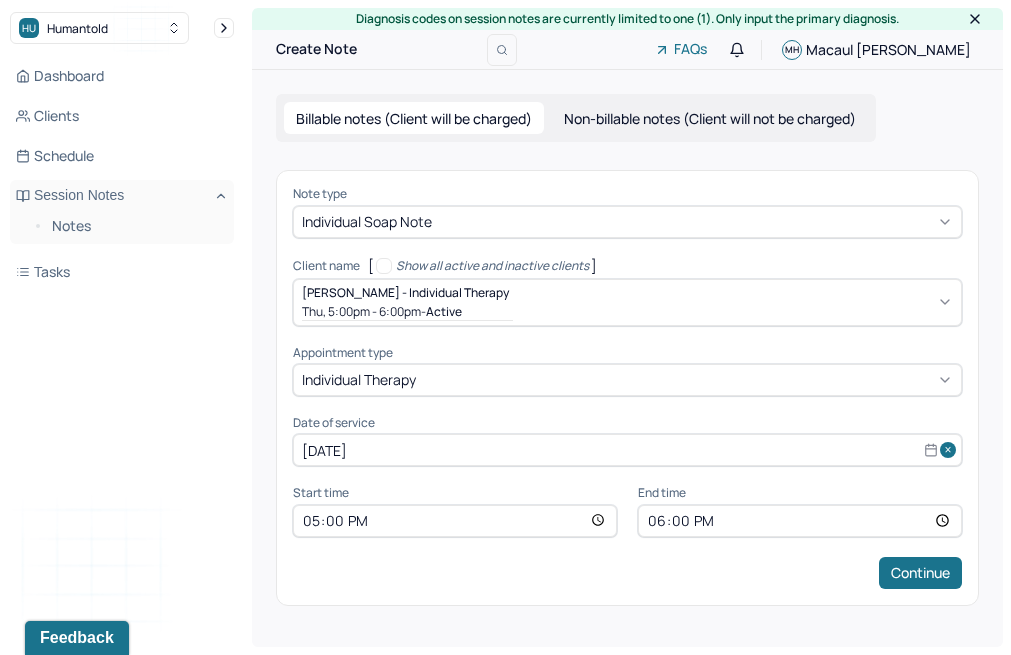 click on "17:00" at bounding box center [455, 521] 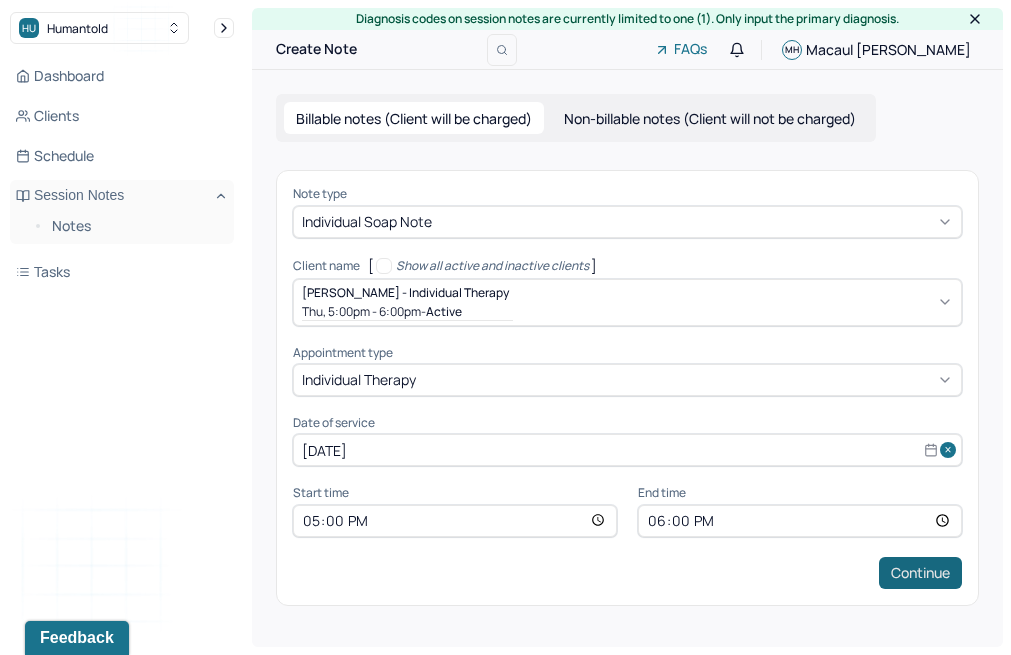 click on "Continue" at bounding box center [920, 573] 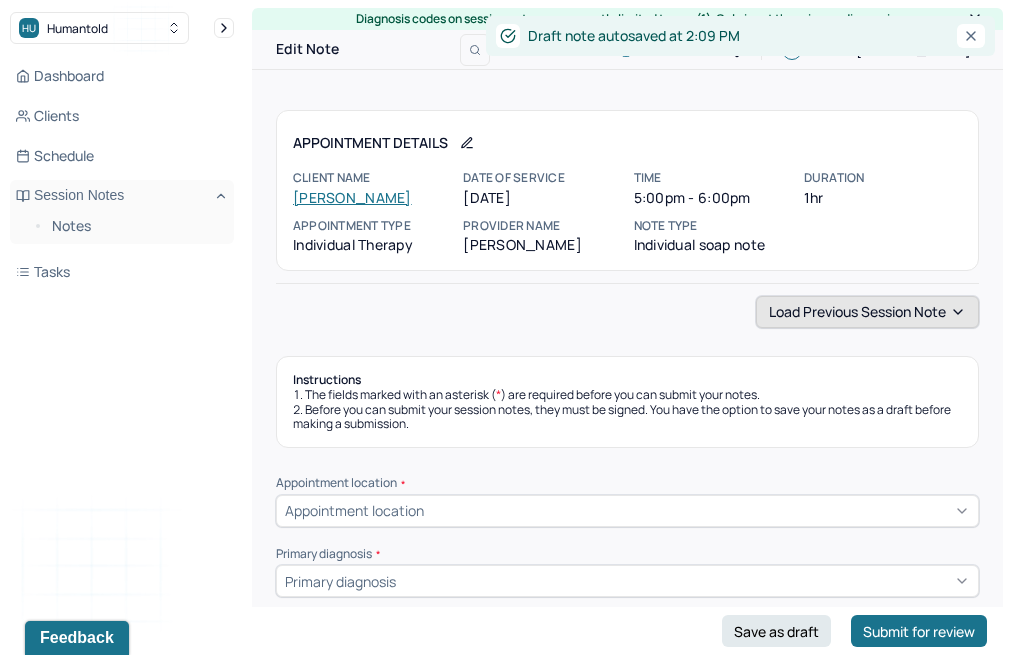 click on "Load previous session note" at bounding box center [867, 312] 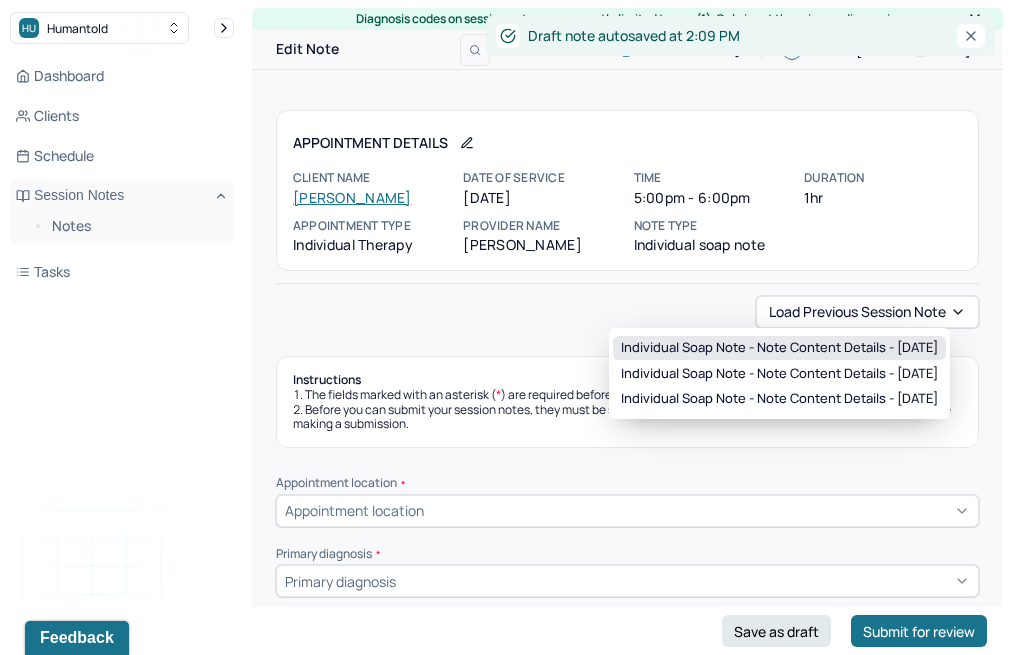 click on "Individual soap note   - Note content Details -   [DATE]" at bounding box center [779, 348] 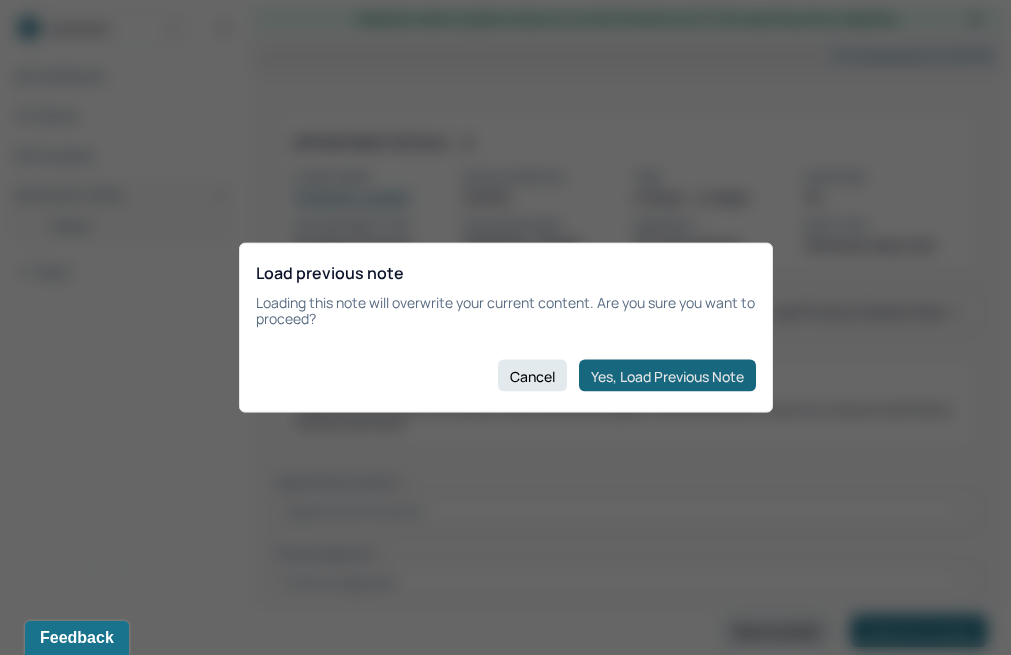 click on "Yes, Load Previous Note" at bounding box center [667, 376] 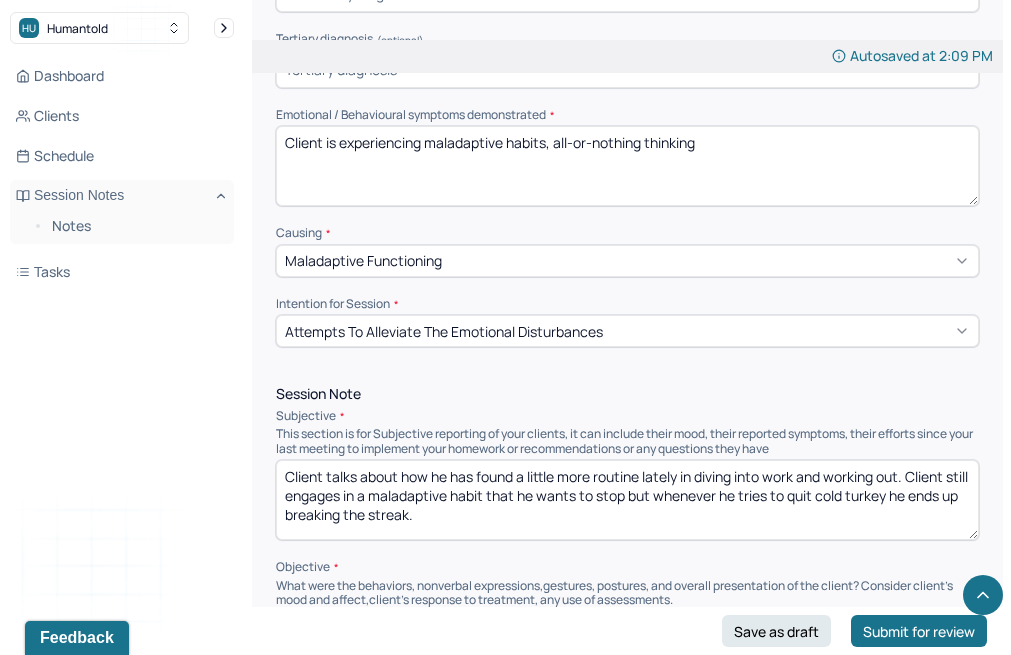 scroll, scrollTop: 888, scrollLeft: 0, axis: vertical 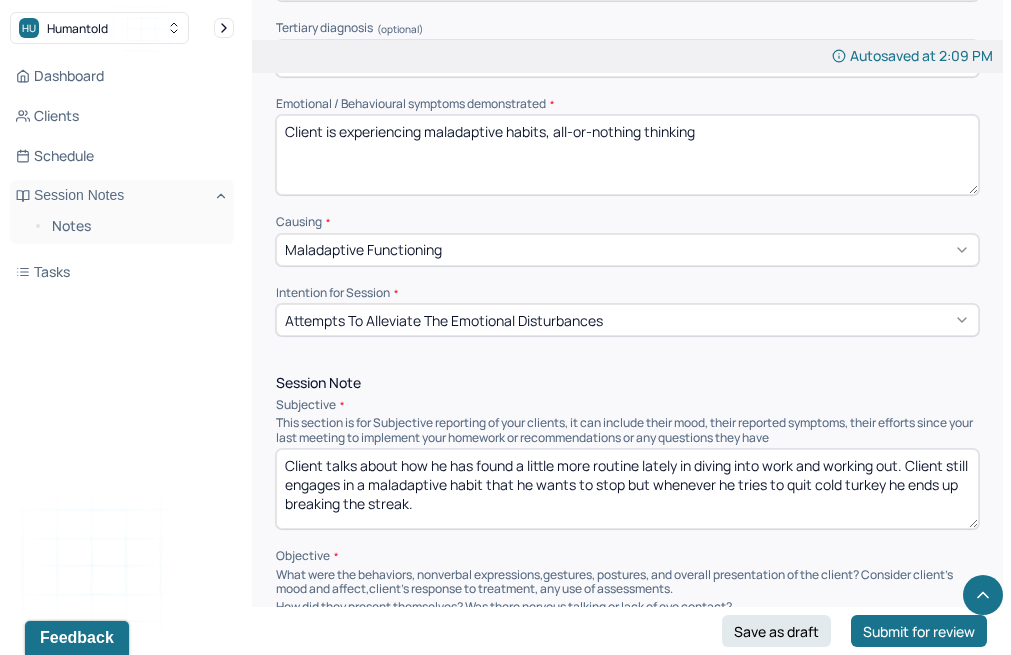 click on "Client talks about how he has found a little more routine lately in diving into work and working out. Client still engages in a maladaptive habit that he wants to stop but whenever he tries to quit cold turkey he ends up breaking the streak." at bounding box center [627, 489] 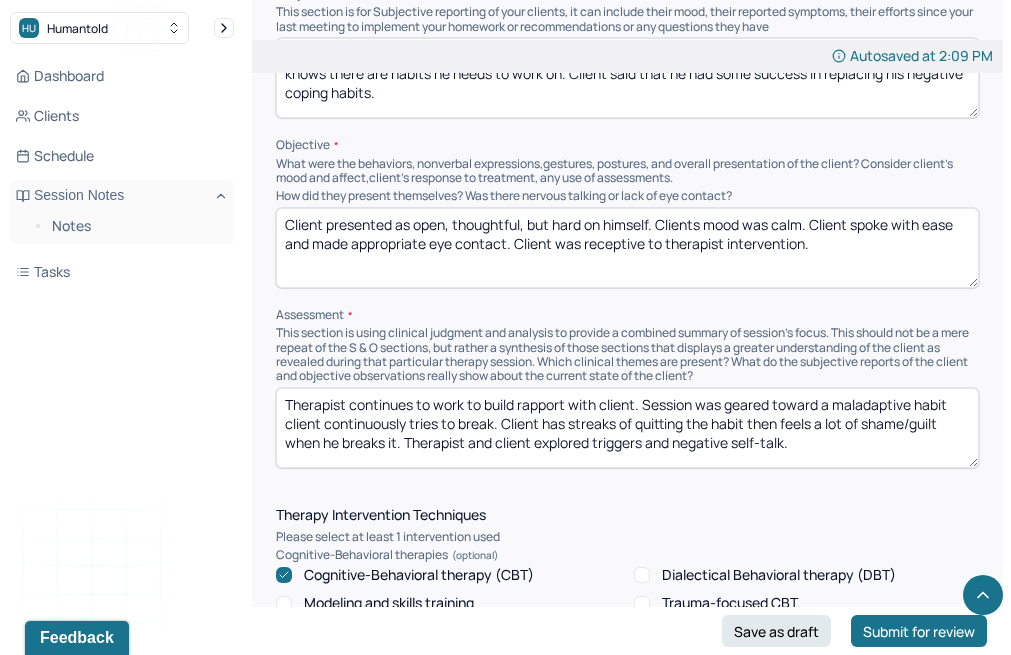 scroll, scrollTop: 1300, scrollLeft: 0, axis: vertical 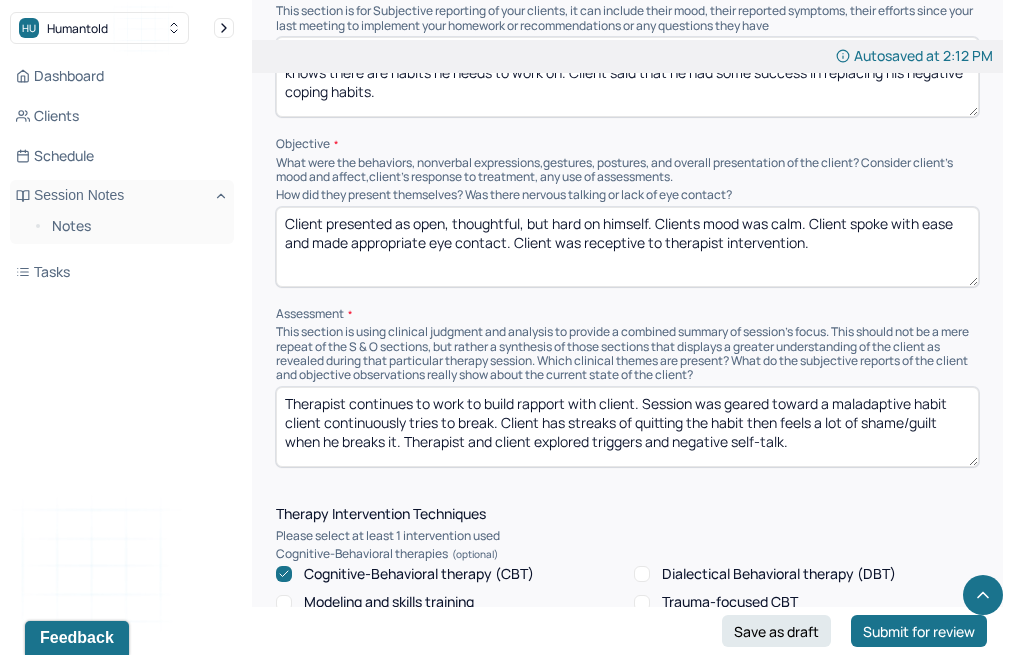 type on "Client said that he ended a recent relationship since he wasn't feeling motivated to be his best self and knows there are habits he needs to work on. Client said that he had some success in replacing his negative coping habits." 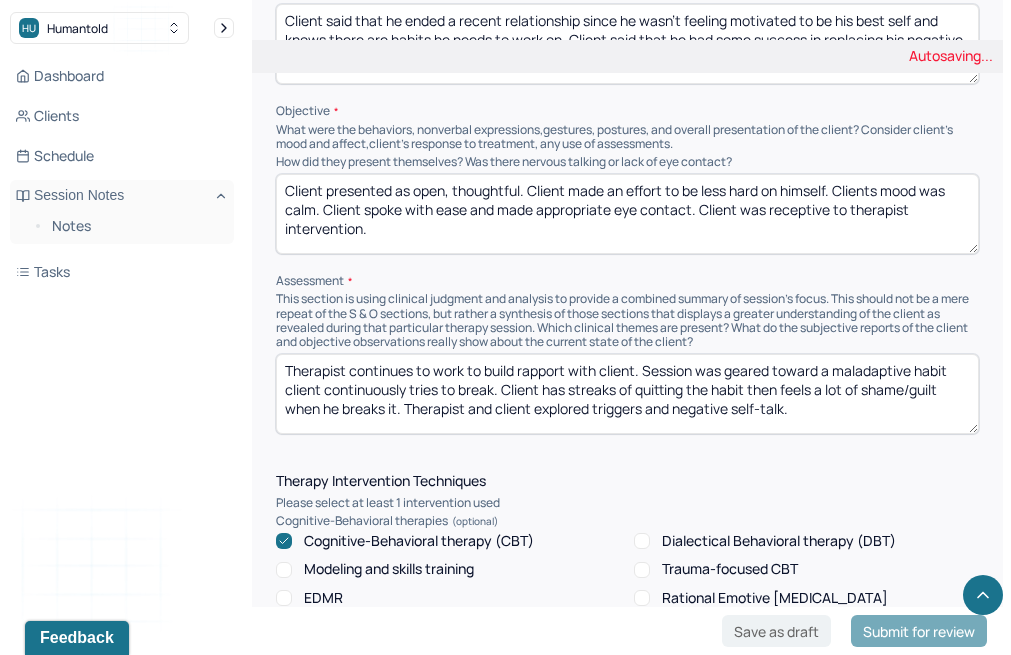 scroll, scrollTop: 1334, scrollLeft: 0, axis: vertical 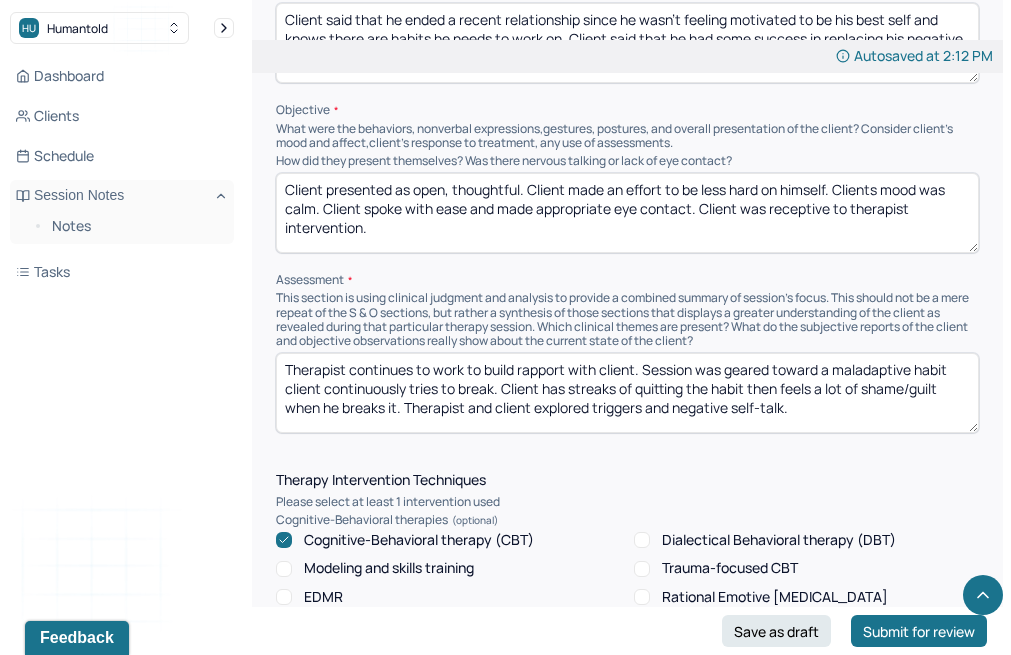 type on "Client presented as open, thoughtful. Client made an effort to be less hard on himself. Clients mood was calm. Client spoke with ease and made appropriate eye contact. Client was receptive to therapist intervention." 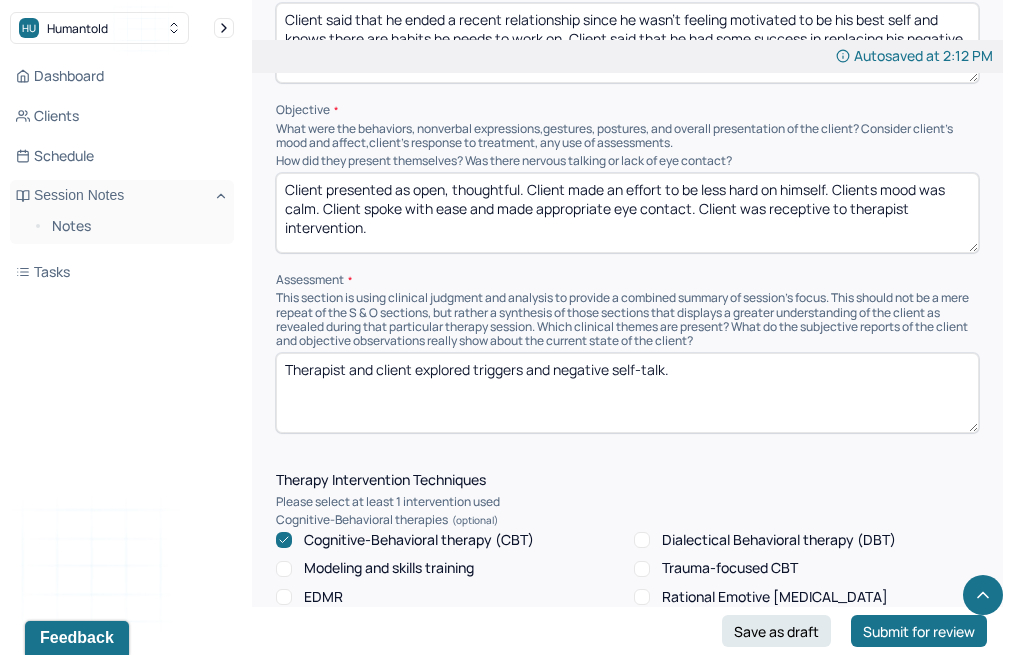 click on "Therapist and client explored triggers and negative self-talk." at bounding box center (627, 393) 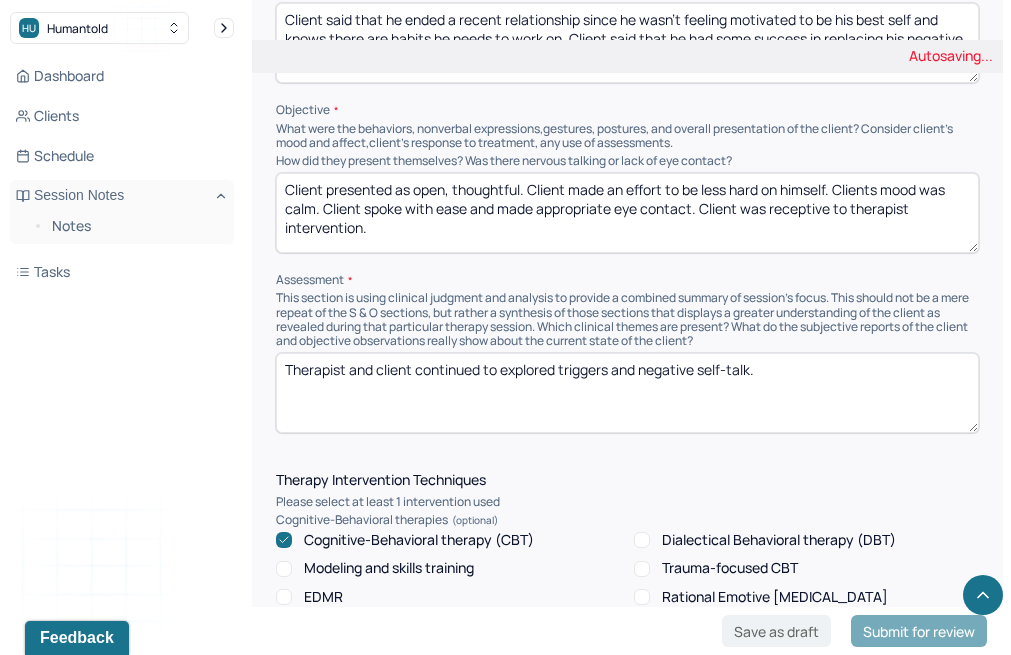 click on "Therapist and client explored triggers and negative self-talk." at bounding box center [627, 393] 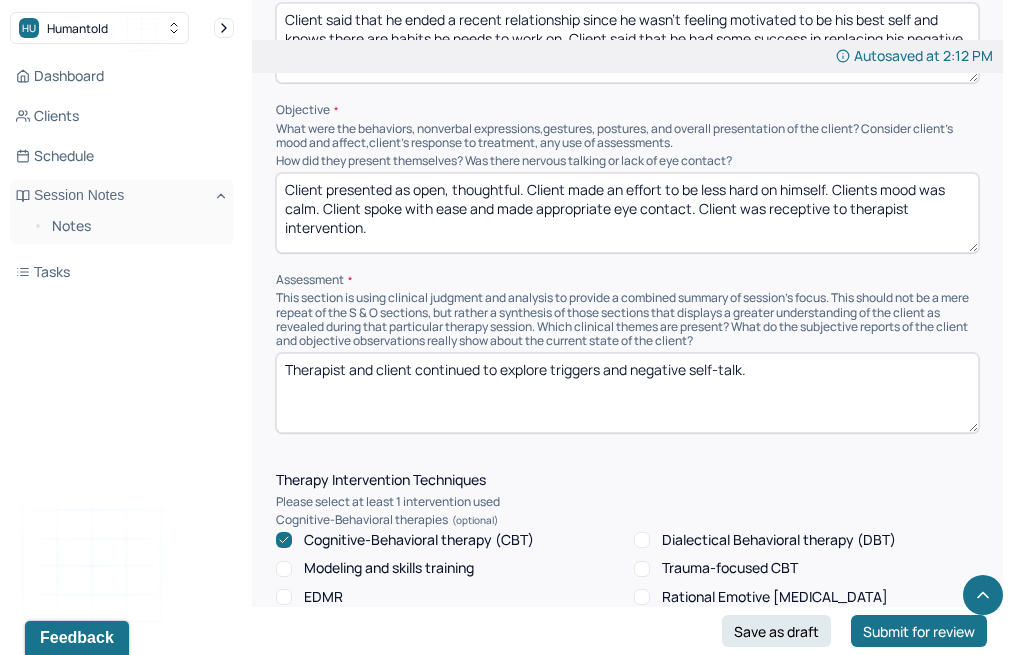 click on "Therapist and client continued to explored triggers and negative self-talk." at bounding box center (627, 393) 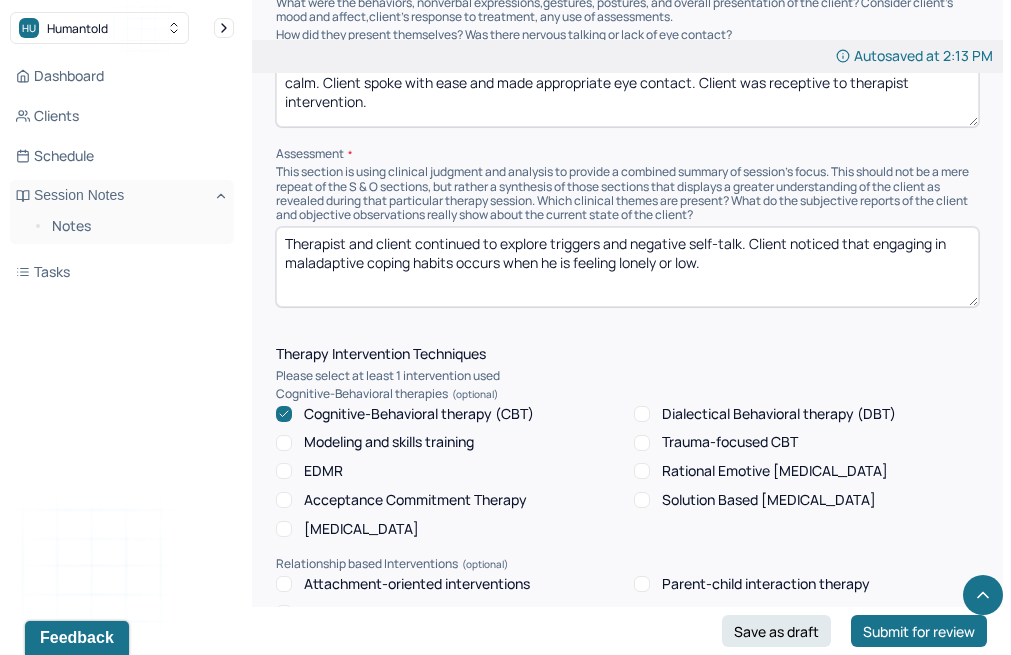 scroll, scrollTop: 1483, scrollLeft: 0, axis: vertical 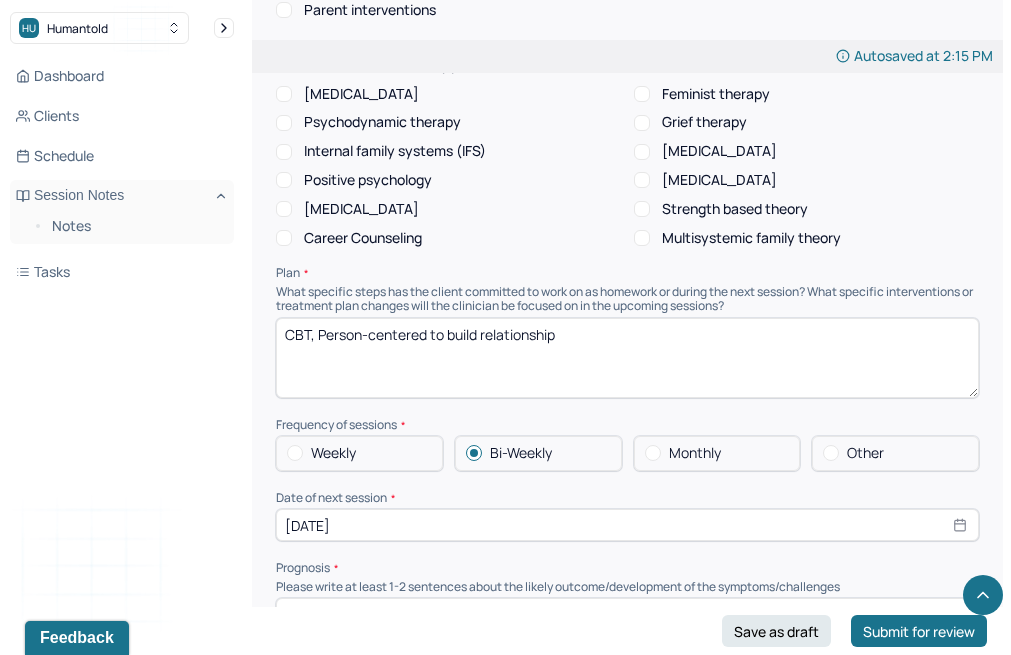 type on "Therapist and client continued to explore triggers and negative self-talk. Client noticed that engaging in maladaptive coping habits occurs when he is feeling lonely or low. Client will continue to track when he is feeling urges in relation to his mood." 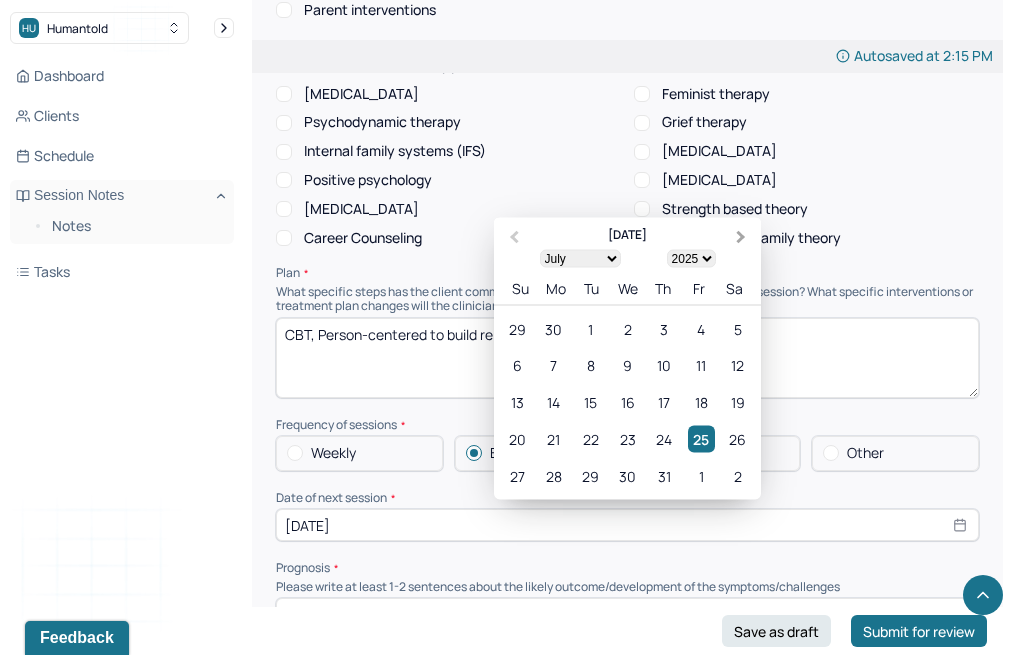 click on "Next Month" at bounding box center (741, 237) 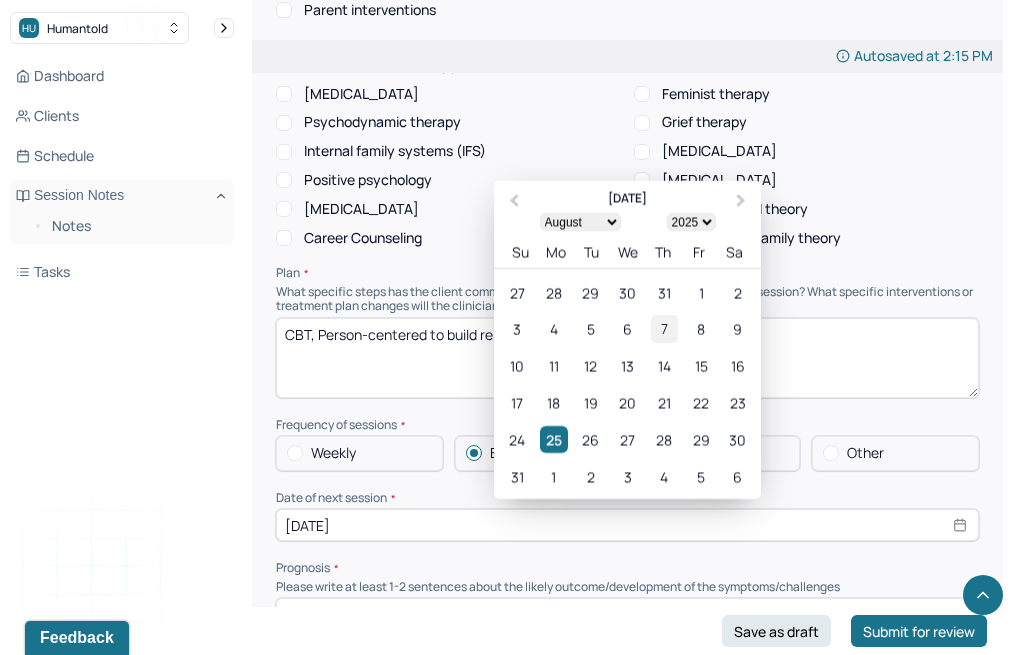 click on "7" at bounding box center (664, 329) 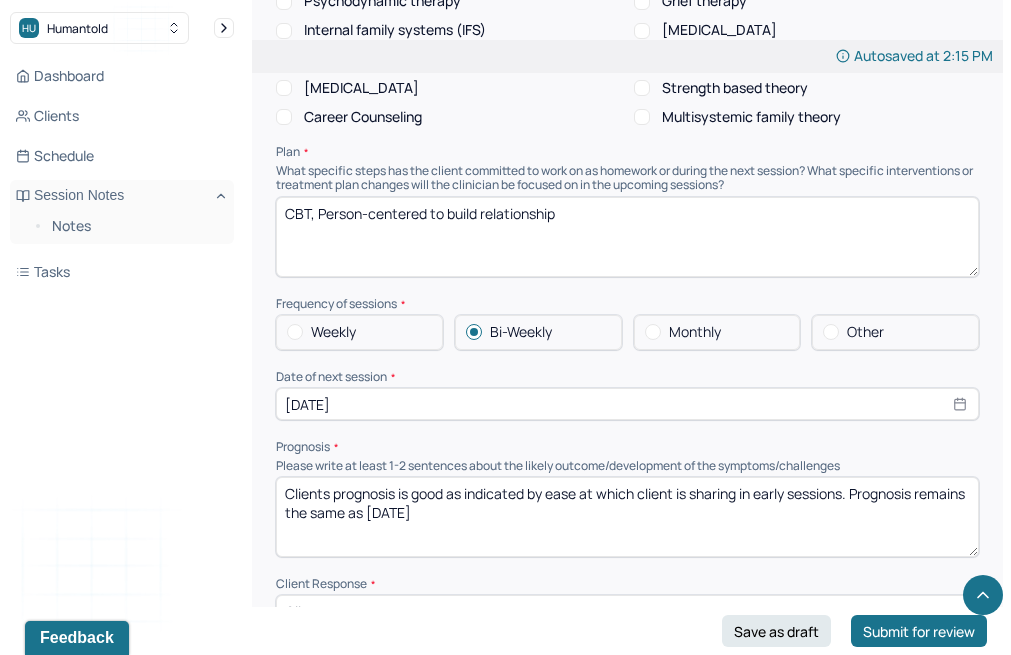 scroll, scrollTop: 2248, scrollLeft: 0, axis: vertical 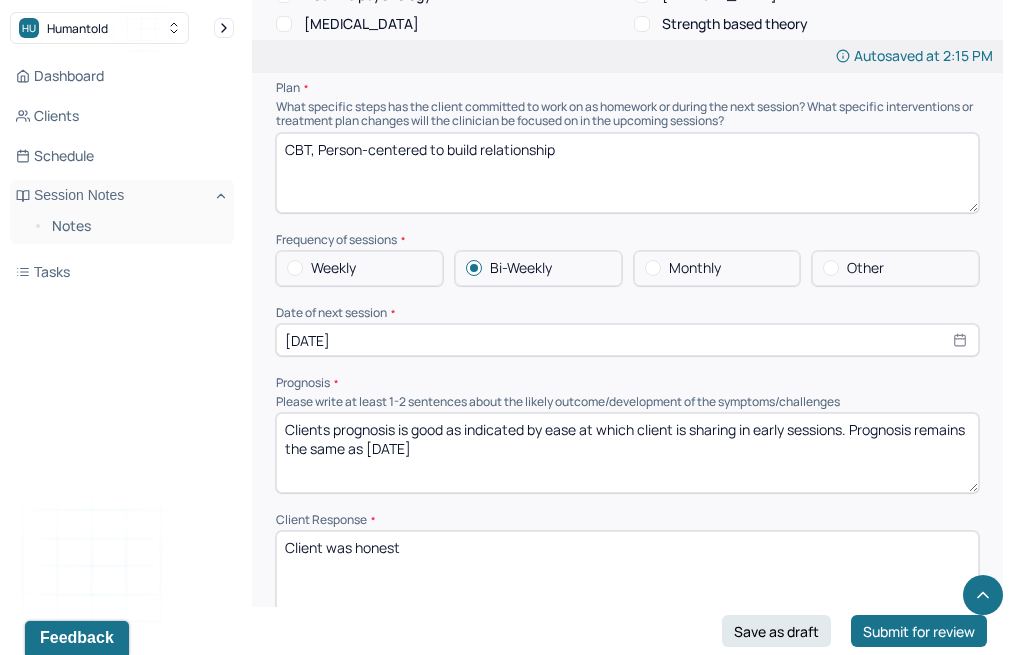 click on "Clients prognosis is good as indicated by ease at which client is sharing in early sessions. Prognosis remains the same as [DATE]" at bounding box center [627, 453] 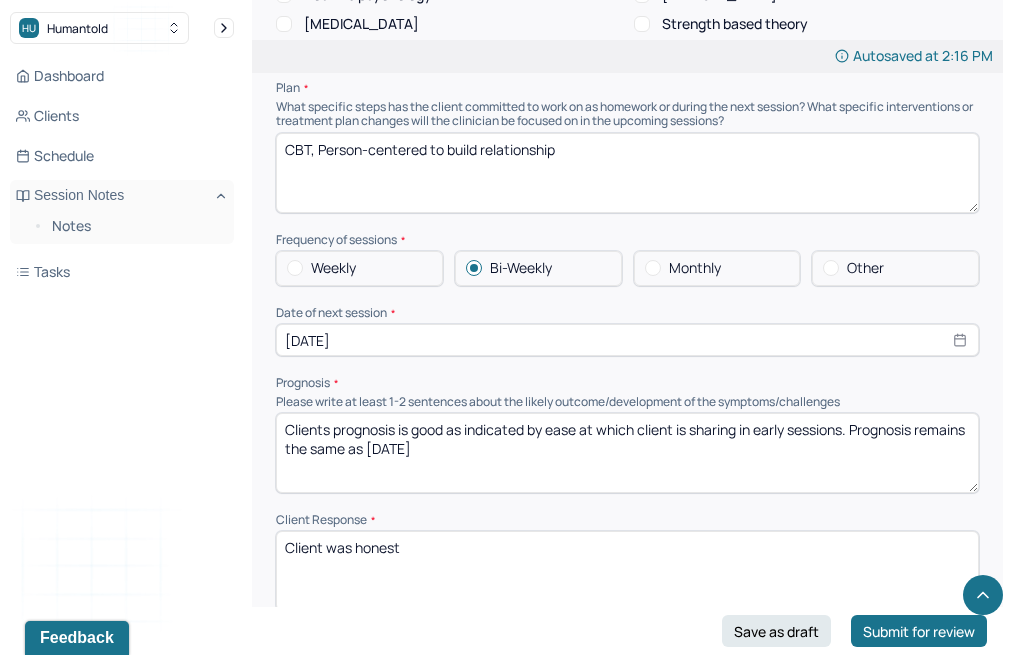 drag, startPoint x: 329, startPoint y: 513, endPoint x: 458, endPoint y: 499, distance: 129.75746 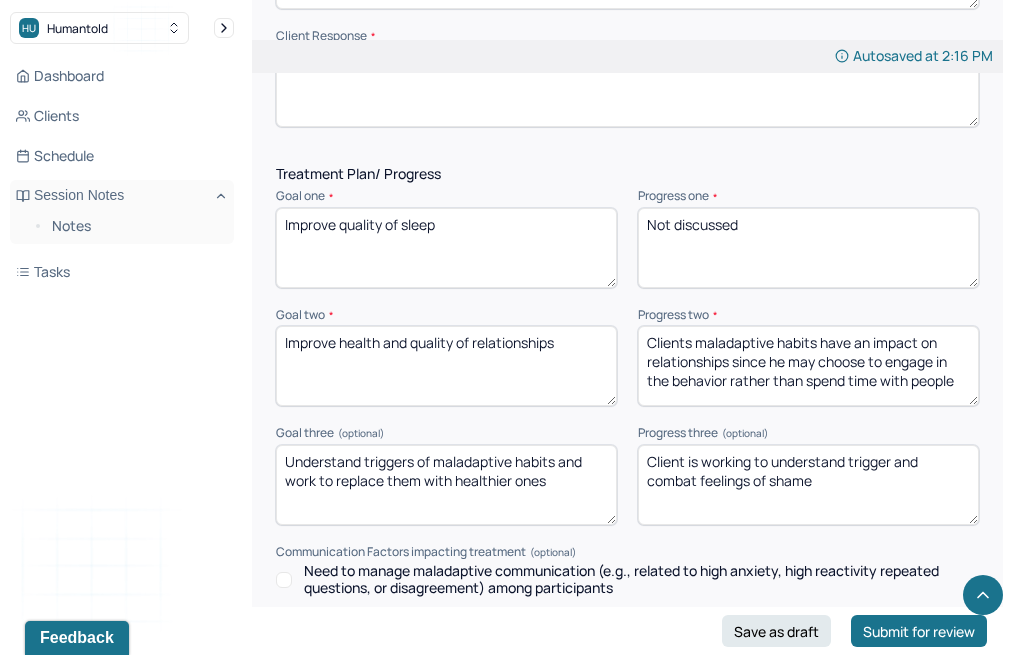 scroll, scrollTop: 2733, scrollLeft: 0, axis: vertical 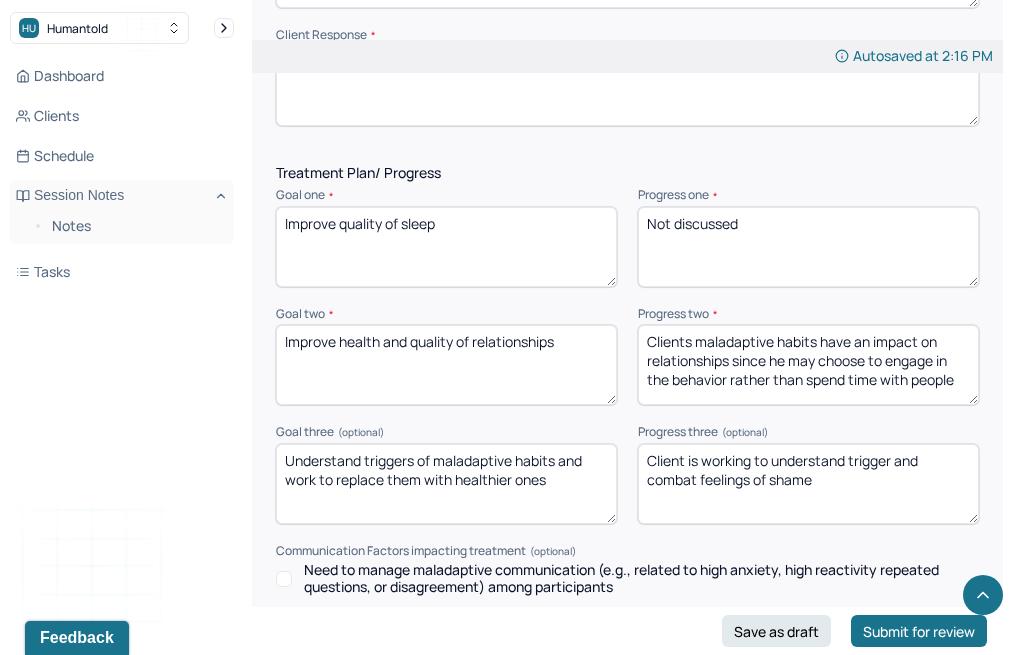 type on "Client was open" 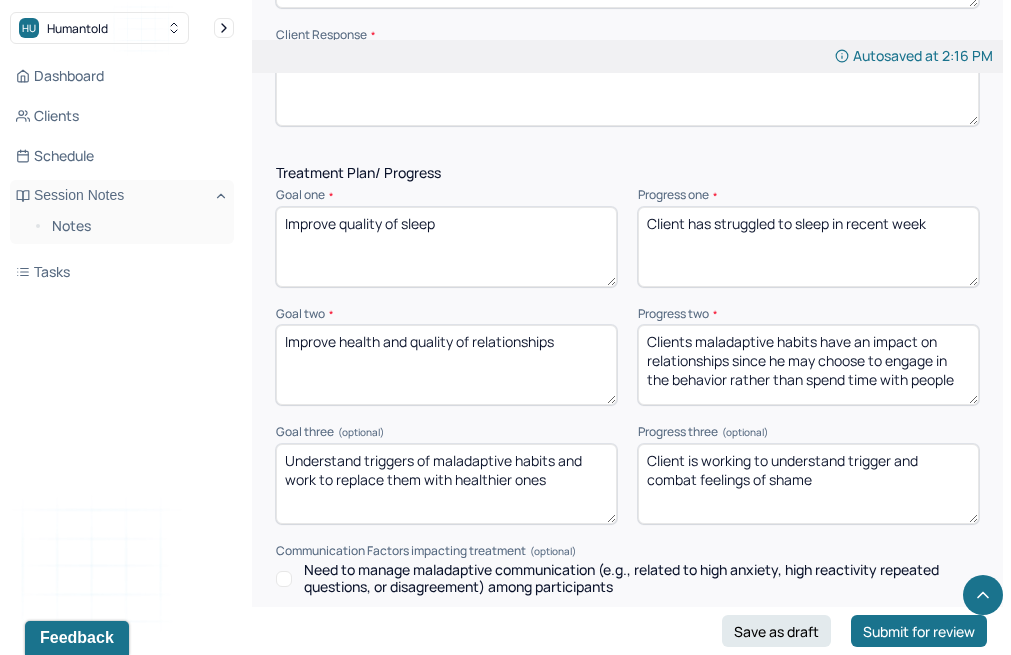 type on "Client has struggled to sleep in recent week" 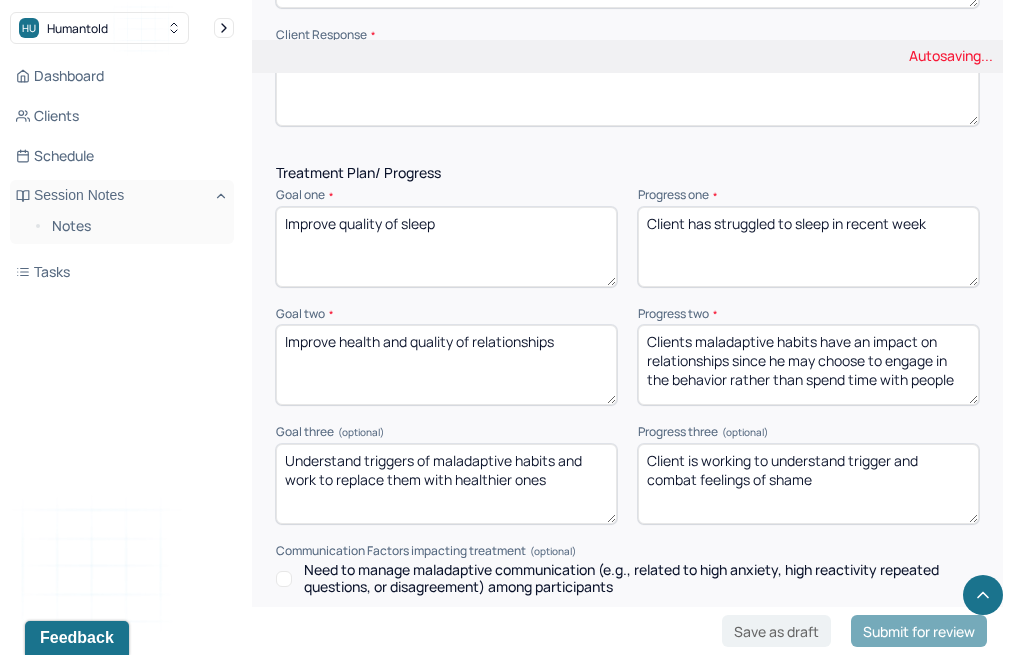 click on "Clients maladaptive habits have an impact on relationships since he may choose to engage in the behavior rather than spend time with people" at bounding box center [808, 365] 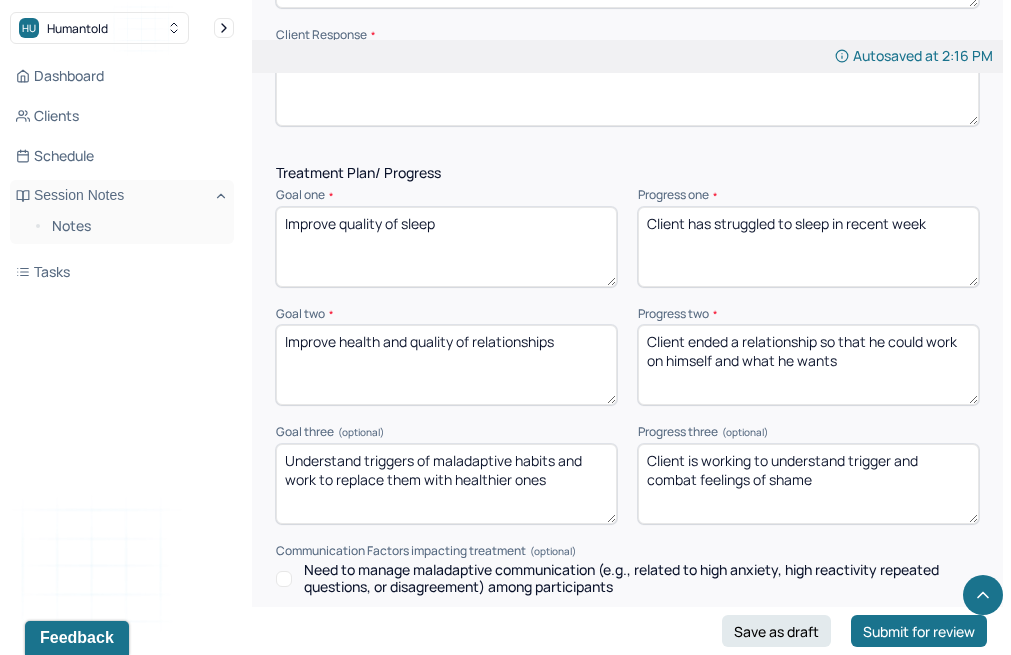 type on "Client ended a relationship so that he could work on himself and what he wants" 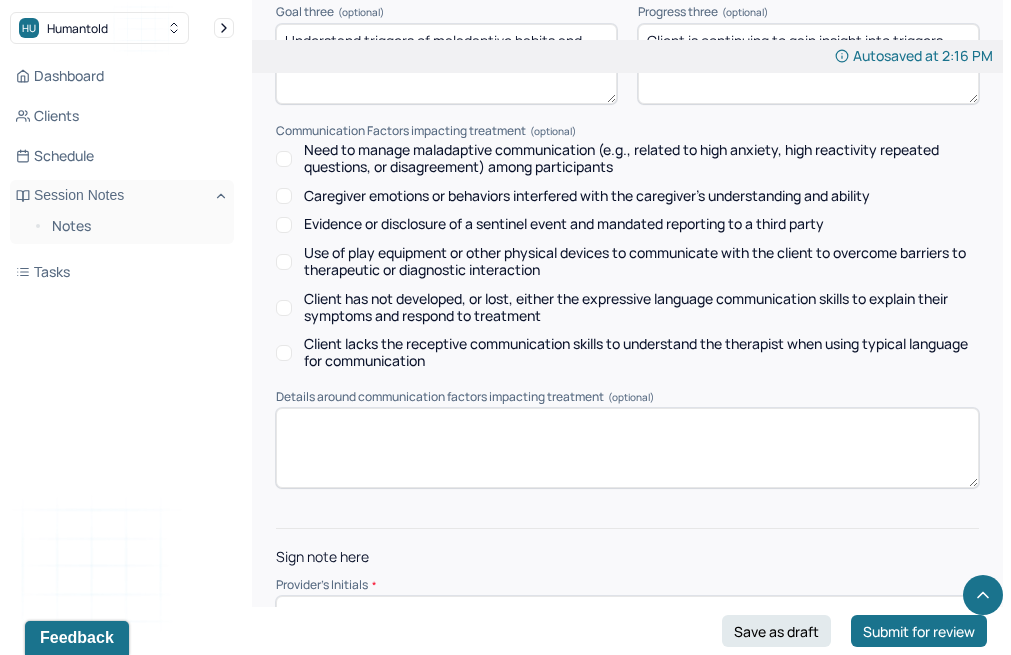 scroll, scrollTop: 3152, scrollLeft: 0, axis: vertical 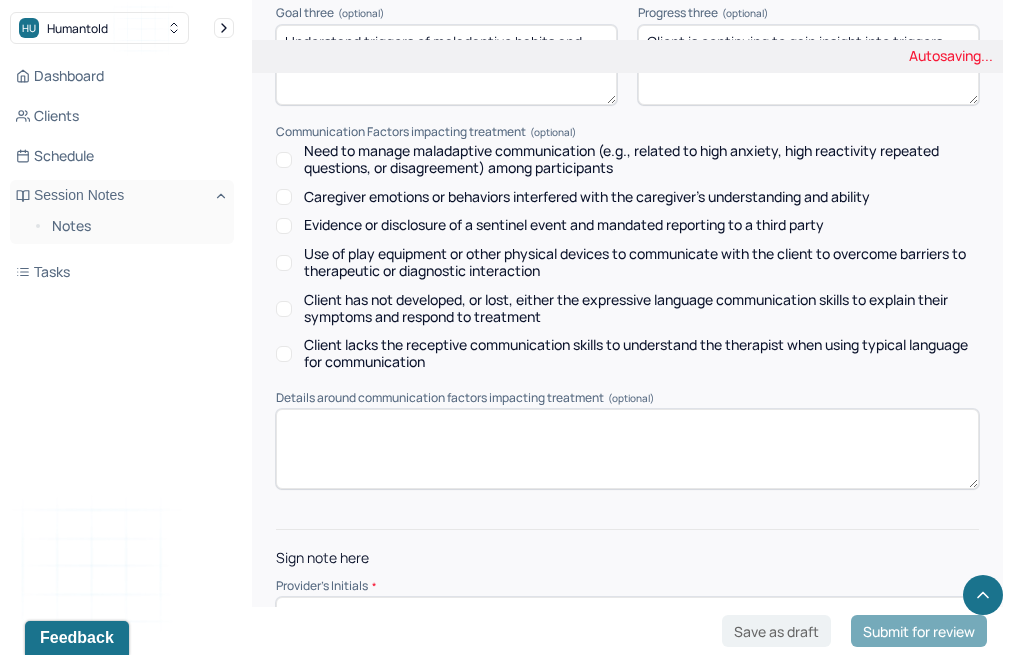 type on "Client is continuing to gain insight into triggers" 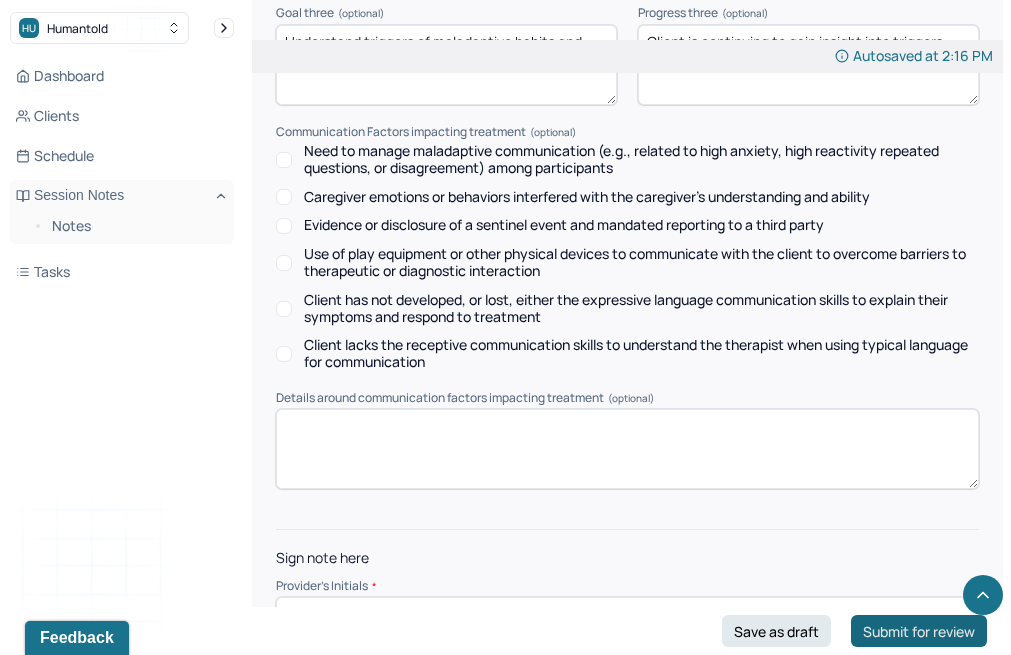 type on "MH" 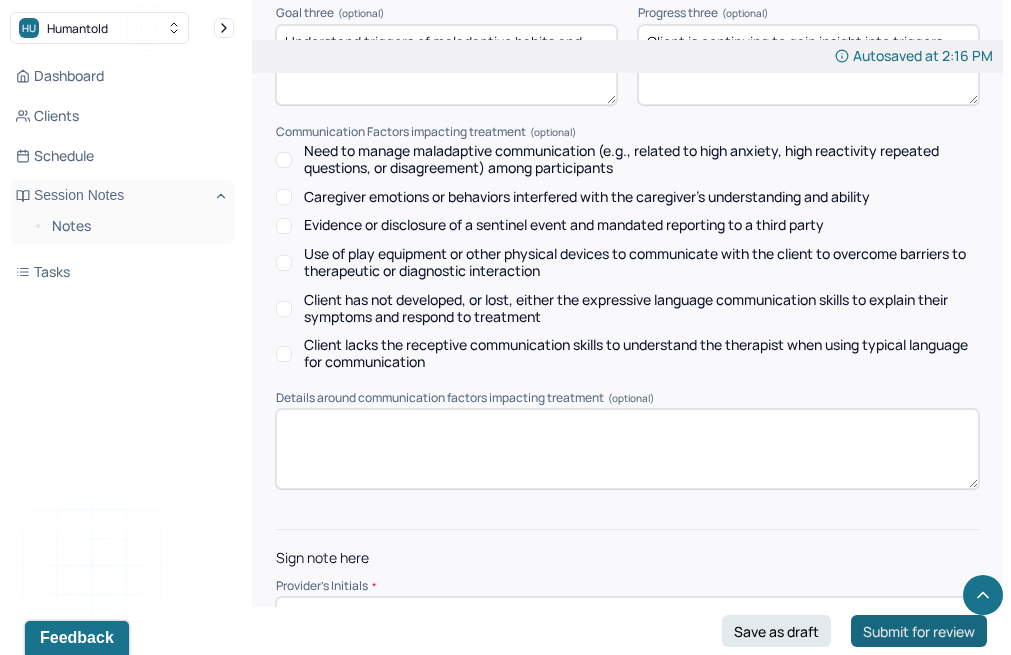 click on "Submit for review" at bounding box center (919, 631) 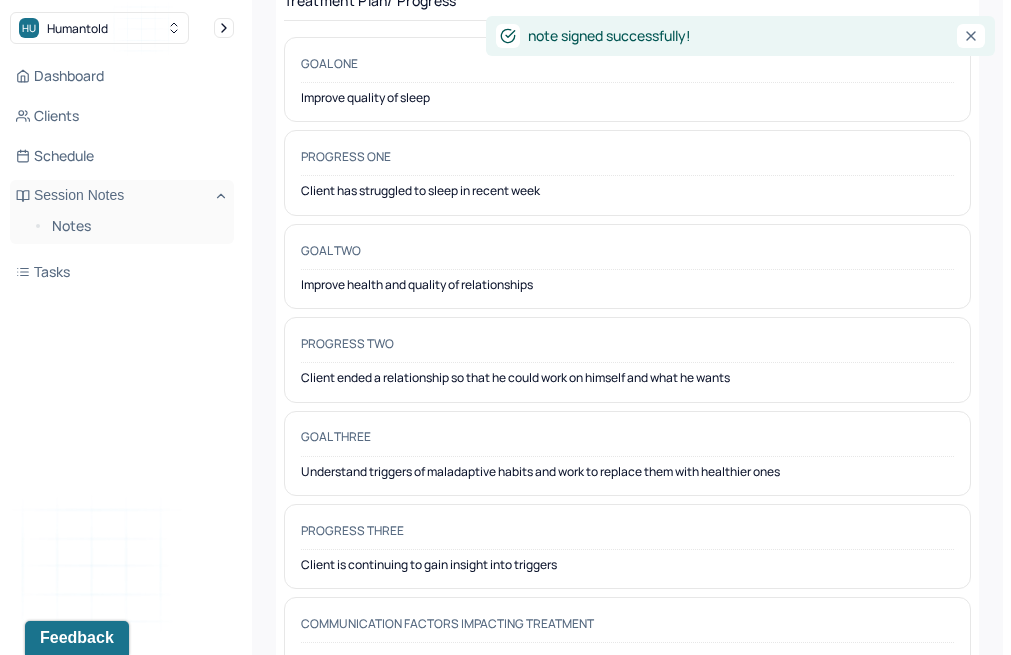 scroll, scrollTop: 0, scrollLeft: 0, axis: both 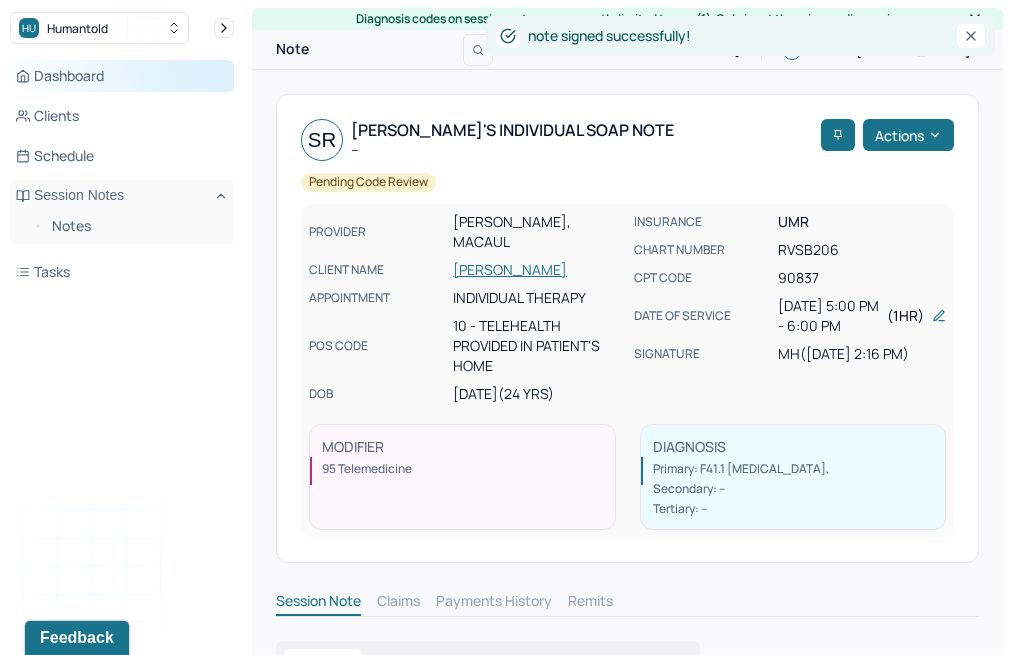click on "Dashboard" at bounding box center (122, 76) 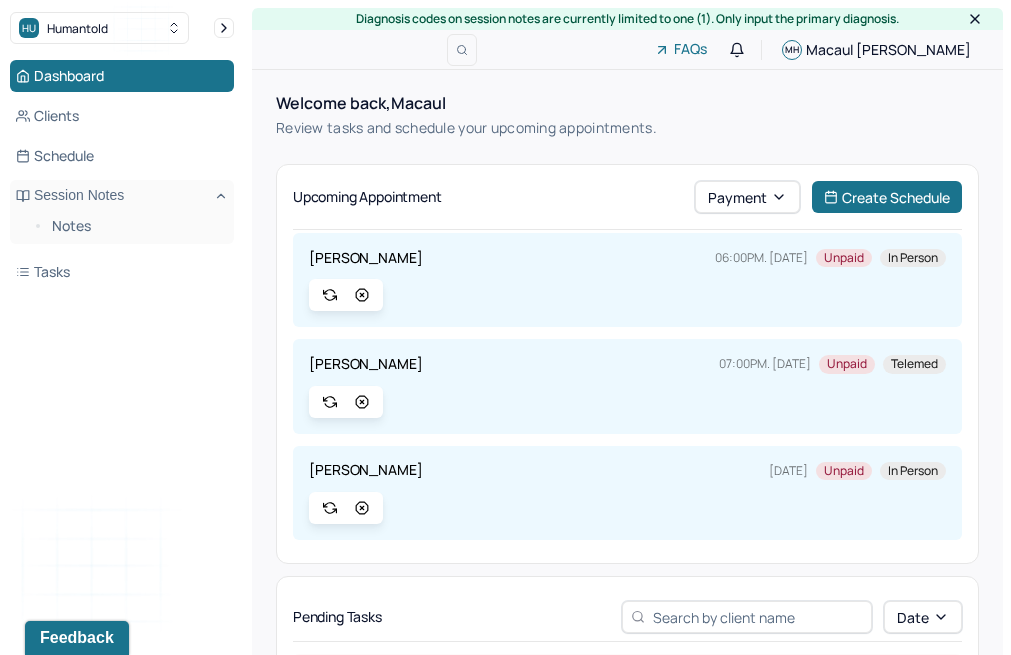 scroll, scrollTop: 2286, scrollLeft: 0, axis: vertical 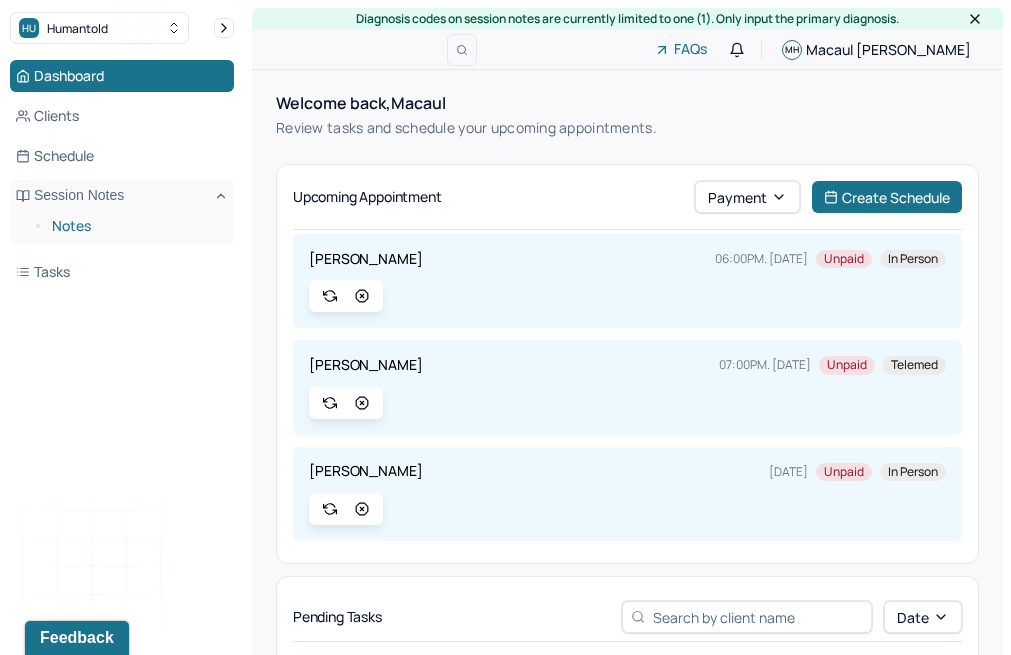 click on "Notes" at bounding box center [135, 226] 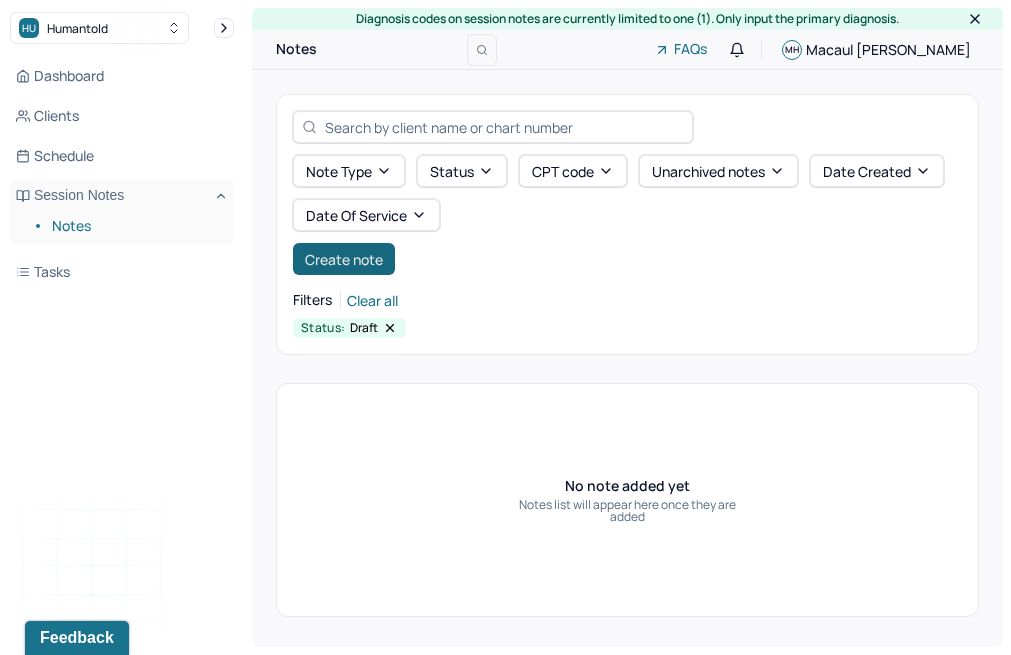 click on "Create note" at bounding box center (344, 259) 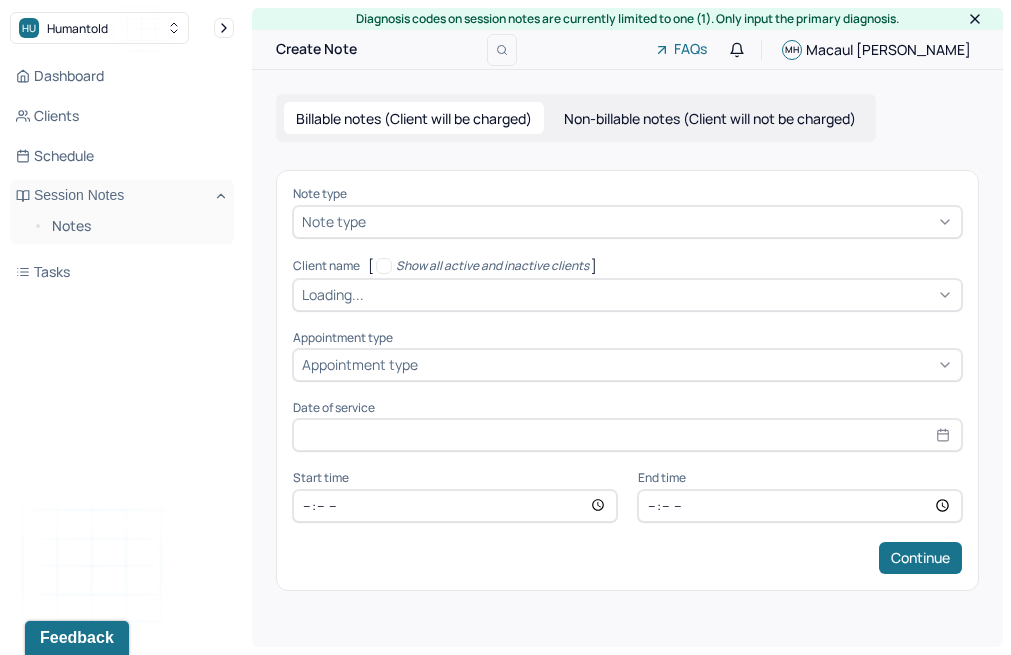 click on "Note type" at bounding box center [334, 221] 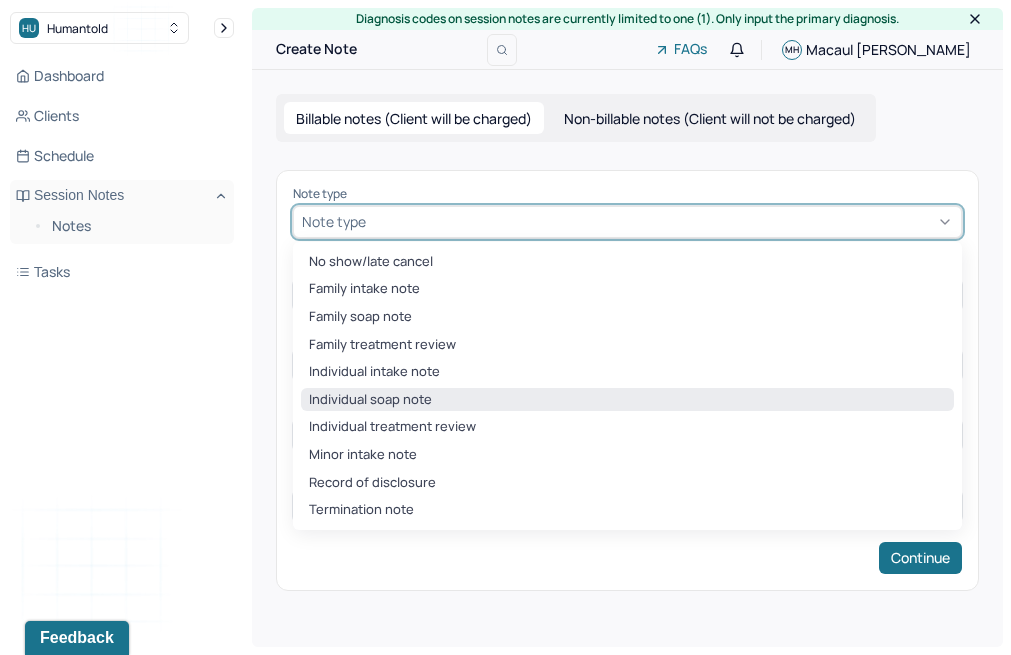 click on "Individual soap note" at bounding box center (627, 400) 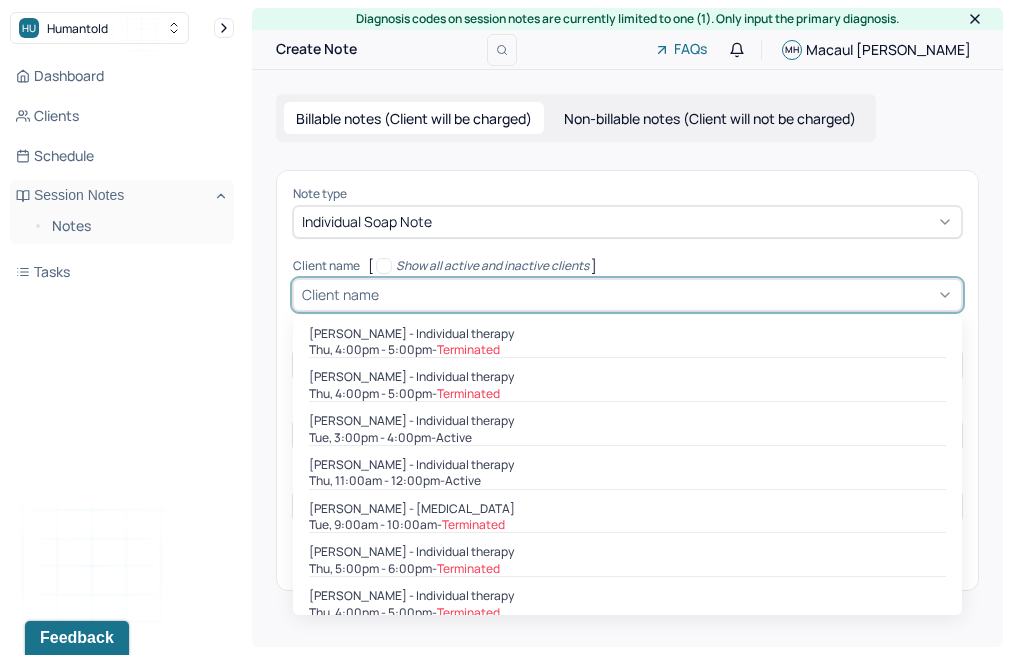 click on "Client name" at bounding box center [340, 294] 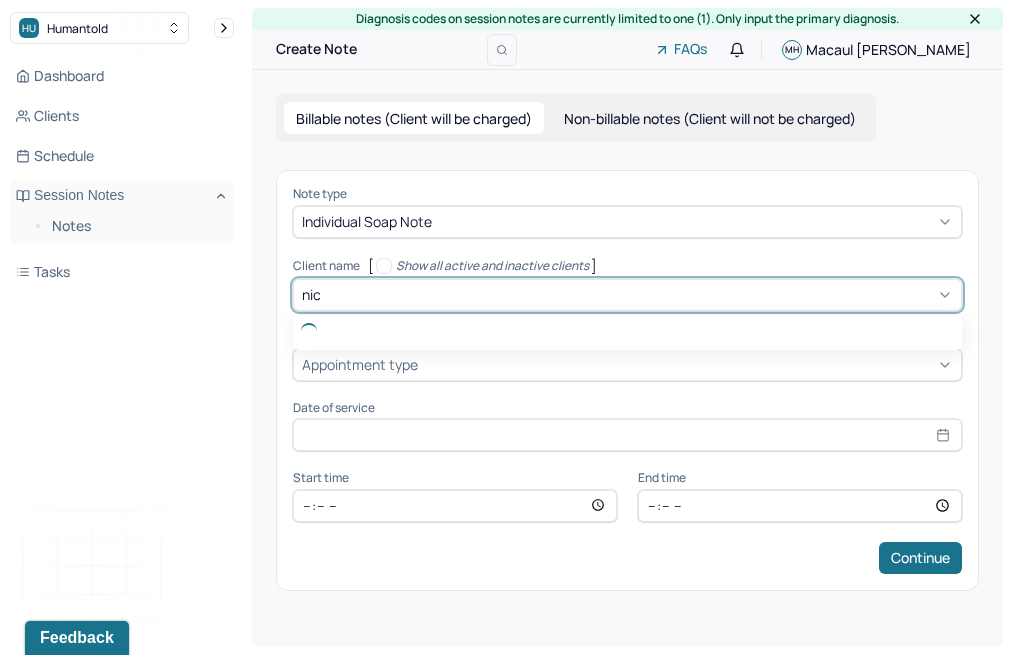 type on "nich" 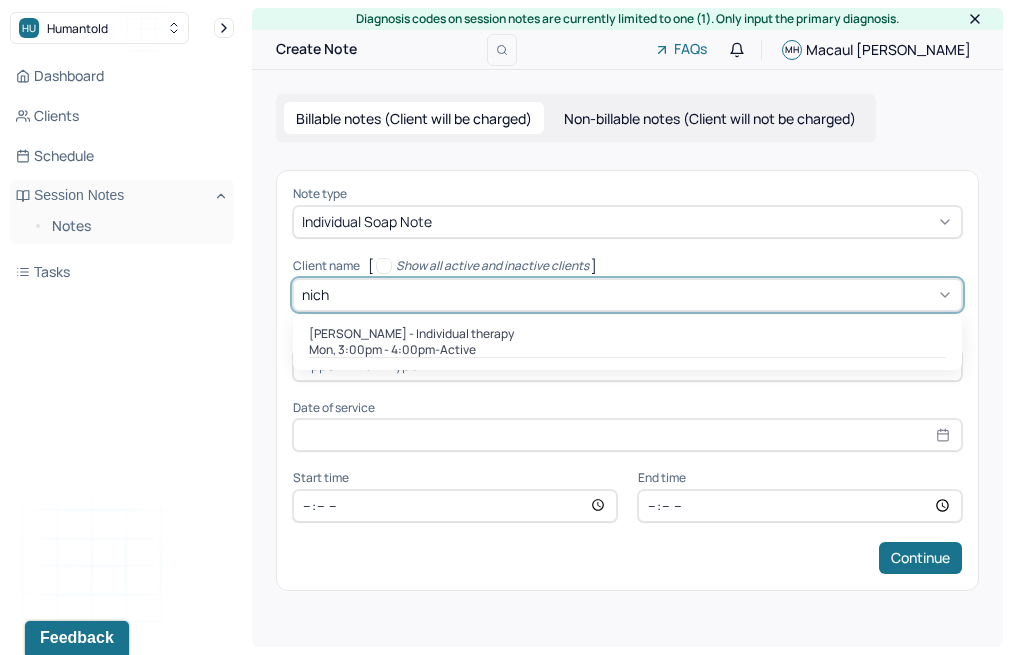 click on "[PERSON_NAME] - Individual therapy" at bounding box center [411, 334] 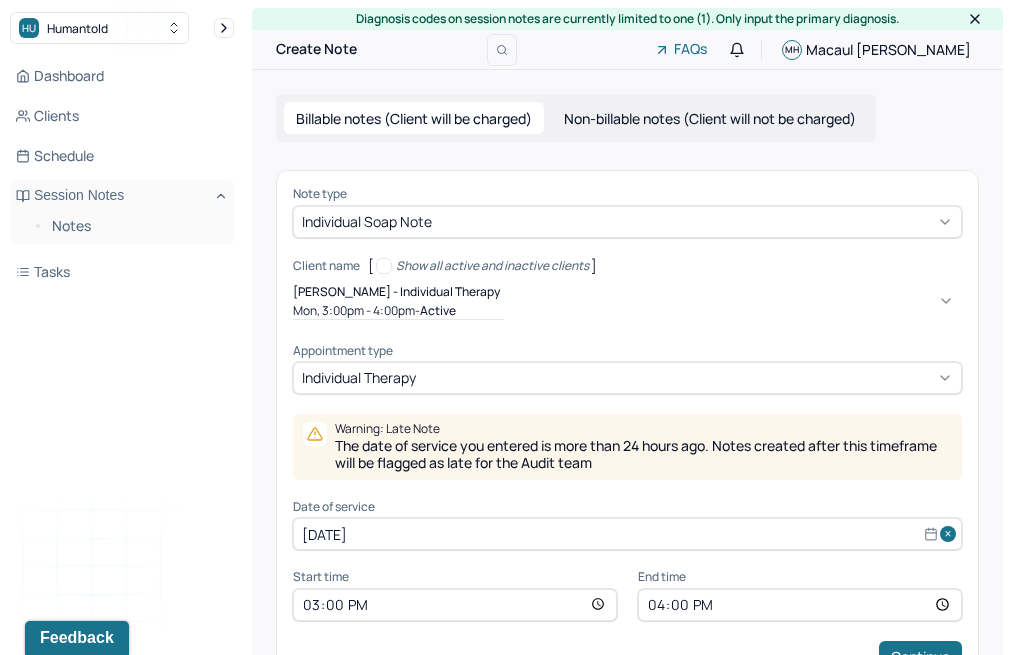 select on "6" 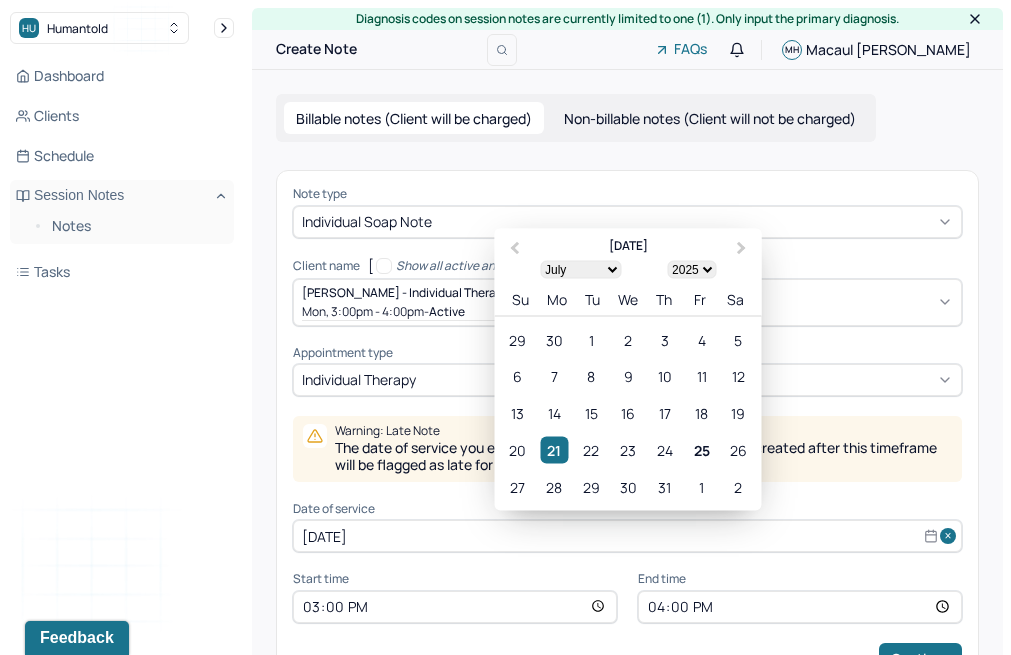 click on "[DATE]" at bounding box center (627, 536) 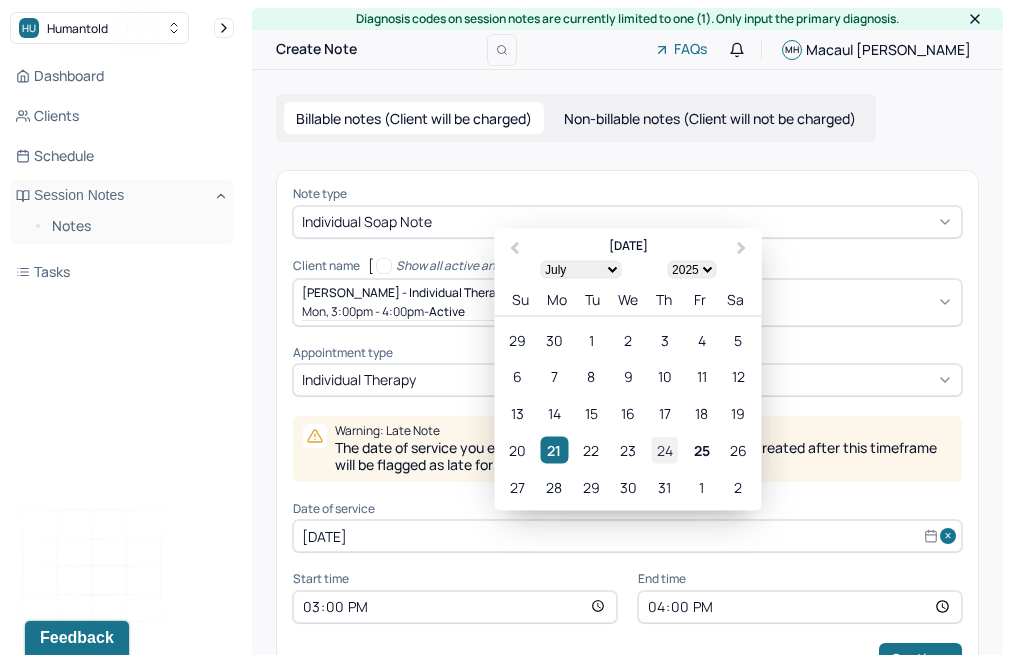 click on "24" at bounding box center (664, 450) 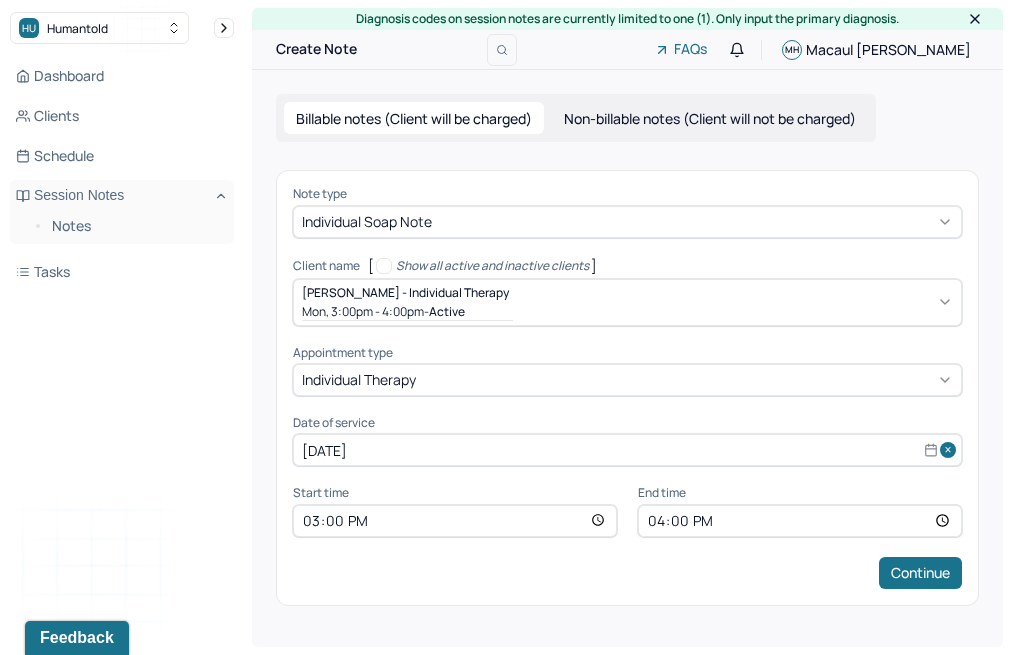 click on "15:00" at bounding box center [455, 521] 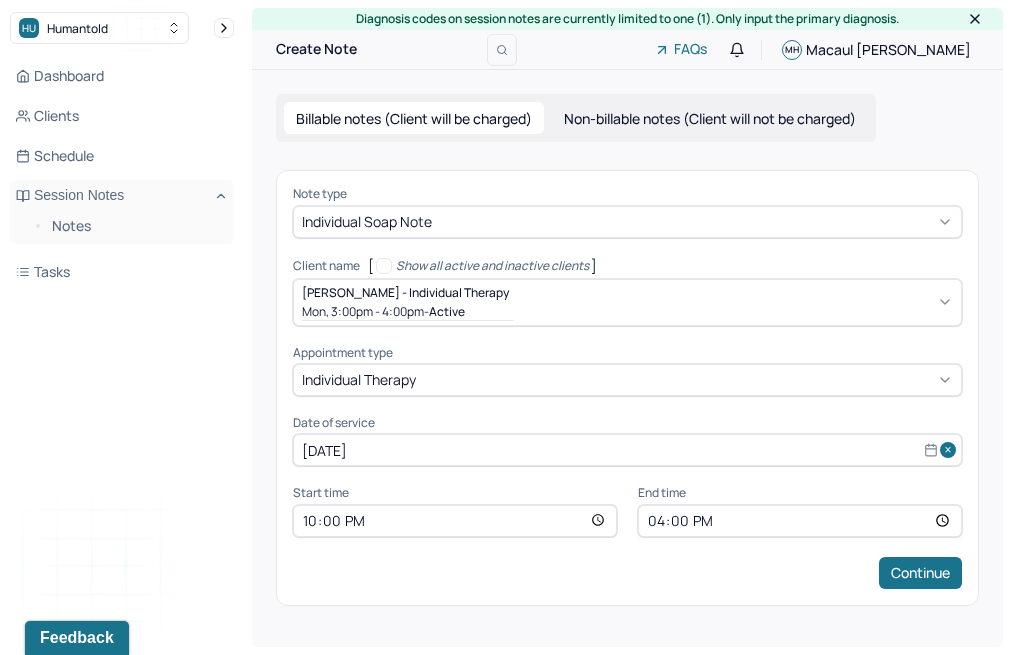 click on "22:00" at bounding box center (455, 521) 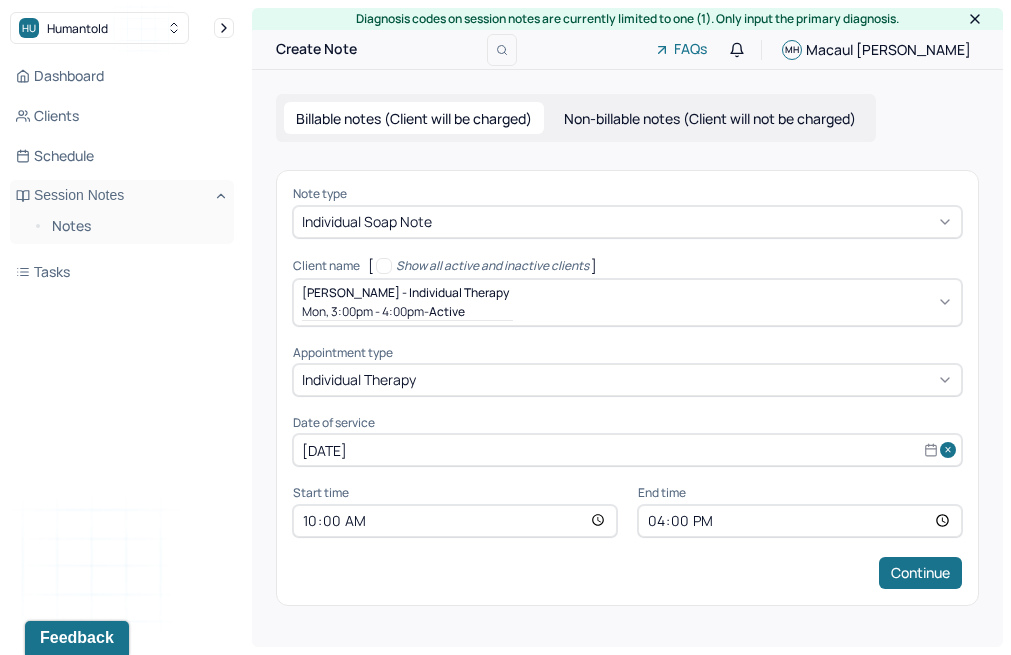 type on "10:00" 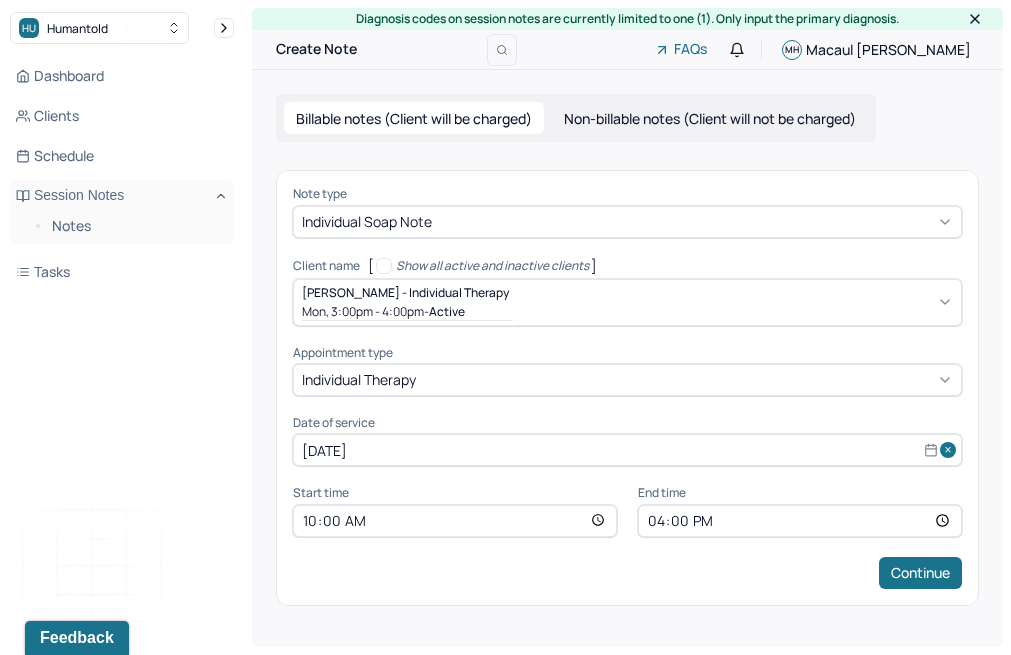 click on "16:00" at bounding box center [800, 521] 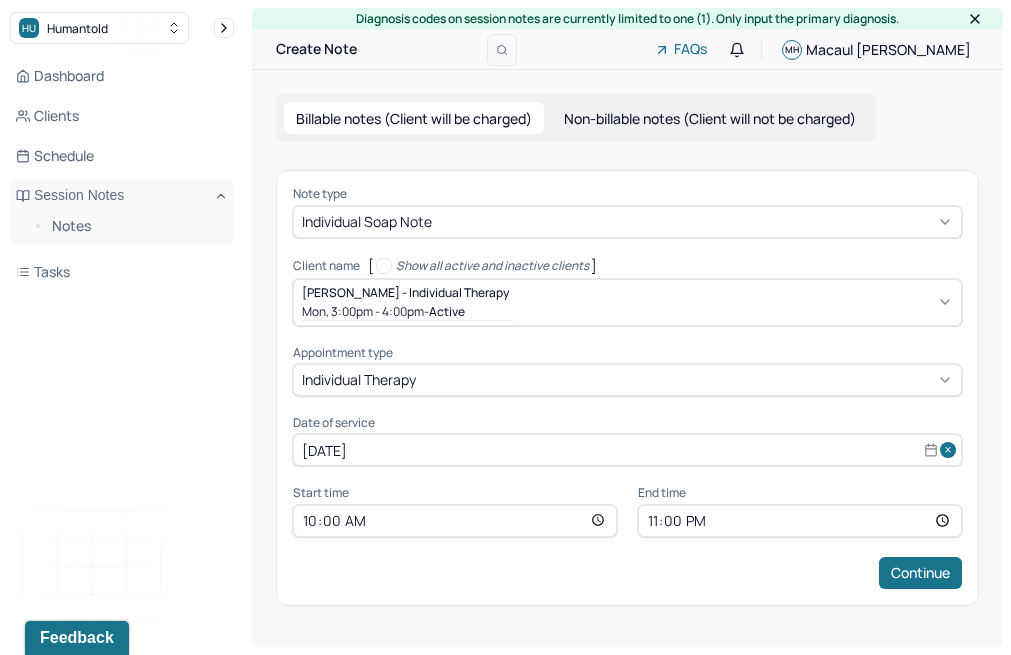 click on "23:00" at bounding box center [800, 521] 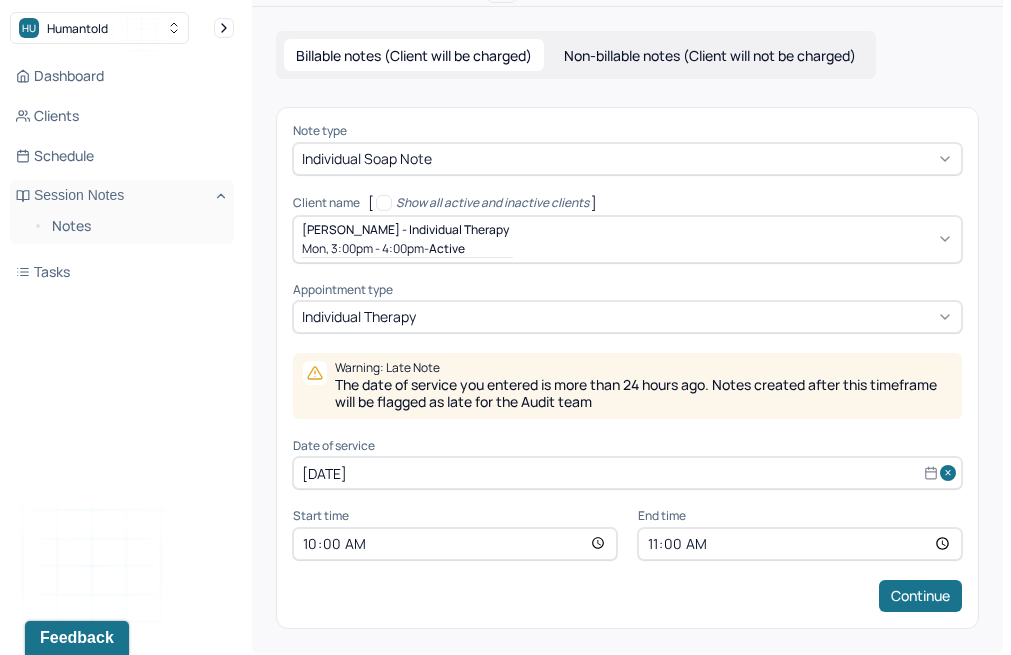 scroll, scrollTop: 62, scrollLeft: 0, axis: vertical 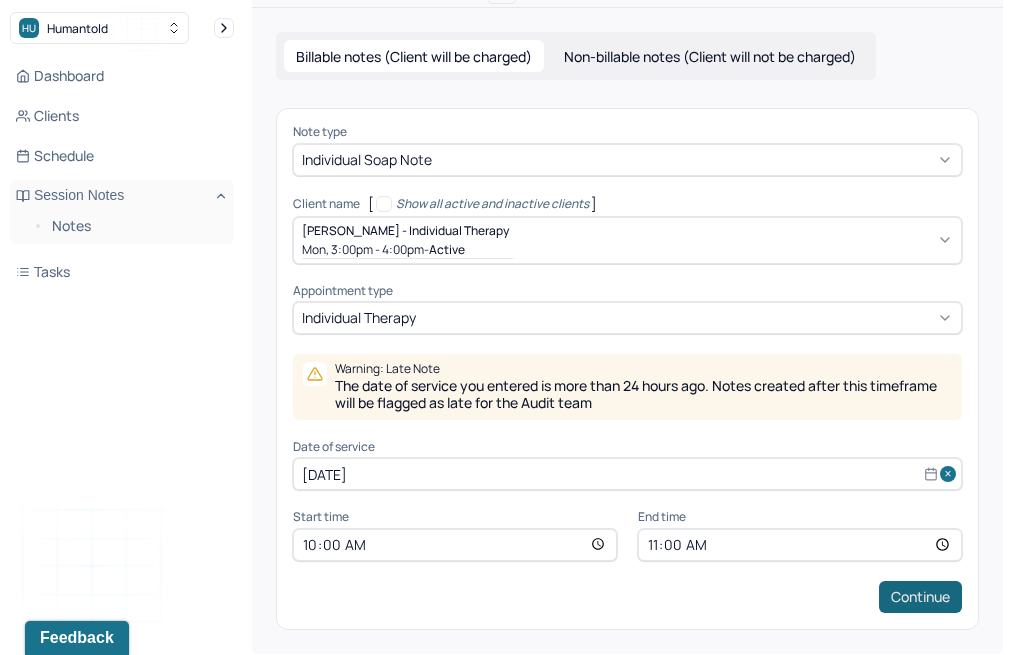 type on "11:00" 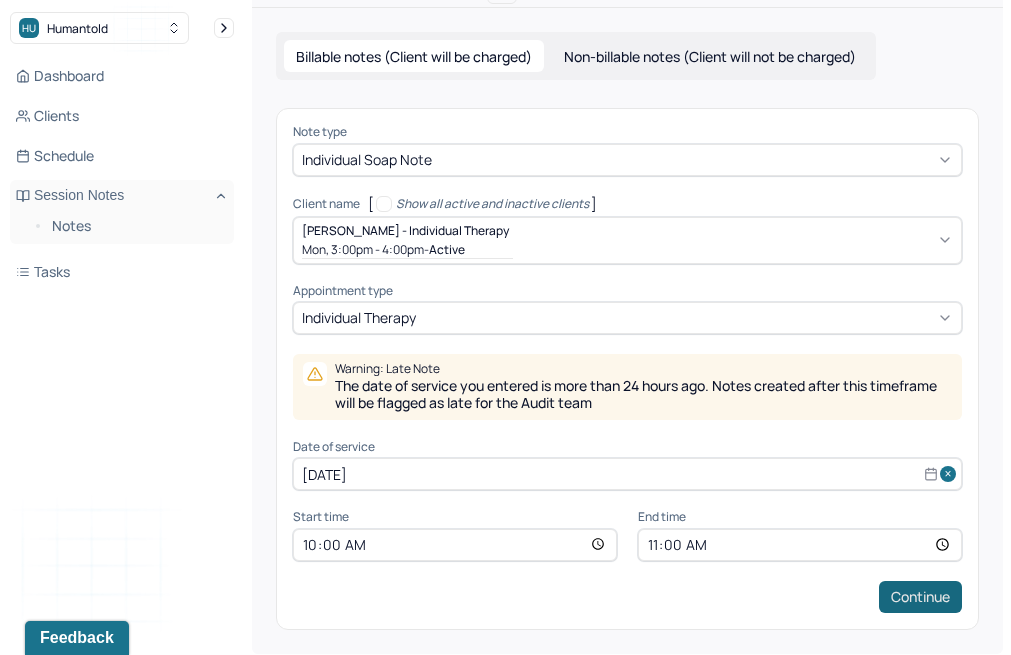 click on "Continue" at bounding box center (920, 597) 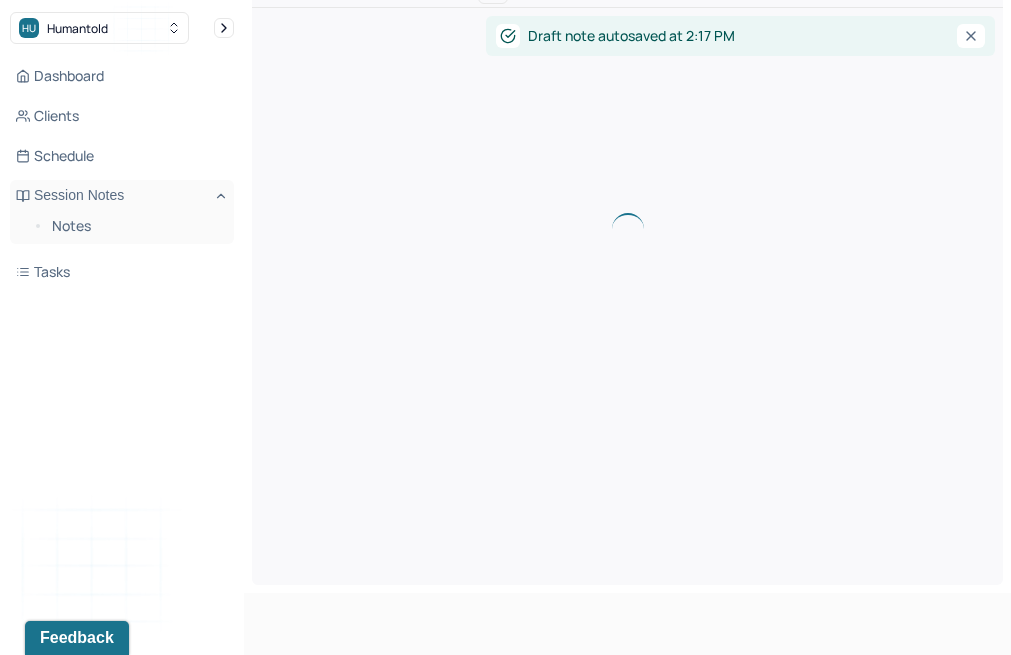 scroll, scrollTop: 0, scrollLeft: 0, axis: both 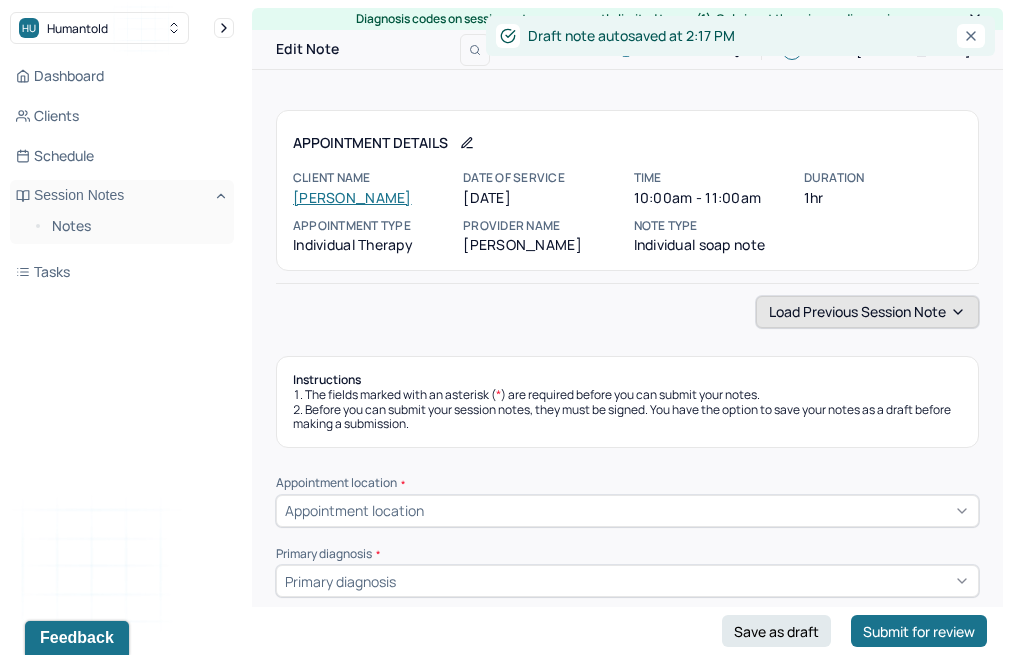 click on "Load previous session note" at bounding box center (867, 312) 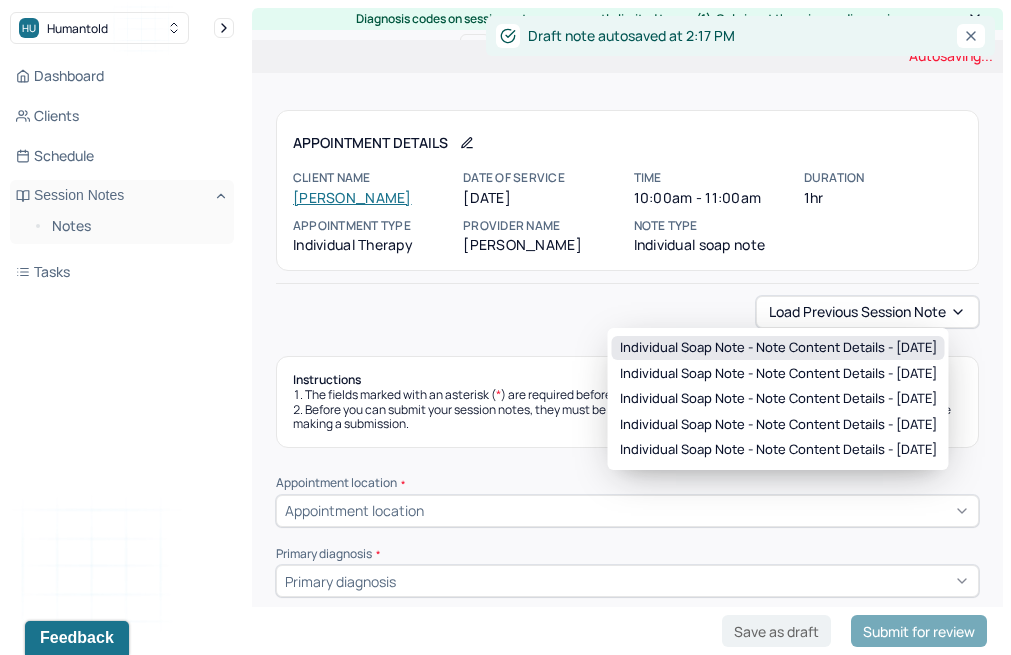 click on "Individual soap note   - Note content Details -   [DATE]" at bounding box center (778, 348) 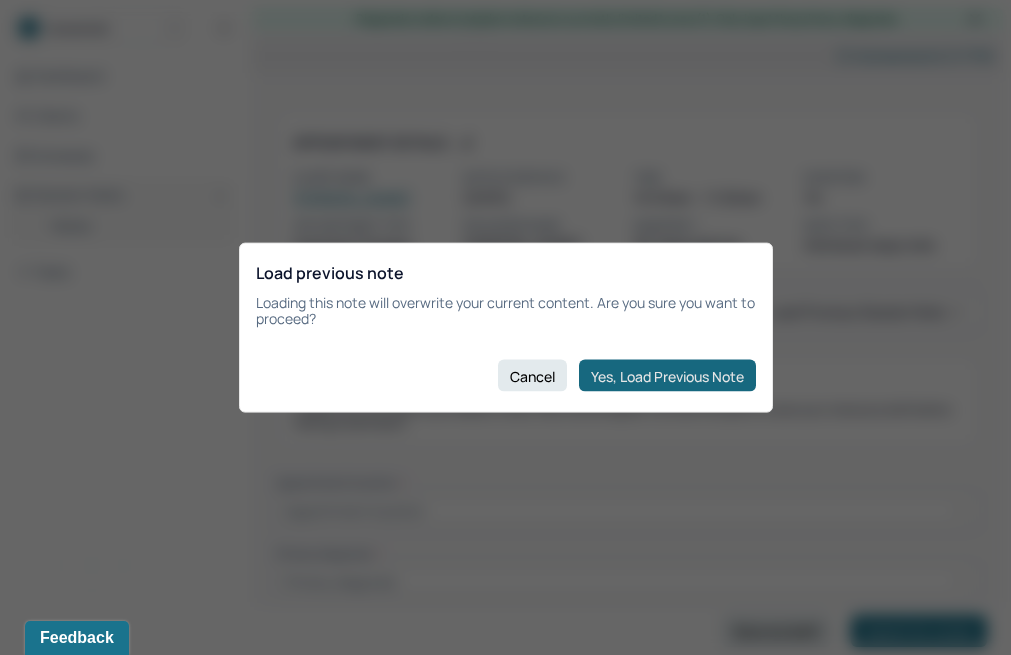 click on "Yes, Load Previous Note" at bounding box center [667, 376] 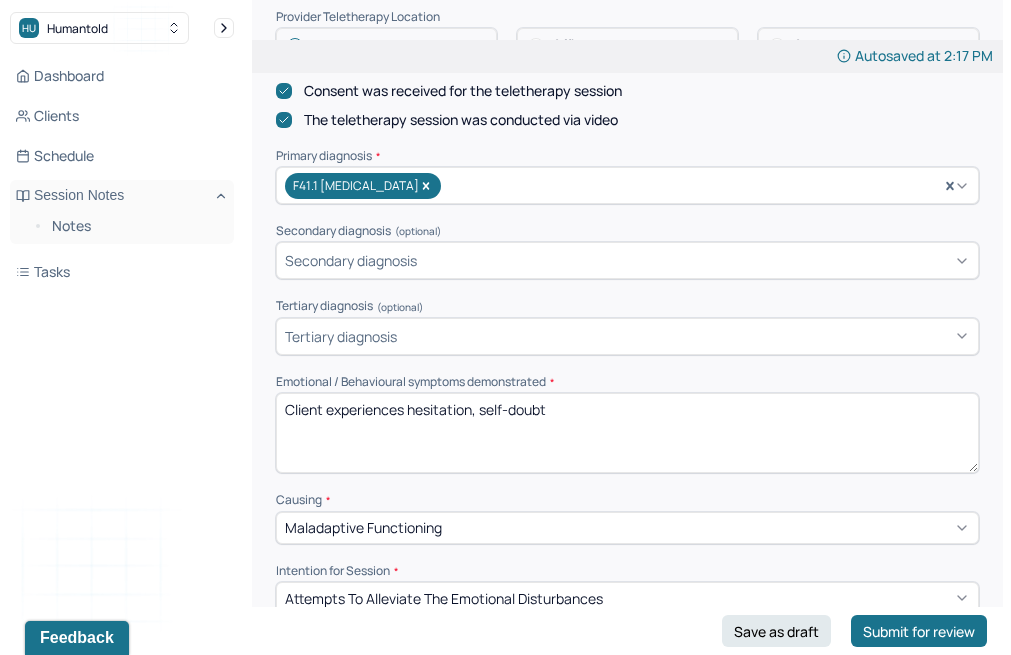 scroll, scrollTop: 617, scrollLeft: 0, axis: vertical 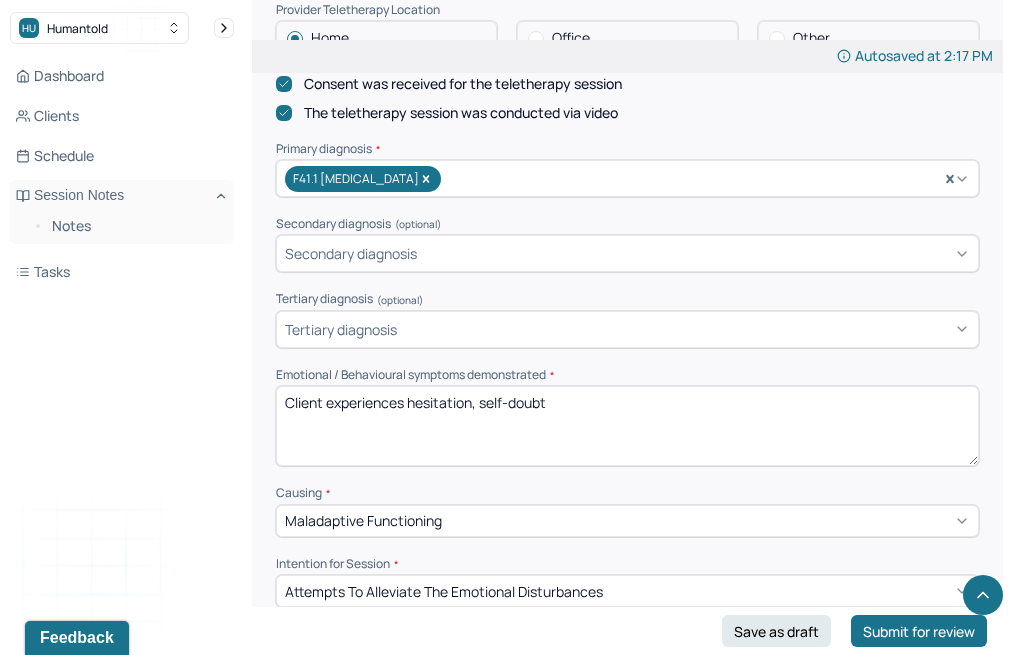 drag, startPoint x: 570, startPoint y: 390, endPoint x: 484, endPoint y: 389, distance: 86.00581 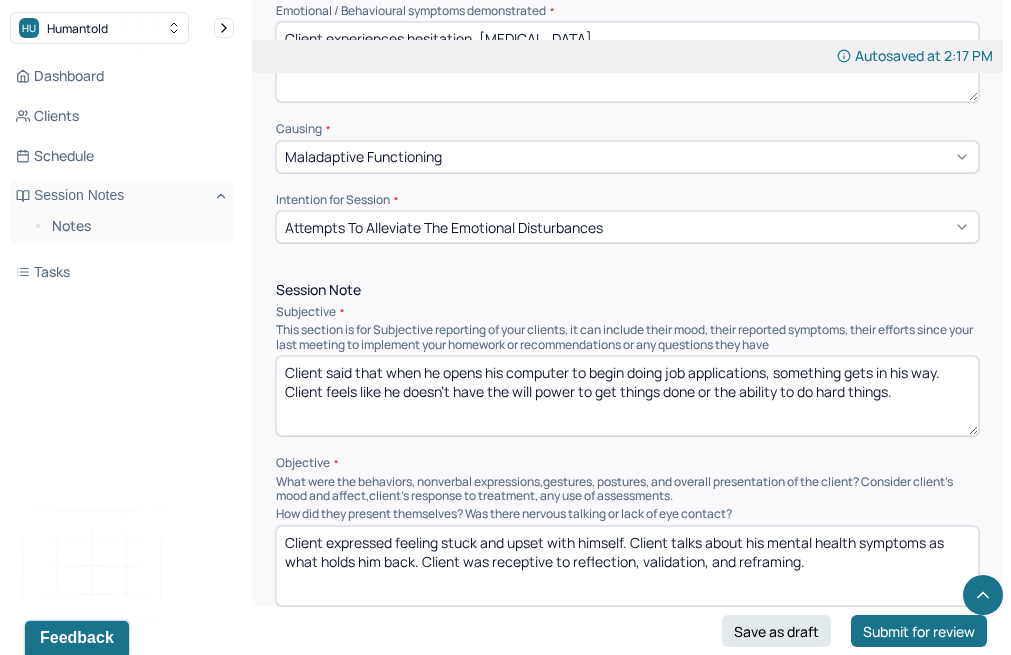 scroll, scrollTop: 995, scrollLeft: 0, axis: vertical 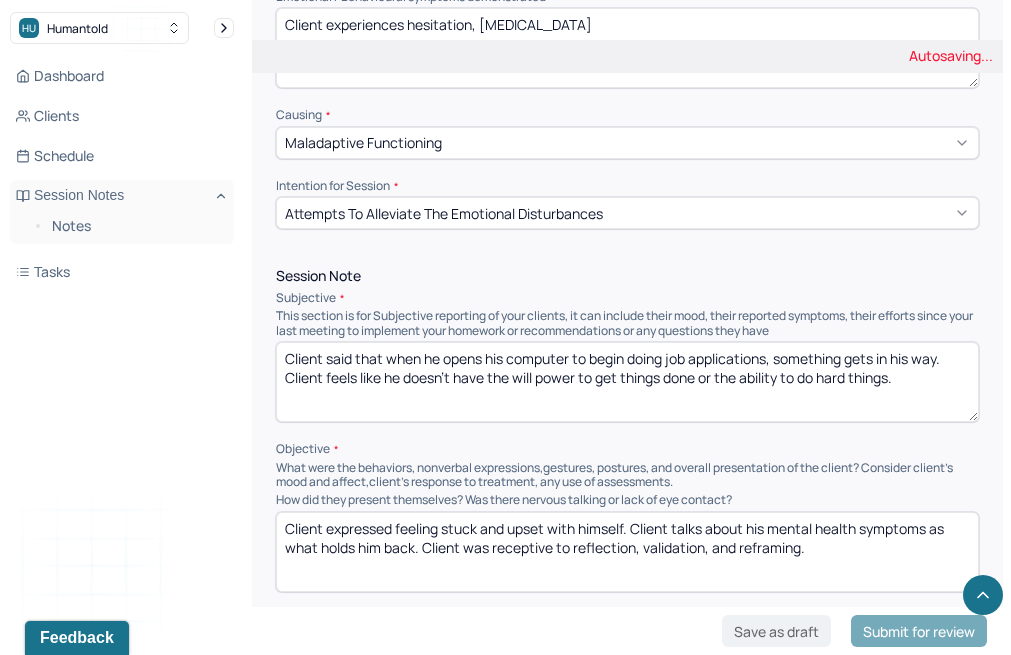 type on "Client experiences hesitation, [MEDICAL_DATA]" 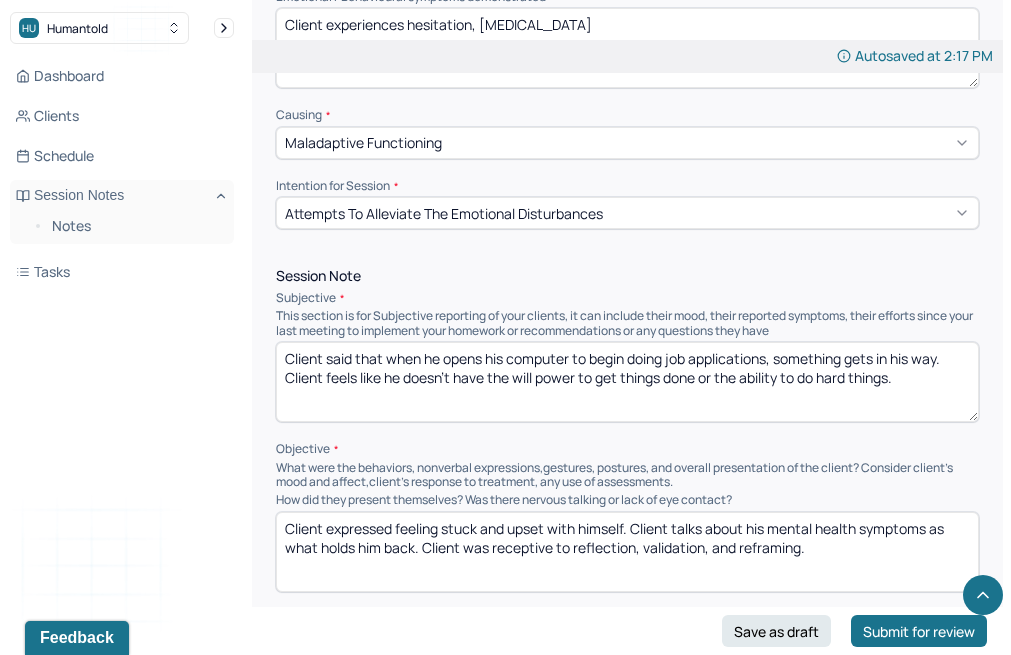 click on "Client said that when he opens his computer to begin doing job applications, something gets in his way. Client feels like he doesn't have the will power to get things done or the ability to do hard things." at bounding box center (627, 382) 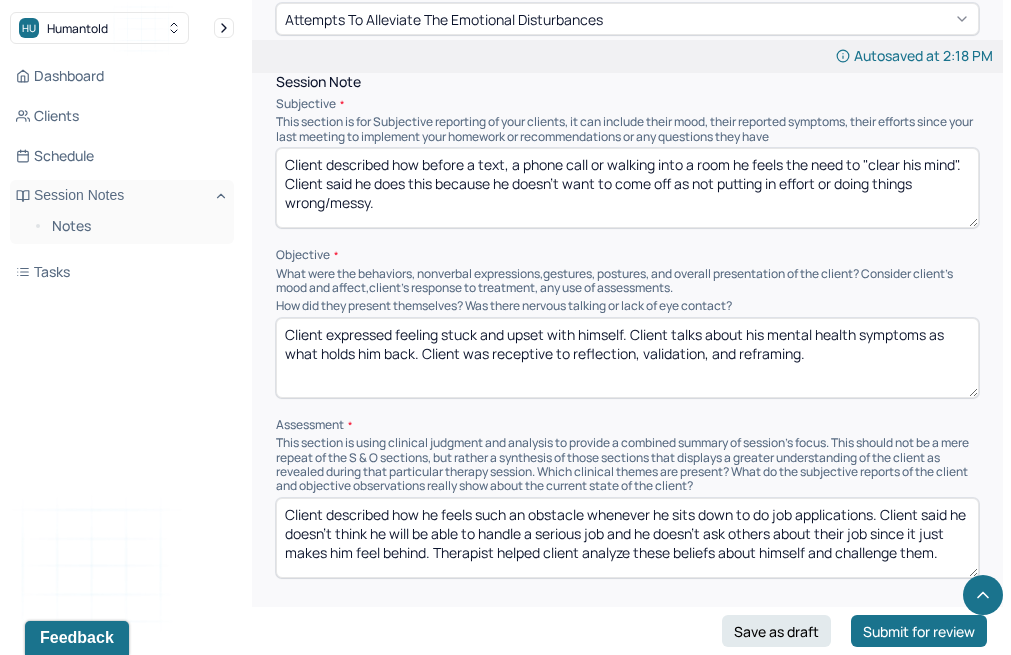 scroll, scrollTop: 1205, scrollLeft: 0, axis: vertical 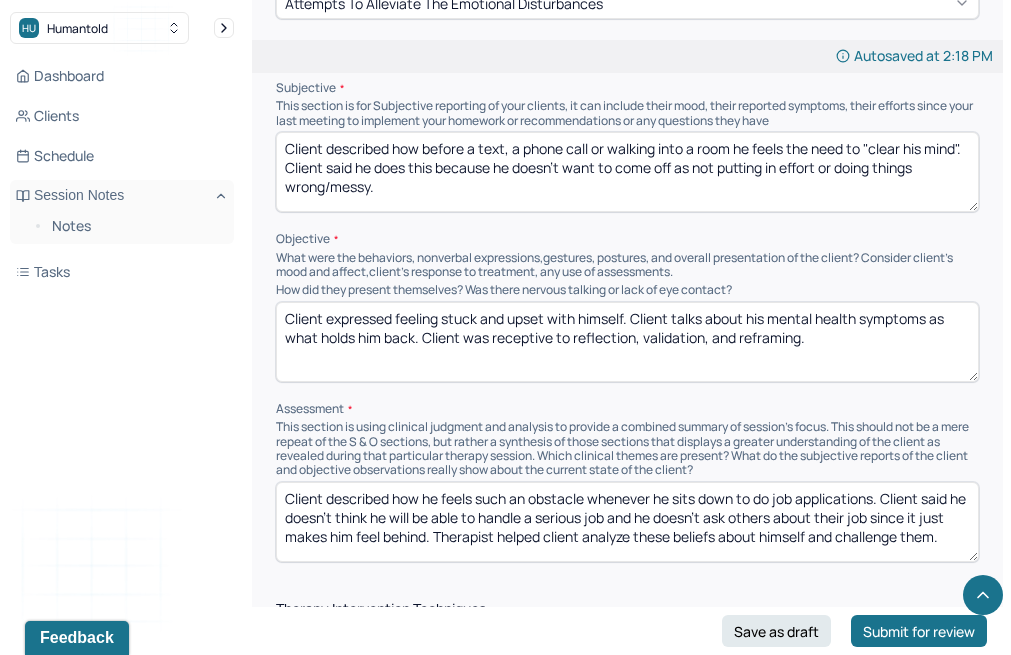 type on "Client described how before a text, a phone call or walking into a room he feels the need to "clear his mind".  Client said he does this because he doesn't want to come off as not putting in effort or doing things wrong/messy." 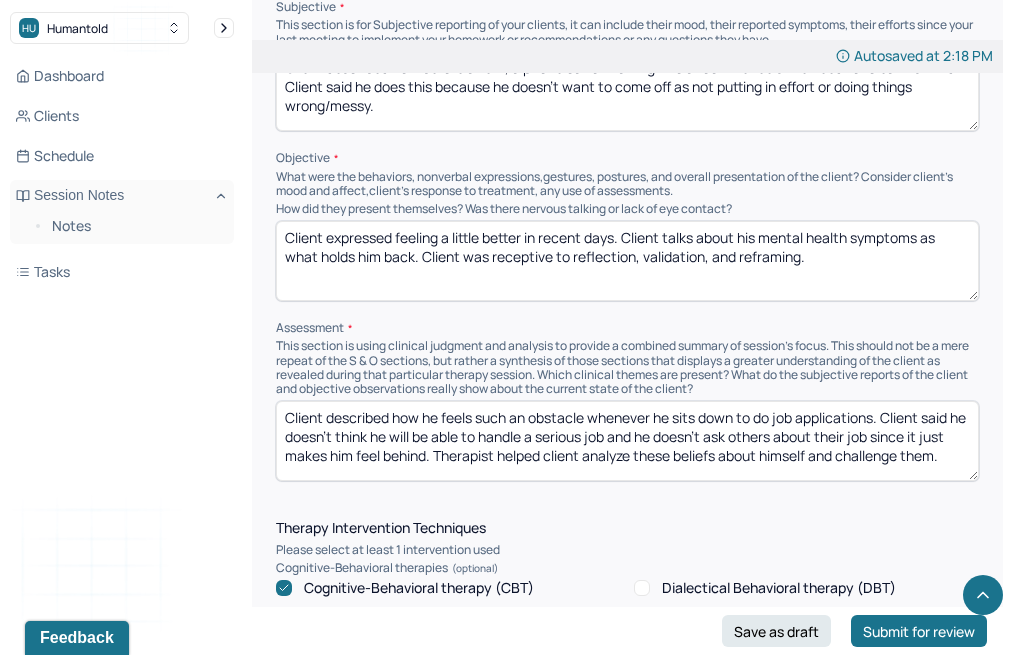 scroll, scrollTop: 1287, scrollLeft: 0, axis: vertical 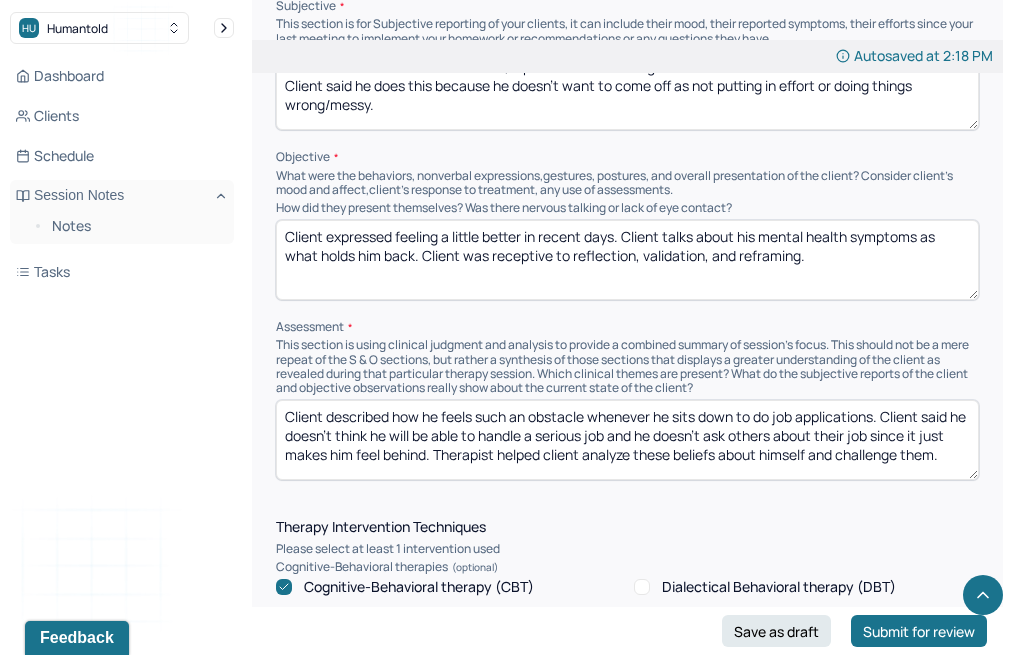 type on "Client expressed feeling a little better in recent days. Client talks about his mental health symptoms as what holds him back. Client was receptive to reflection, validation, and reframing." 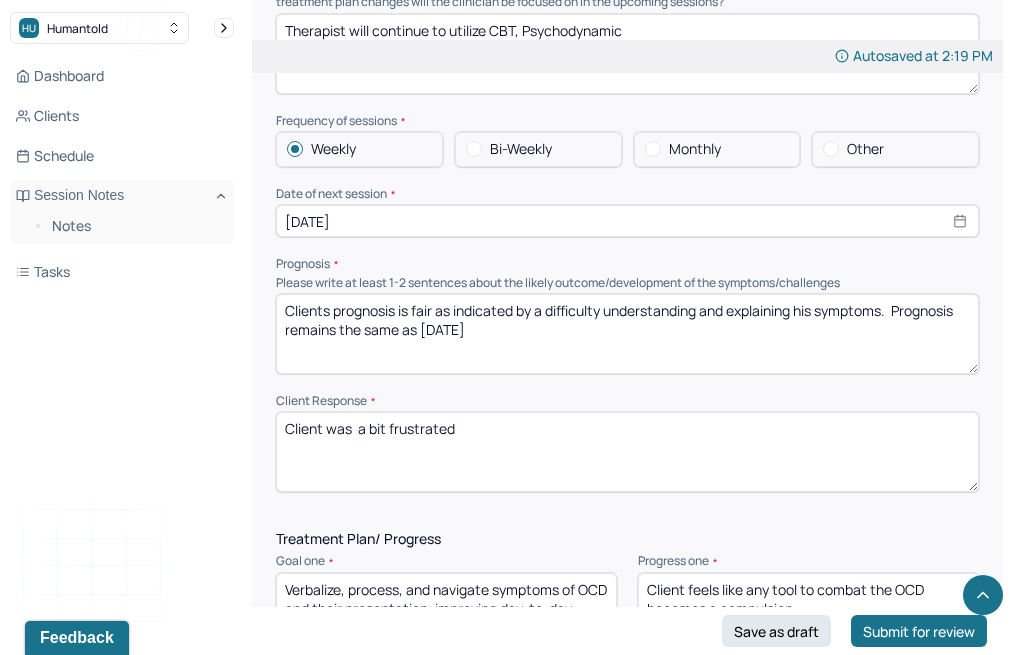 scroll, scrollTop: 2378, scrollLeft: 0, axis: vertical 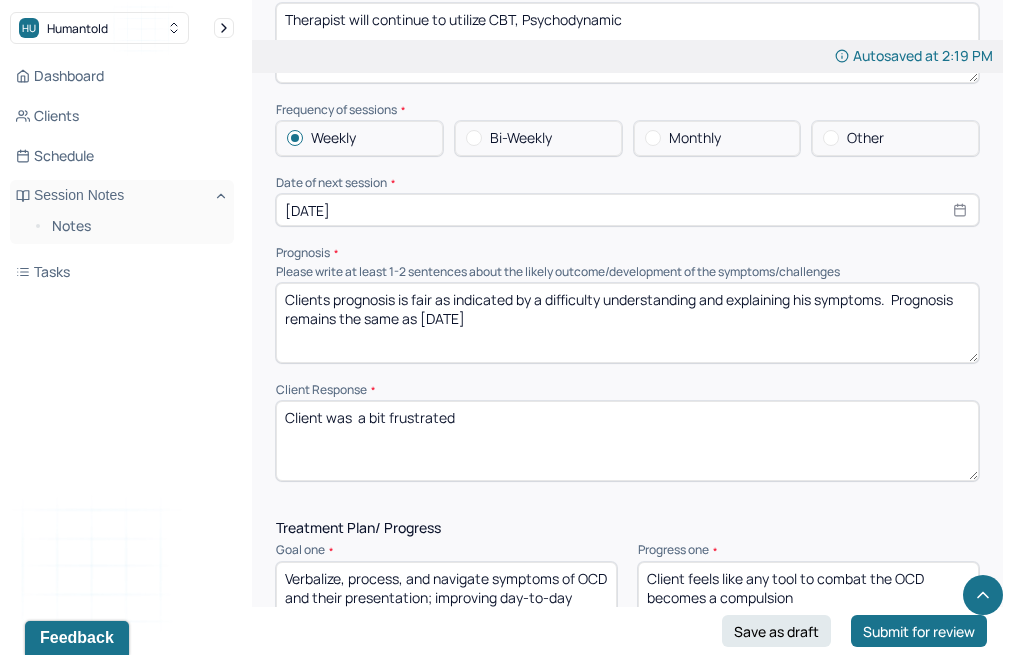 type on "Client described how he has been feeling lately and articulated his symptoms in preparation for an appointment with his psychiatrist. Client notes that his mental compulsion is him trying to 'clear his mind' to be just right so that he can engage in a task. Client feels this is necessary to do it well." 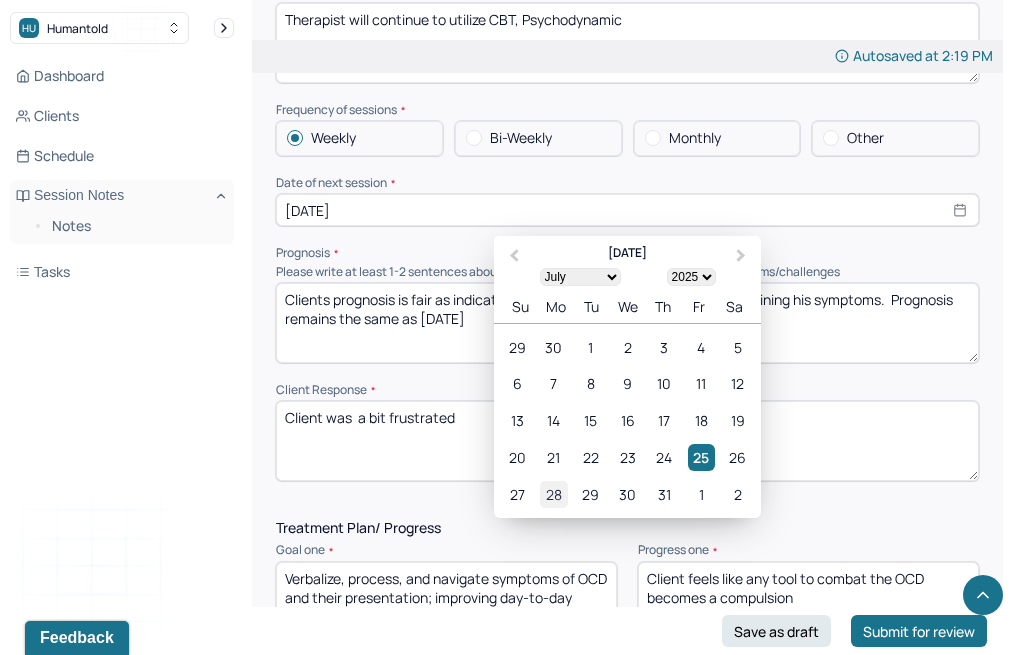 click on "28" at bounding box center [553, 494] 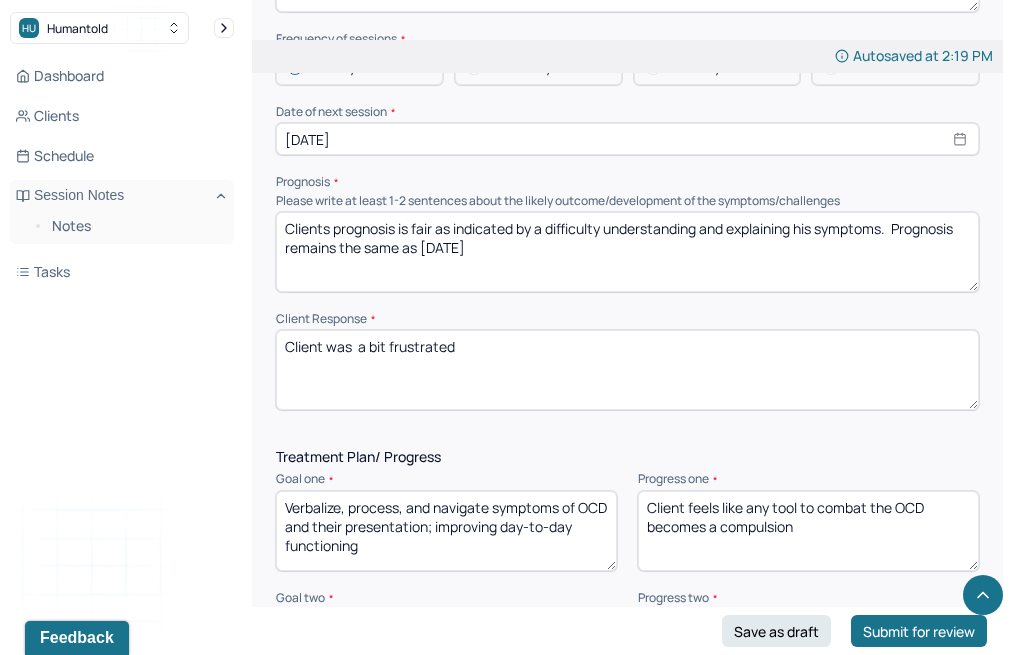 scroll, scrollTop: 2454, scrollLeft: 0, axis: vertical 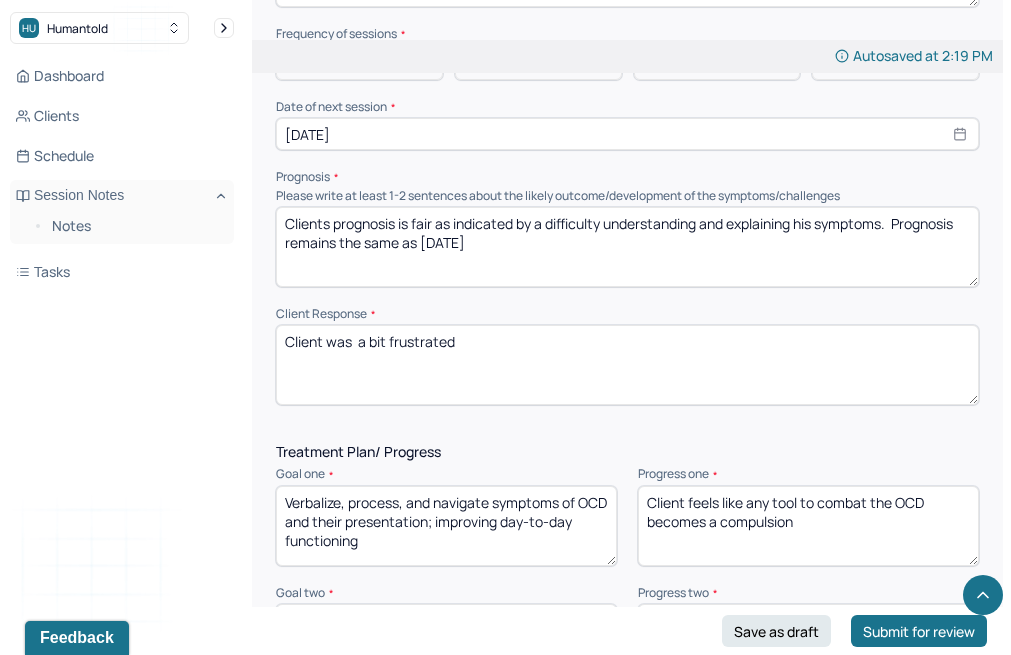 drag, startPoint x: 359, startPoint y: 304, endPoint x: 572, endPoint y: 326, distance: 214.13313 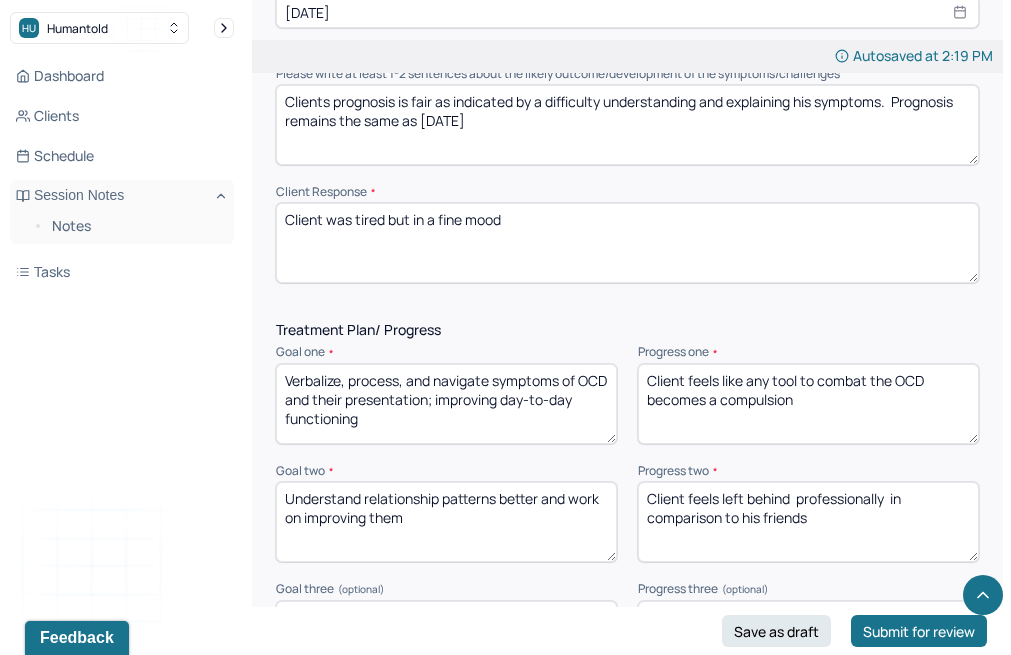 scroll, scrollTop: 2592, scrollLeft: 0, axis: vertical 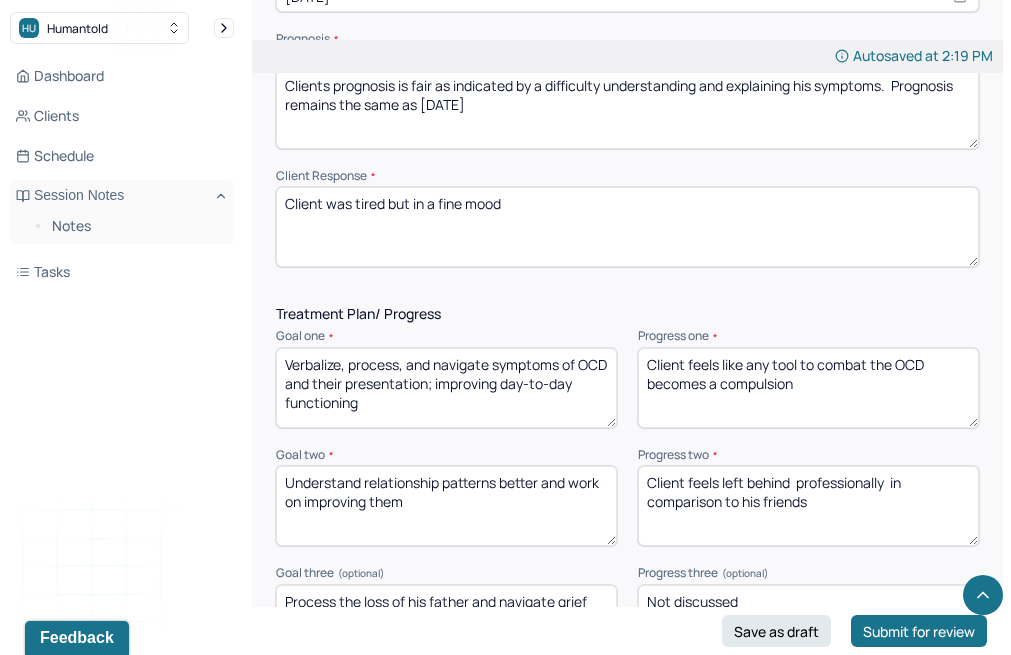 type on "Client was tired but in a fine mood" 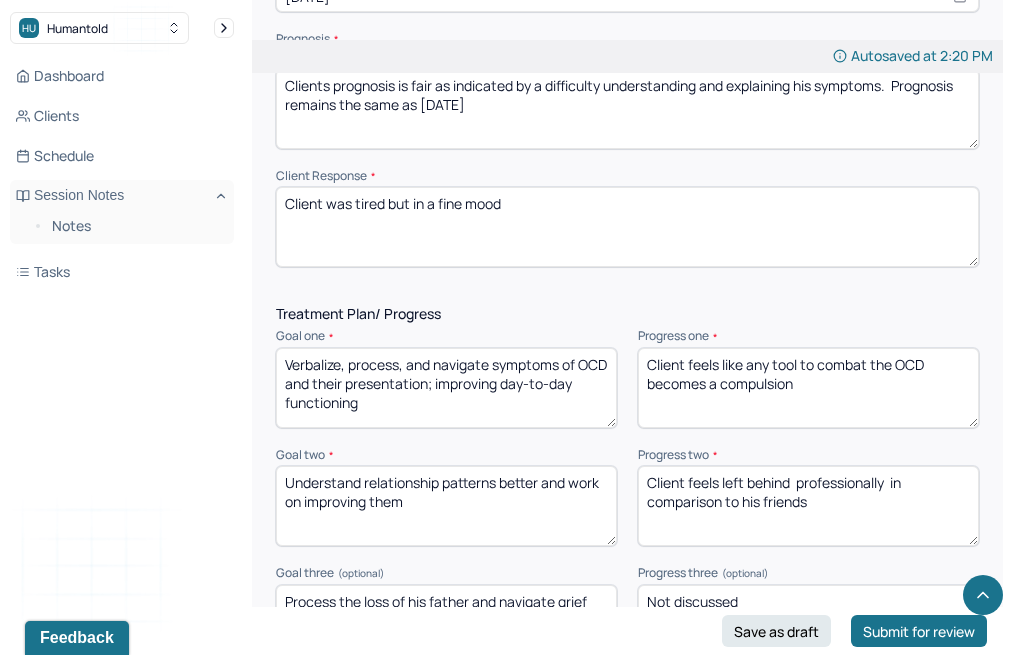click on "Client feels like any tool to combat the OCD becomes a compulsion" at bounding box center (808, 388) 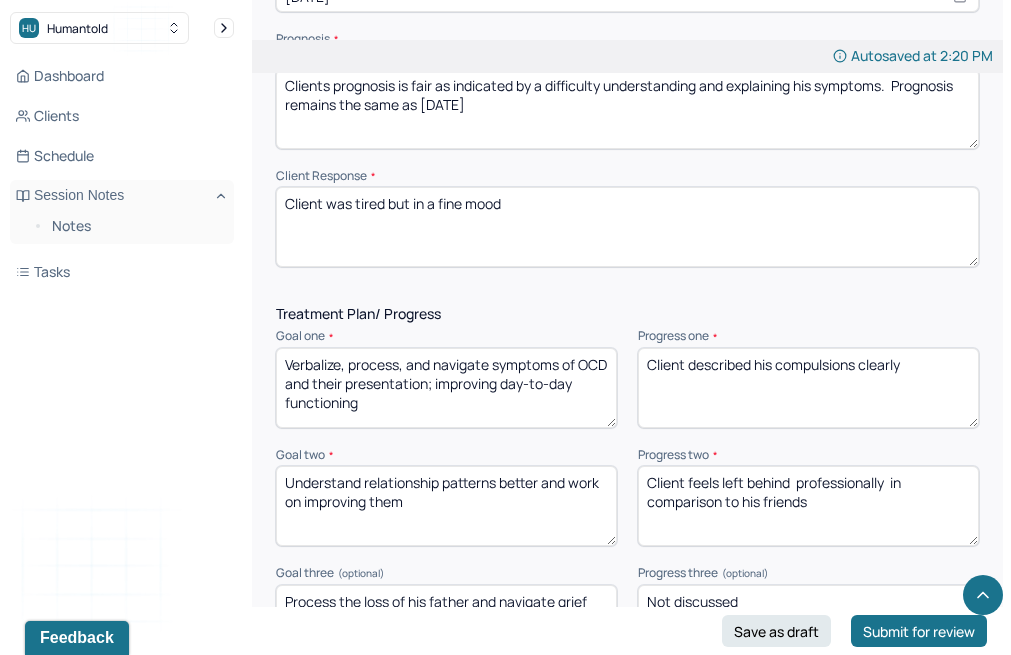 type on "Client described his compulsions clearly" 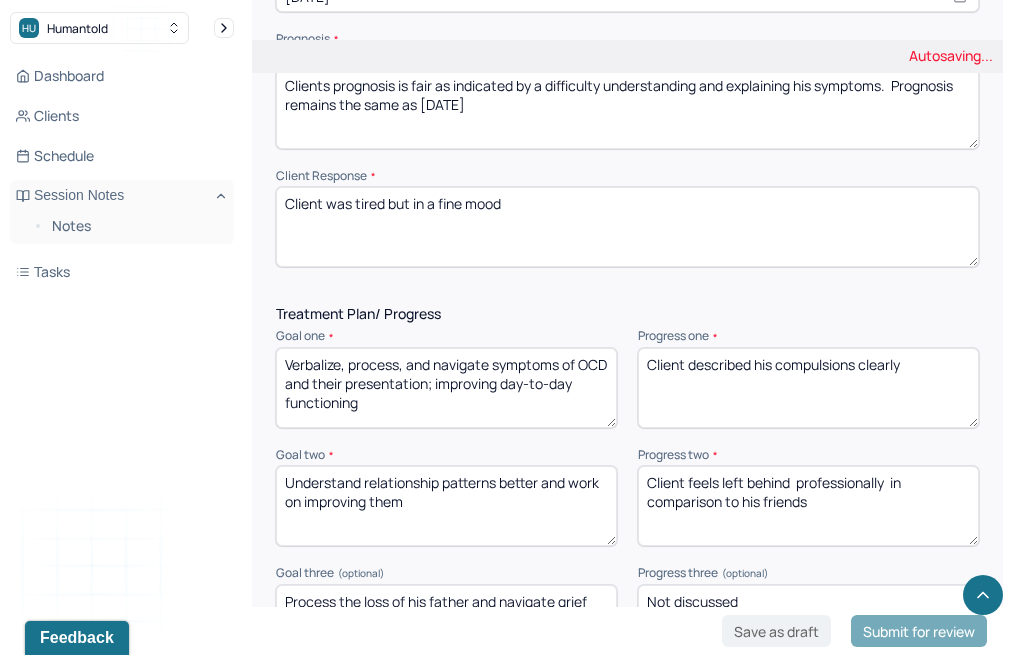 click on "Client feels left behind  professionally  in comparison to his friends" at bounding box center [808, 506] 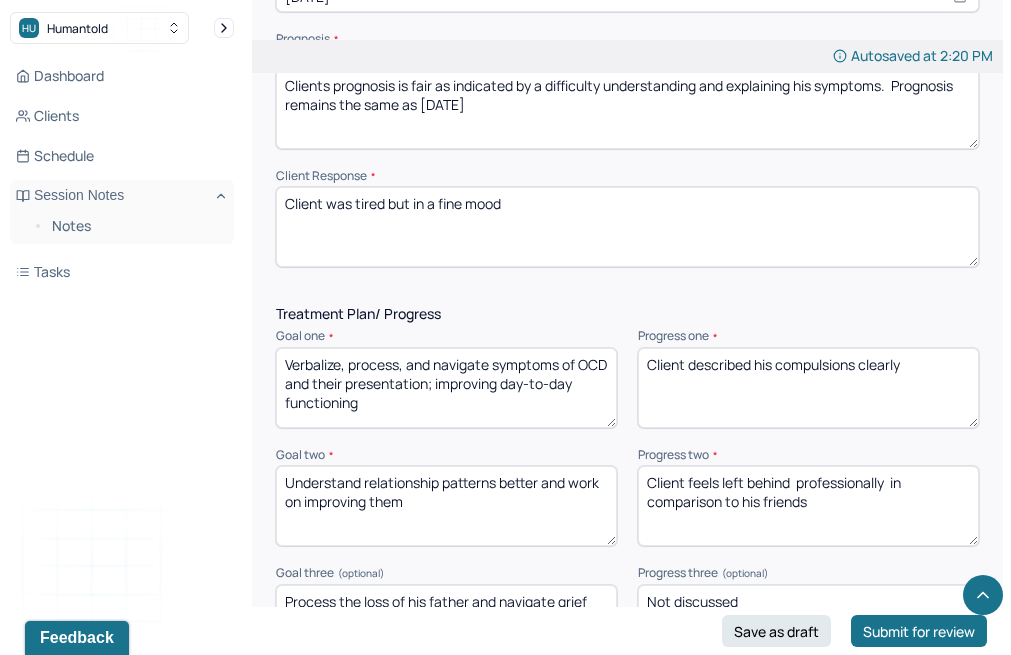 click on "Client feels left behind  professionally  in comparison to his friends" at bounding box center (808, 506) 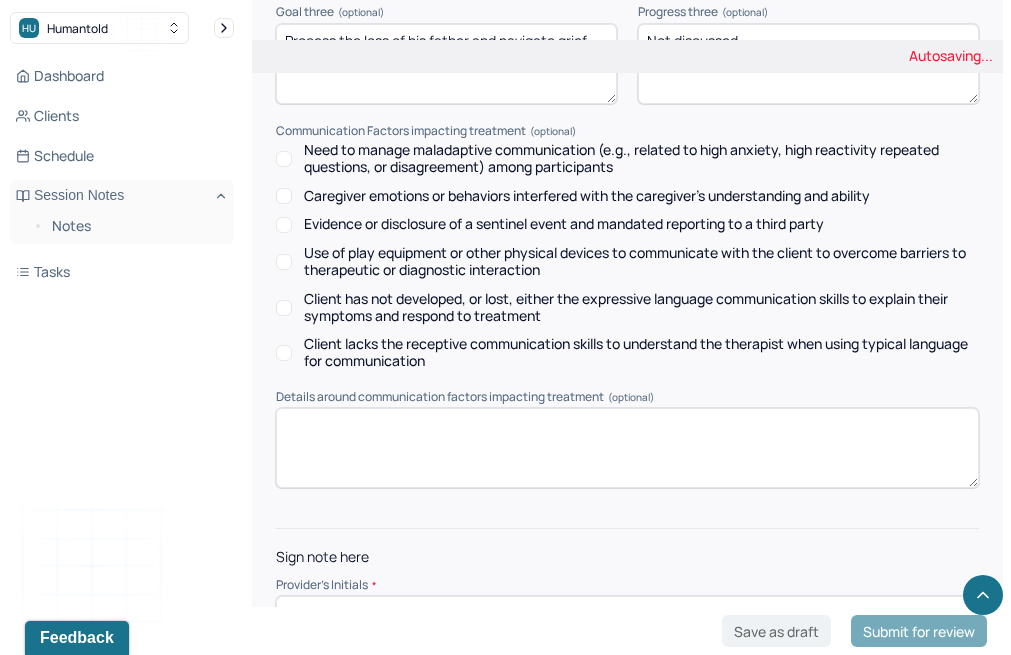 scroll, scrollTop: 3152, scrollLeft: 0, axis: vertical 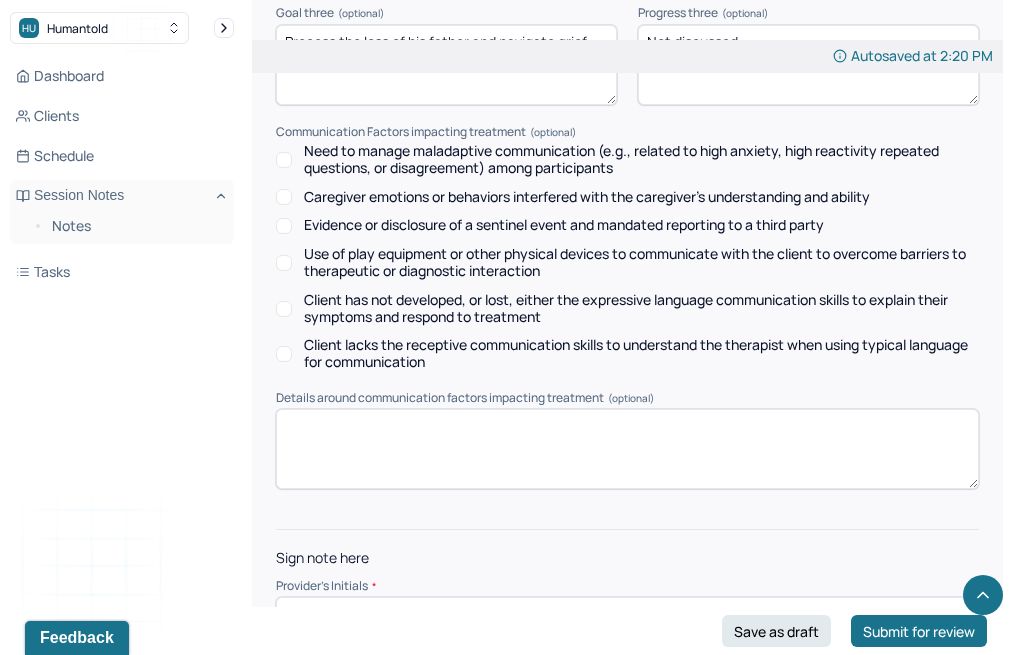 type on "Client felt connected to his friends in recent week" 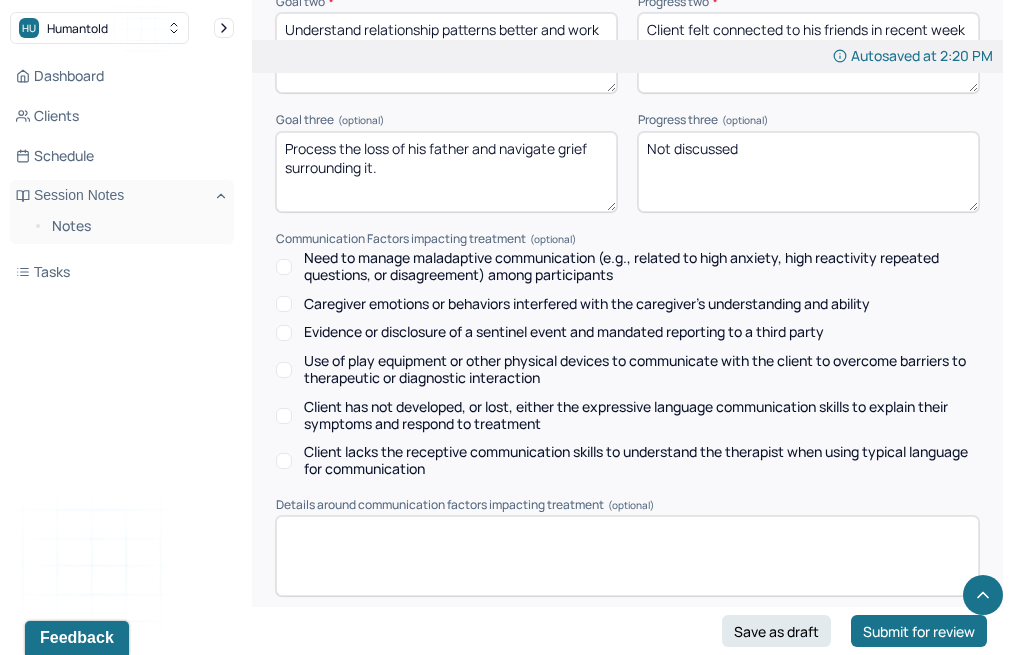 scroll, scrollTop: 3046, scrollLeft: 0, axis: vertical 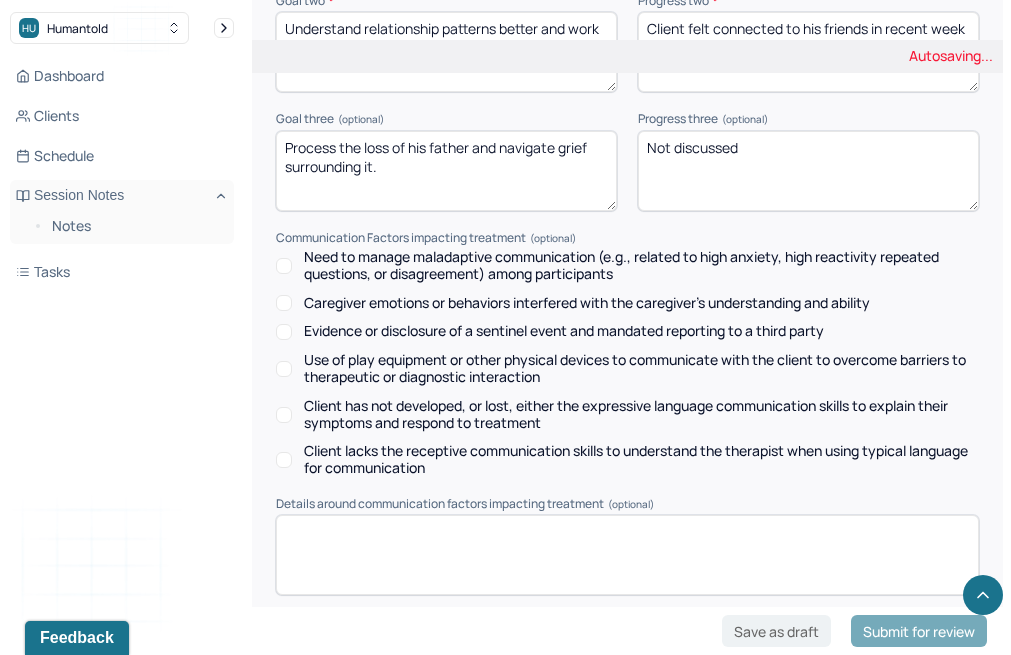 type on "MH" 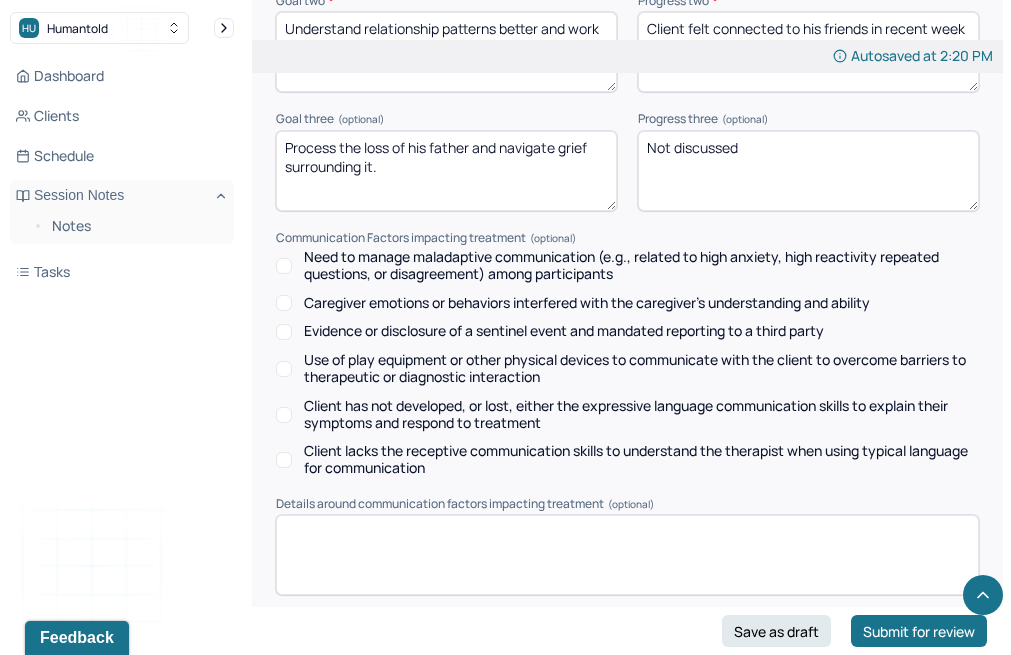click on "Not discussed" at bounding box center [808, 171] 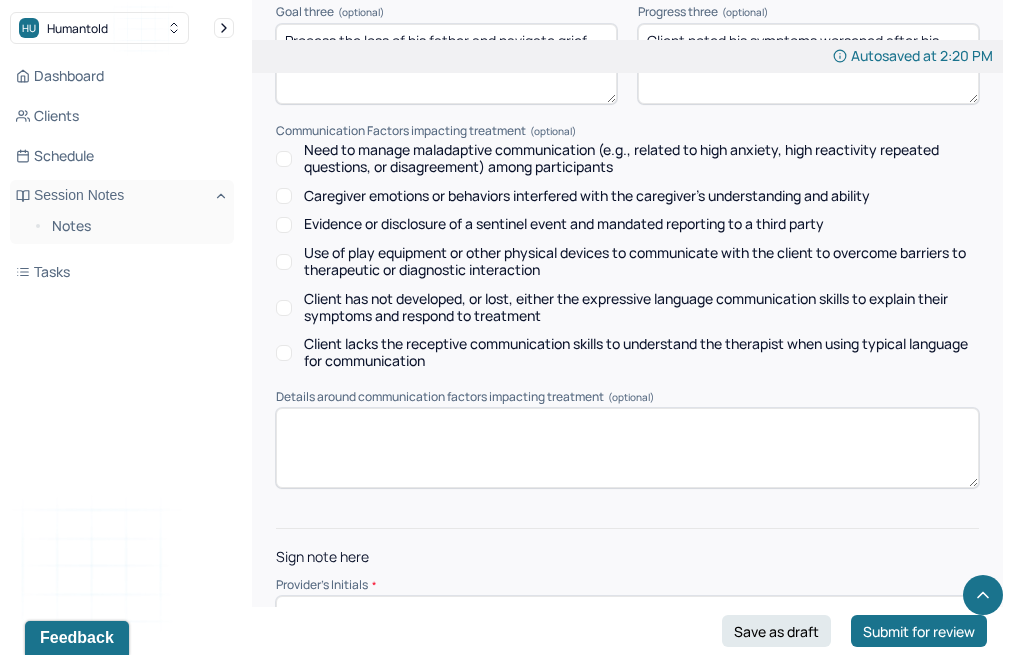scroll, scrollTop: 3152, scrollLeft: 0, axis: vertical 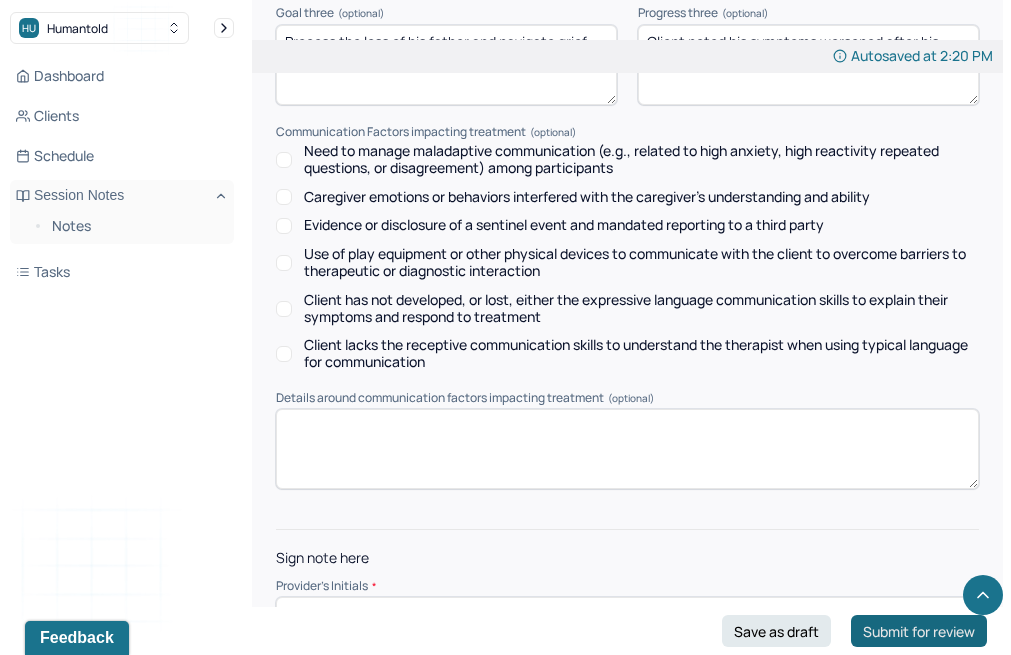 type on "Client noted his symptoms worsened after his dads death" 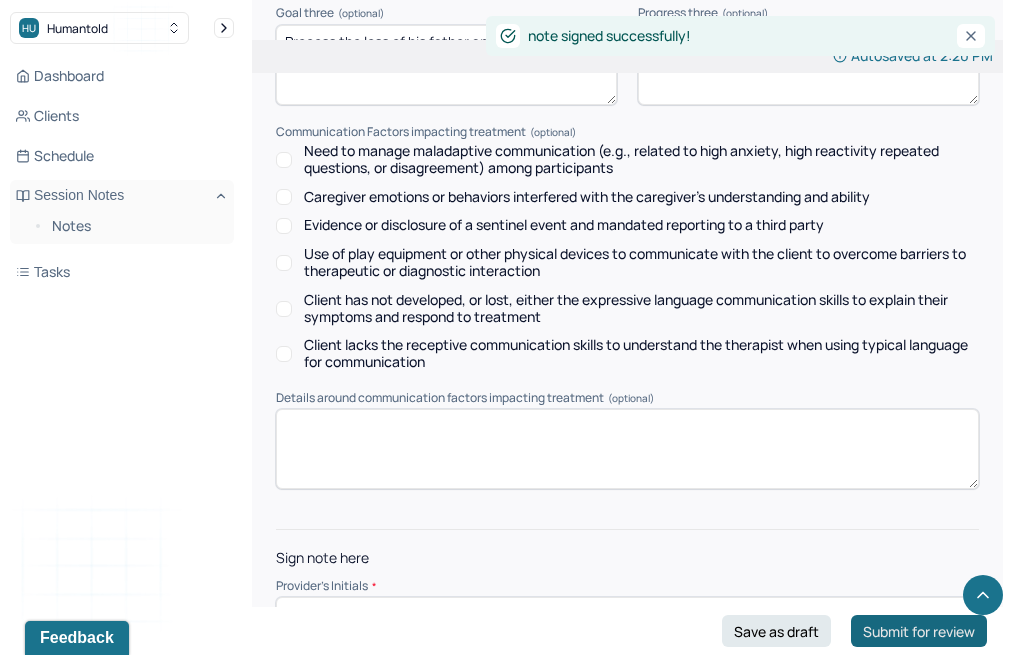 scroll, scrollTop: 0, scrollLeft: 0, axis: both 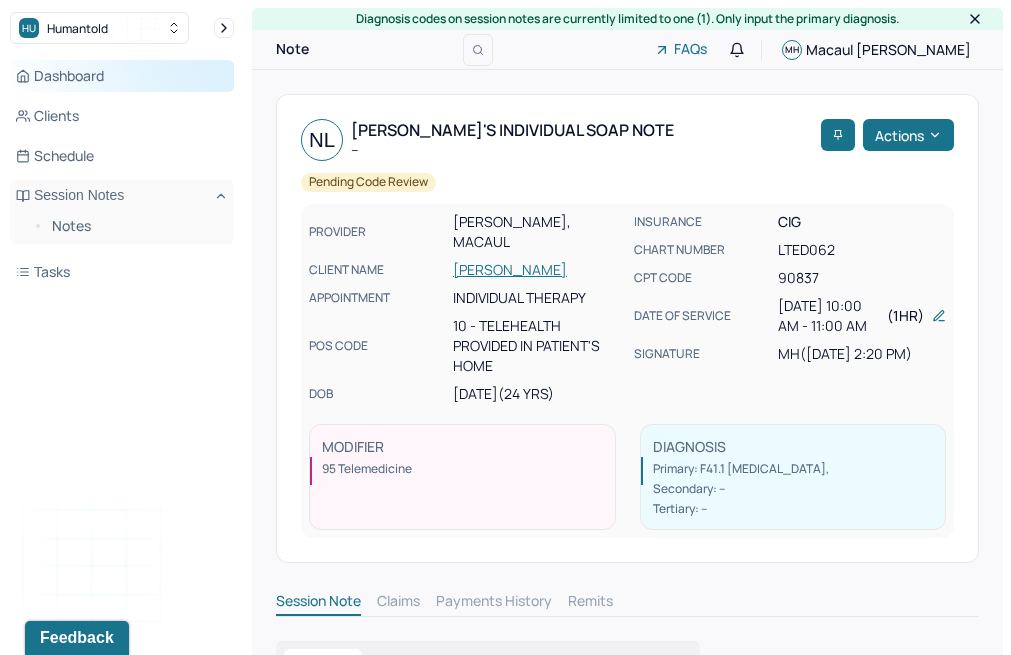 click on "Dashboard" at bounding box center [122, 76] 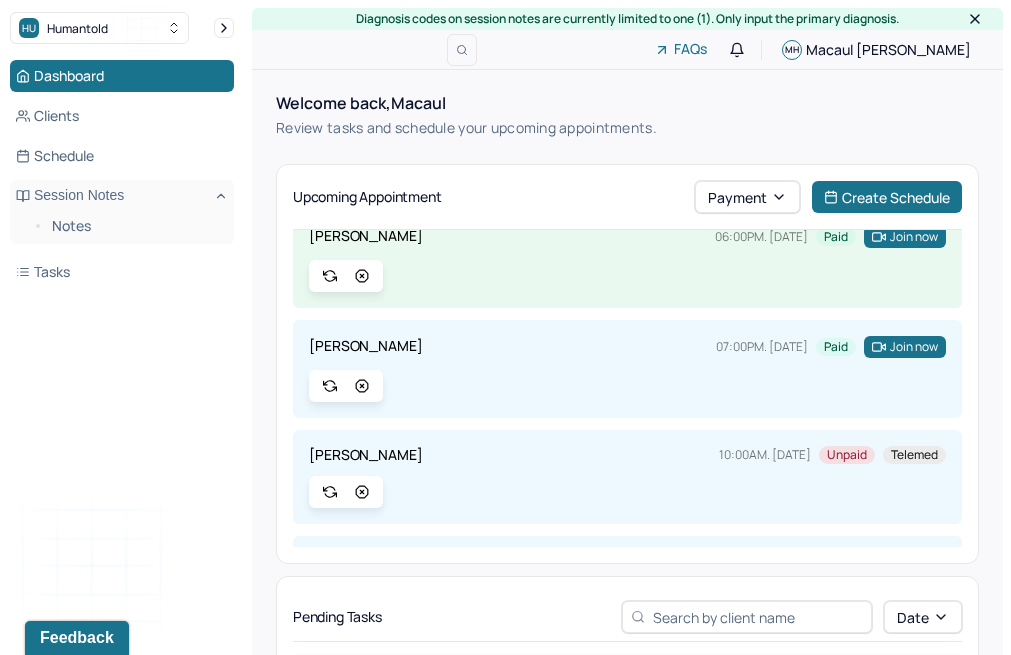 scroll, scrollTop: 392, scrollLeft: 0, axis: vertical 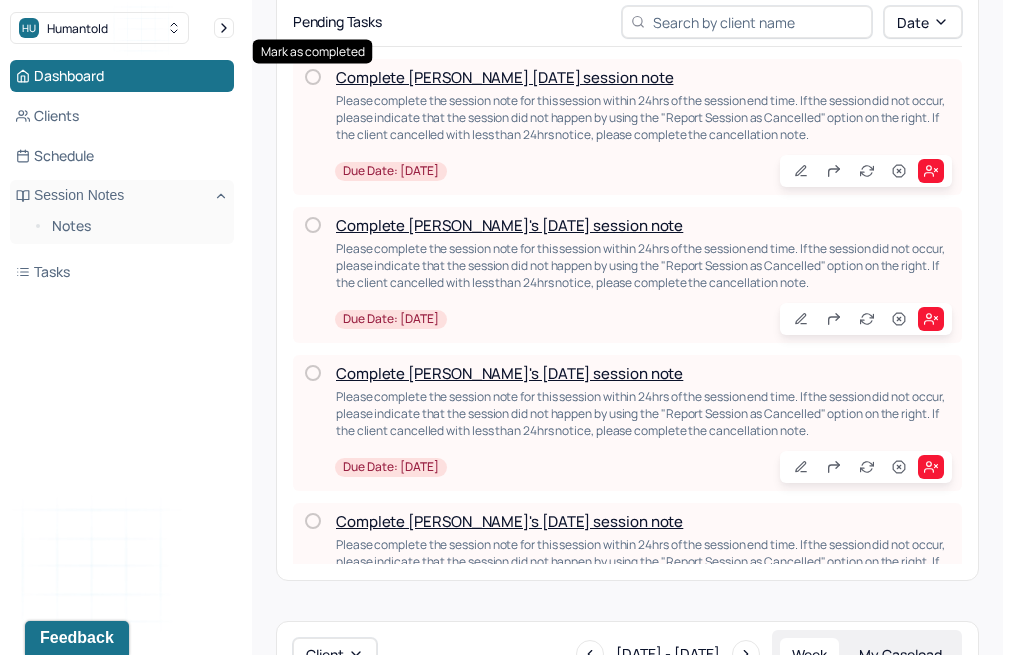 click at bounding box center [313, 77] 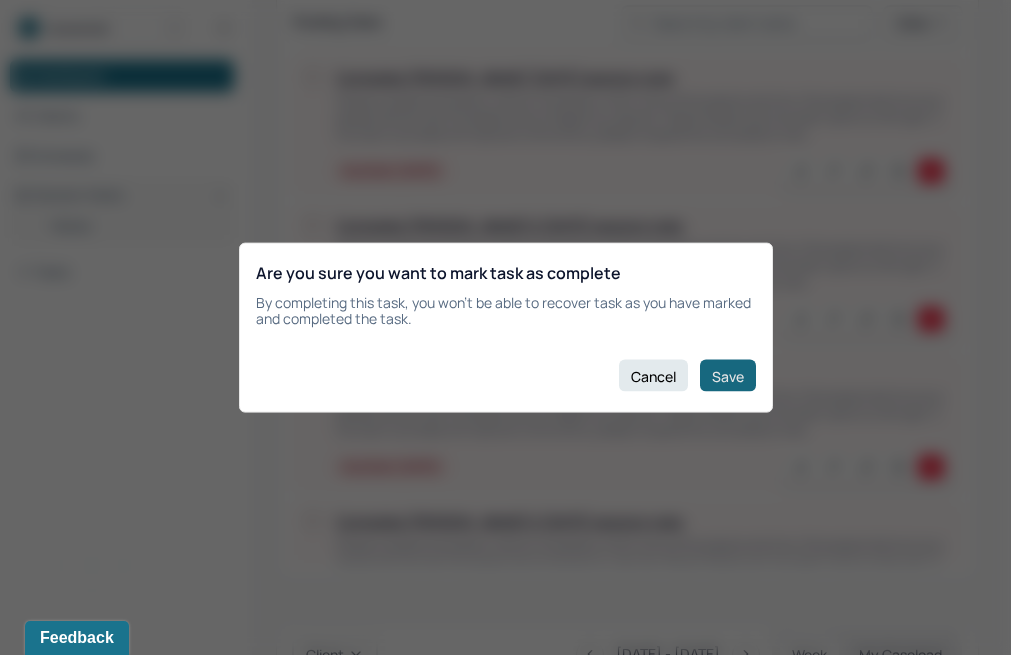 click on "Save" at bounding box center [728, 376] 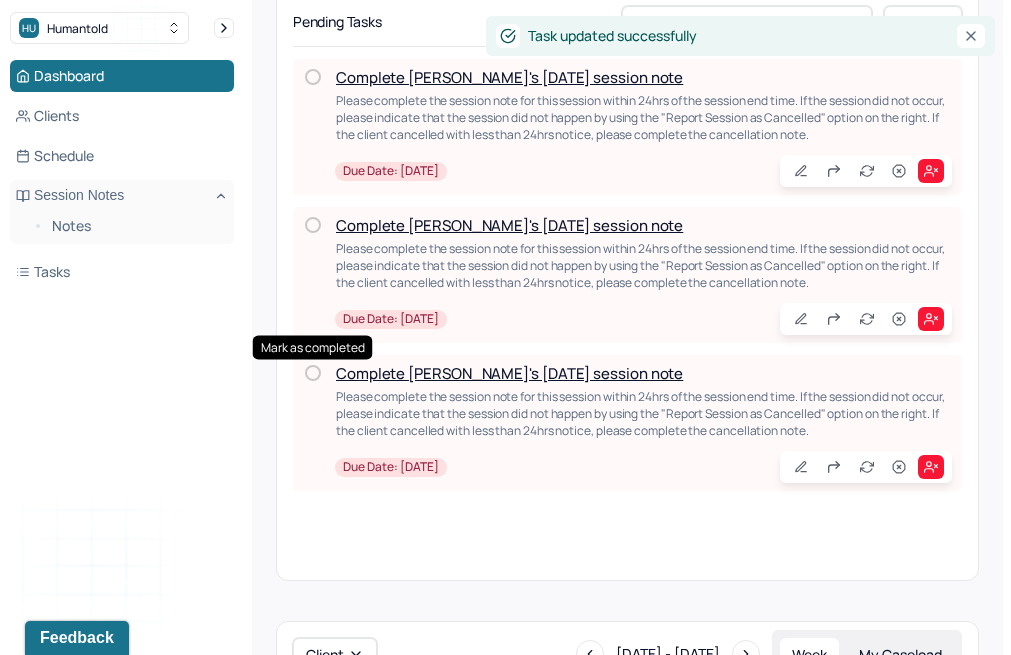 click at bounding box center (313, 373) 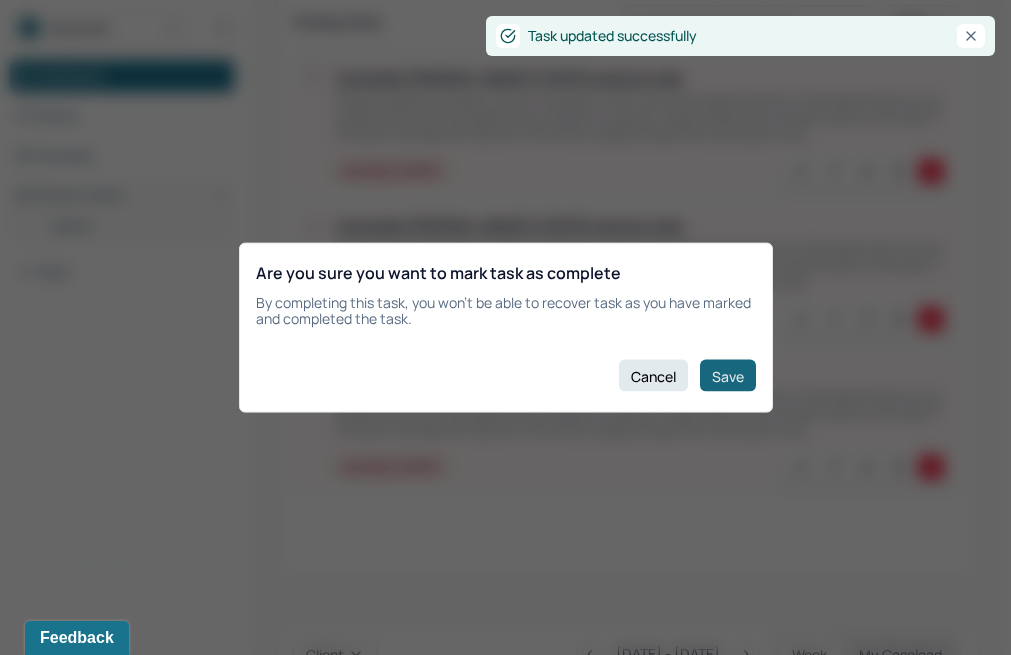 click on "Save" at bounding box center [728, 376] 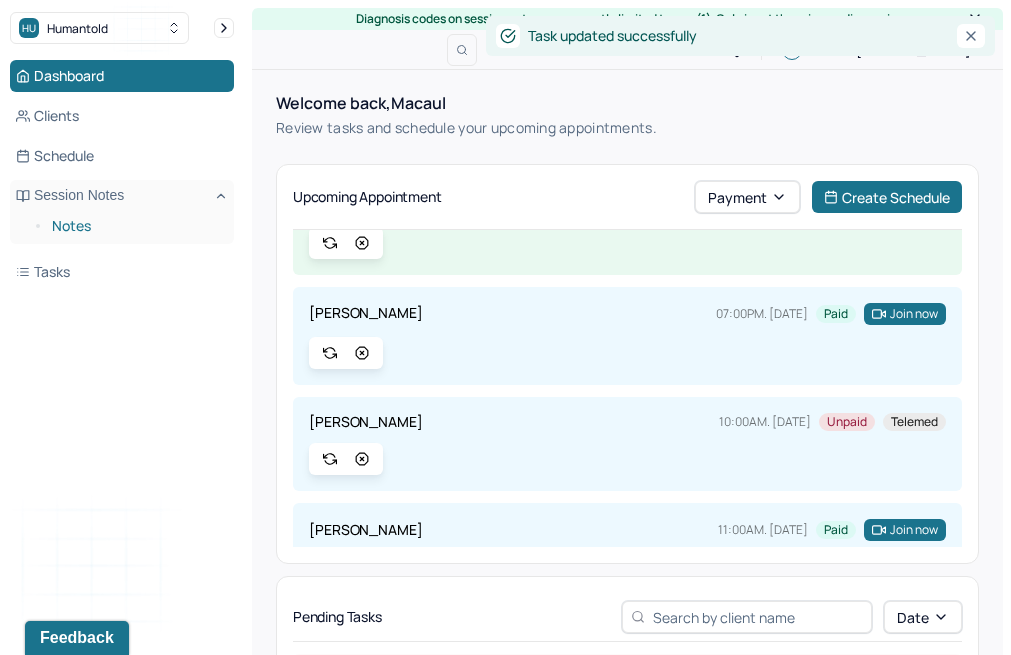 scroll, scrollTop: 0, scrollLeft: 0, axis: both 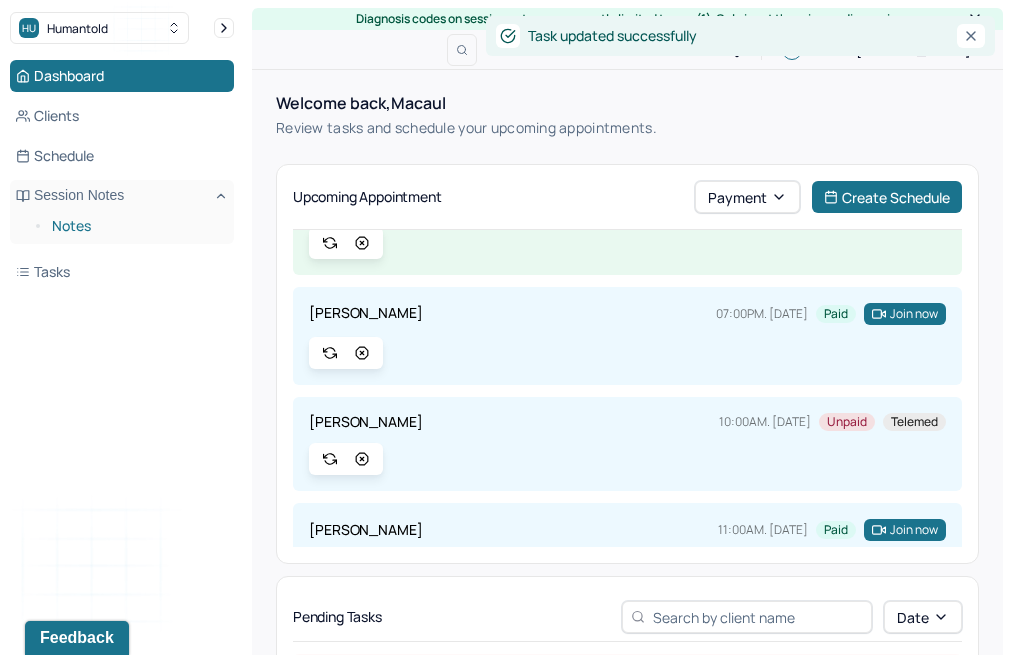 click on "Notes" at bounding box center [135, 226] 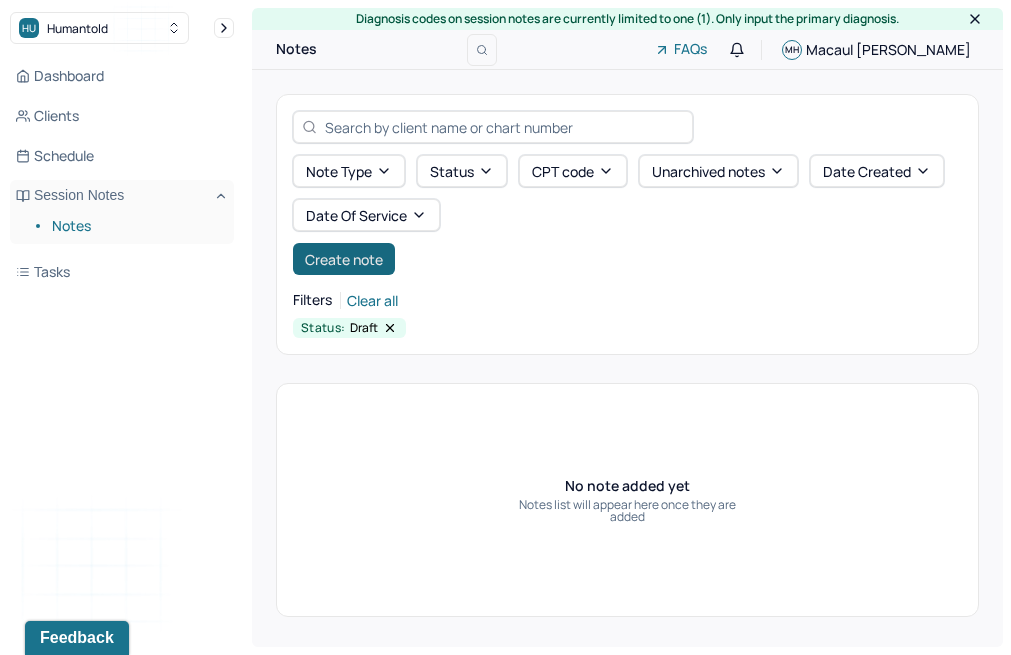 click on "Create note" at bounding box center (344, 259) 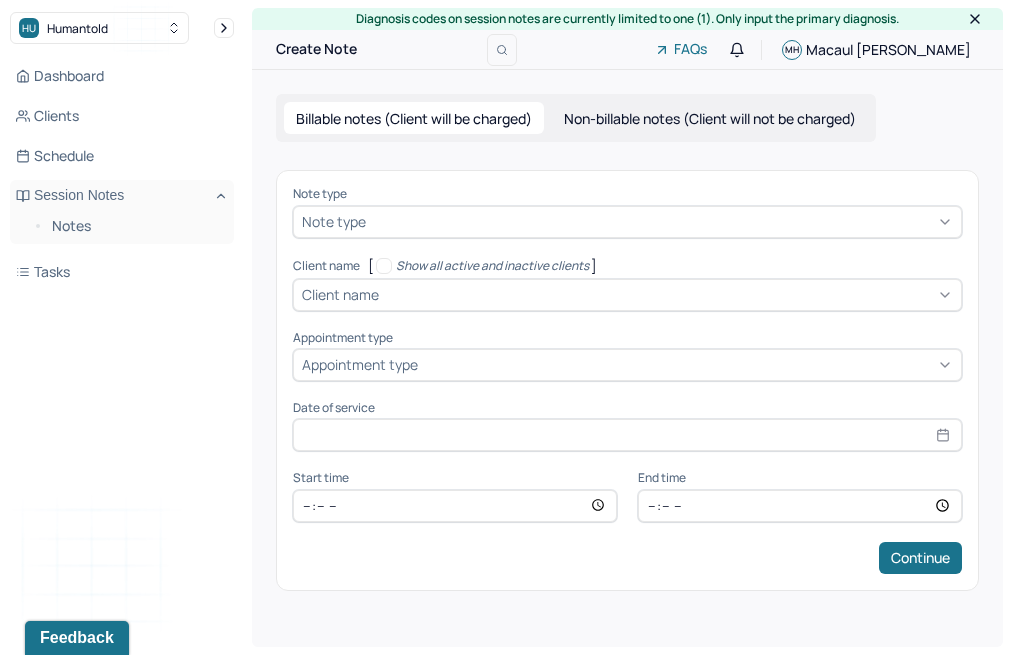 click on "Note type" at bounding box center [627, 222] 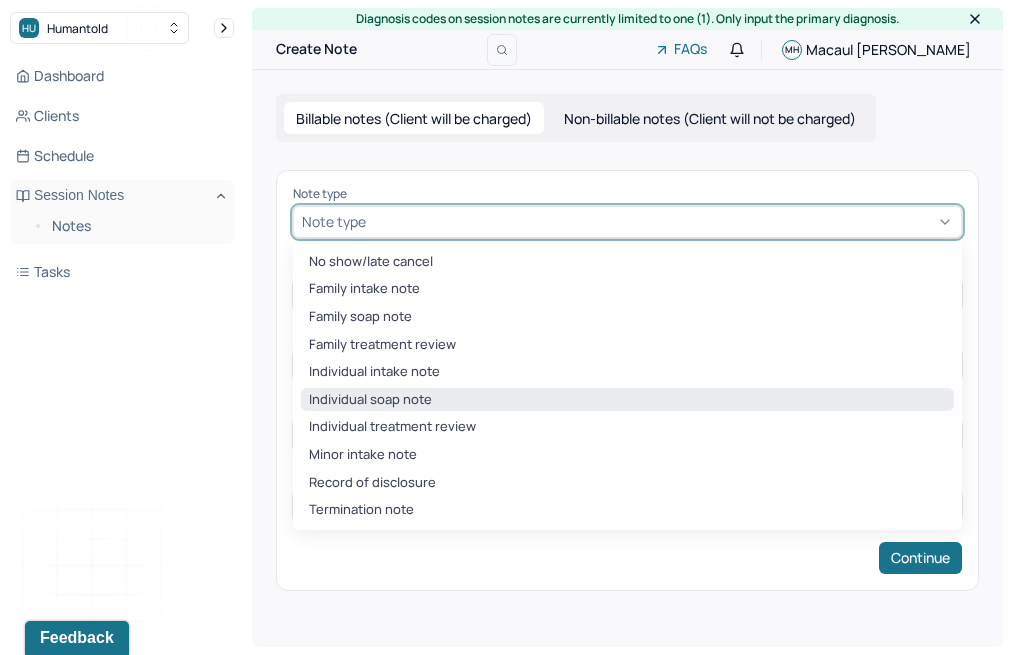 click on "Individual soap note" at bounding box center [627, 400] 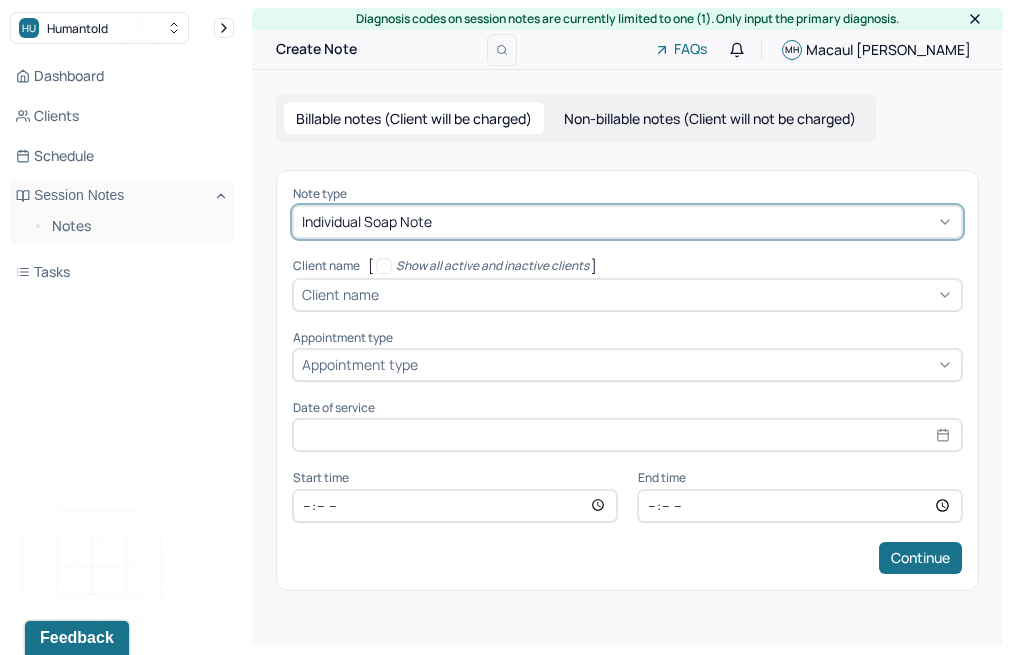 click on "Client name" at bounding box center (340, 294) 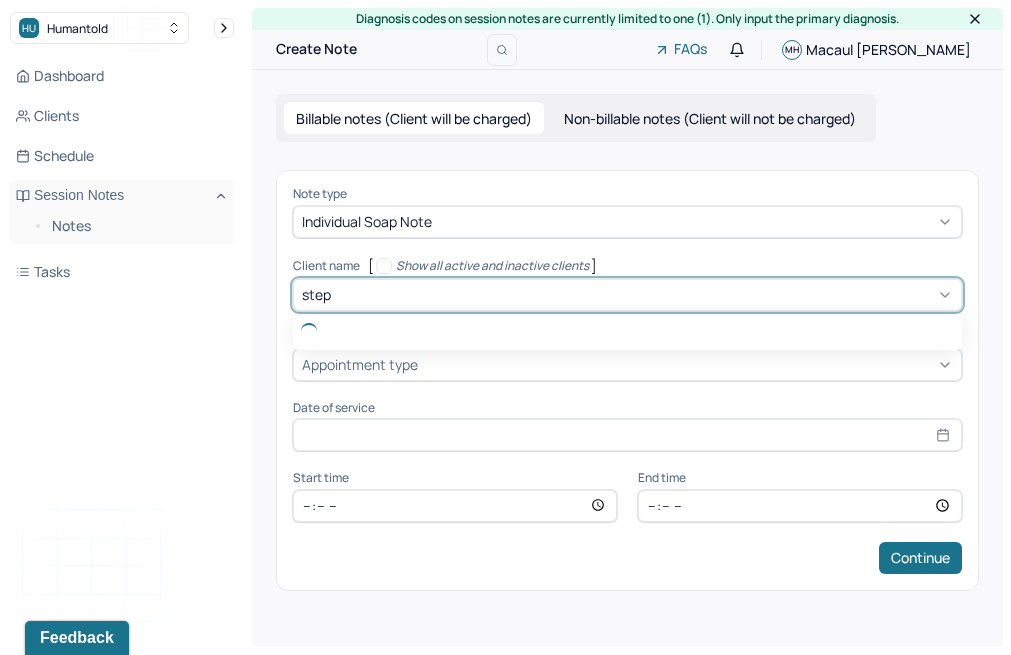 type on "steph" 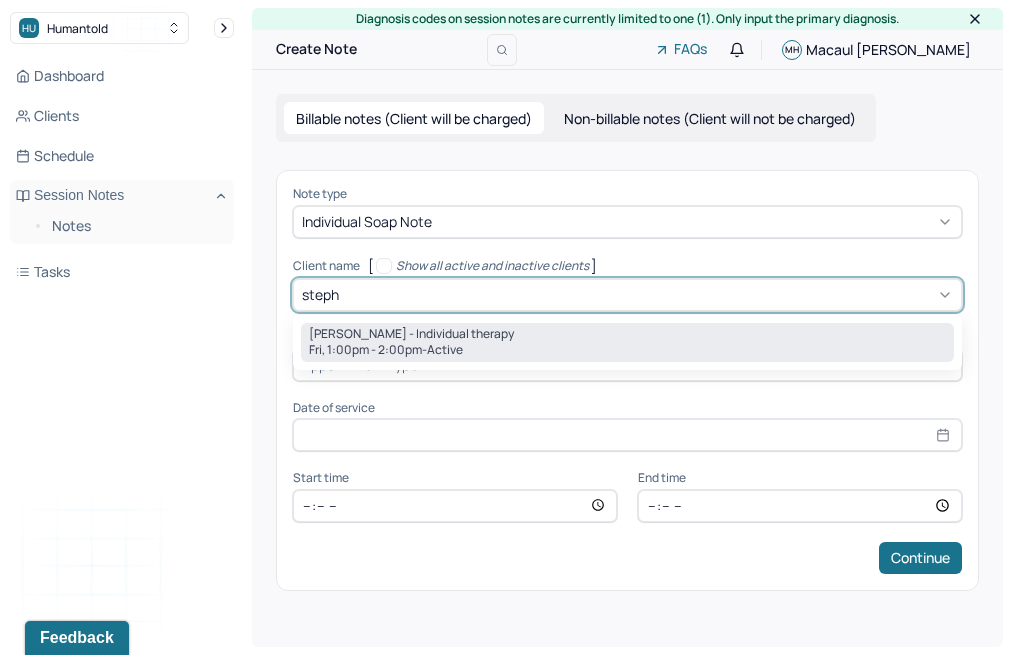 click on "[PERSON_NAME] - Individual therapy" at bounding box center [411, 334] 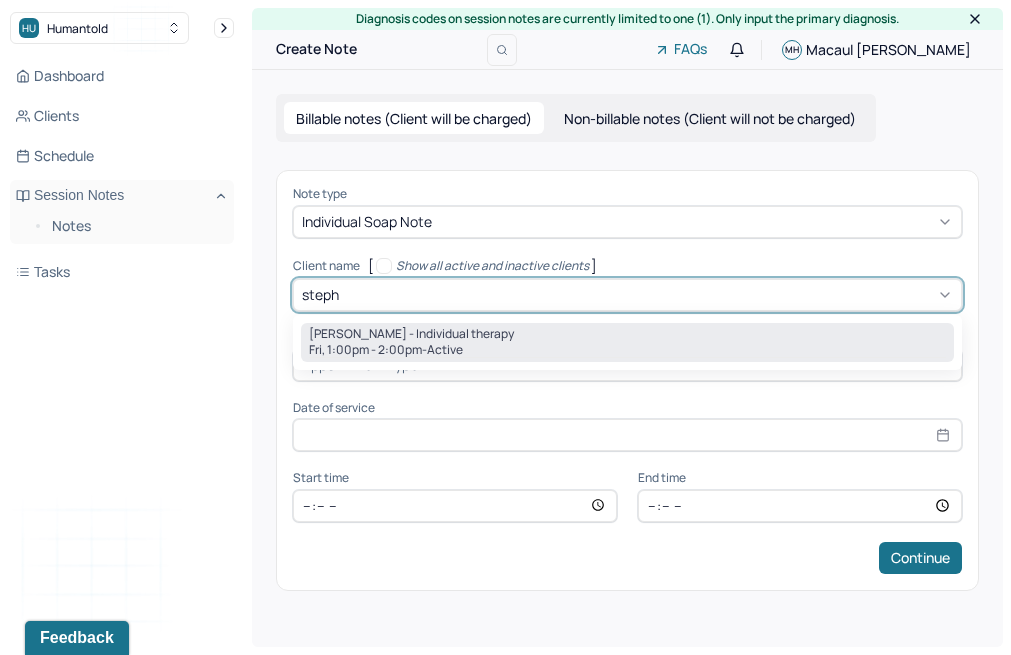 type 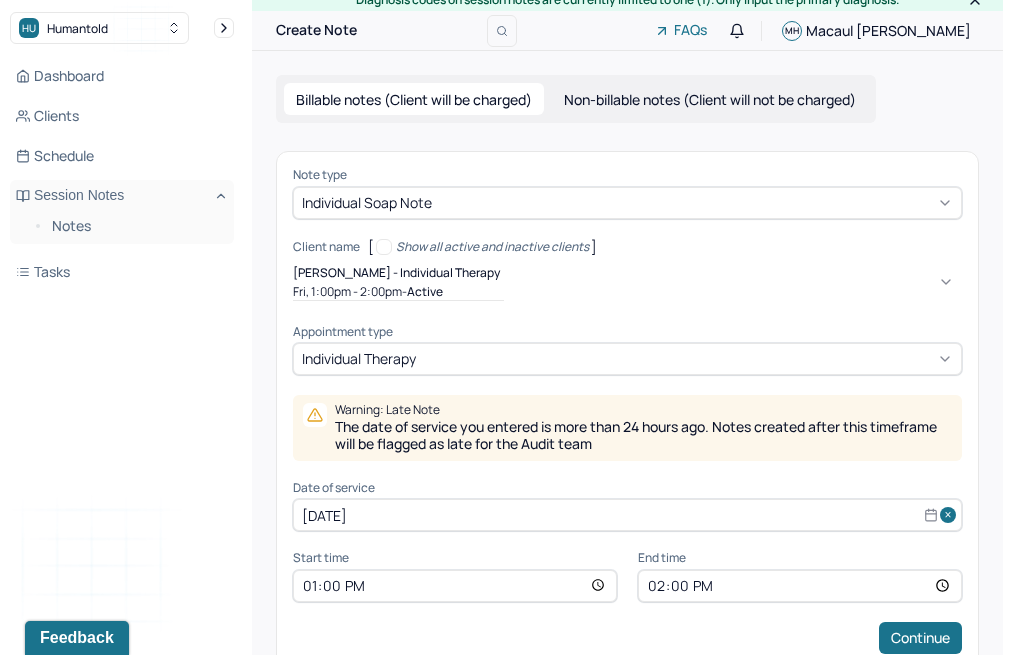 scroll, scrollTop: 30, scrollLeft: 0, axis: vertical 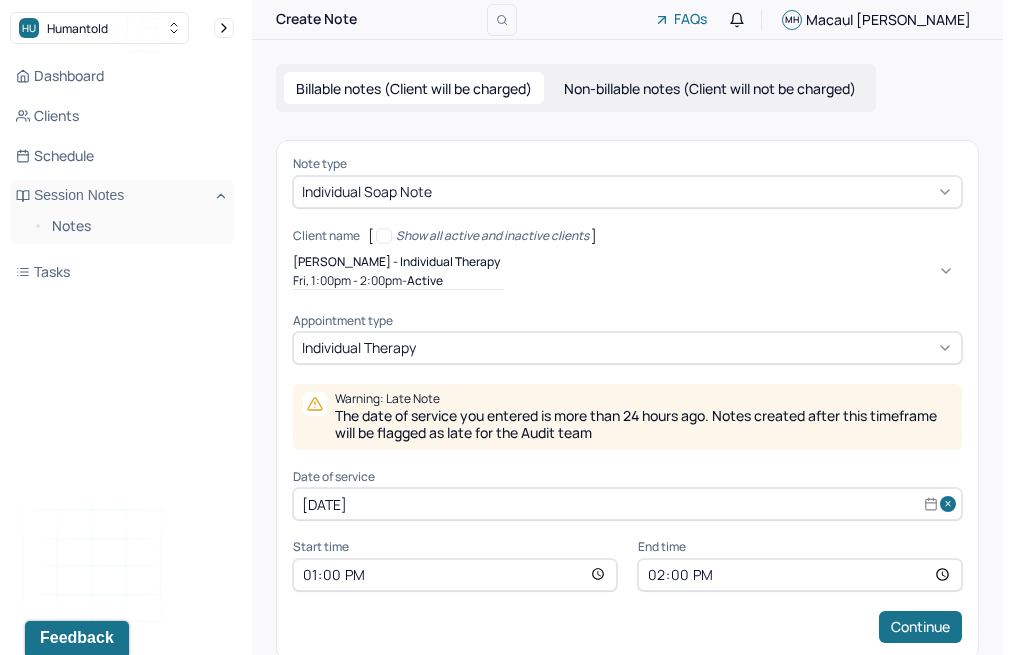 click on "[DATE]" at bounding box center [627, 504] 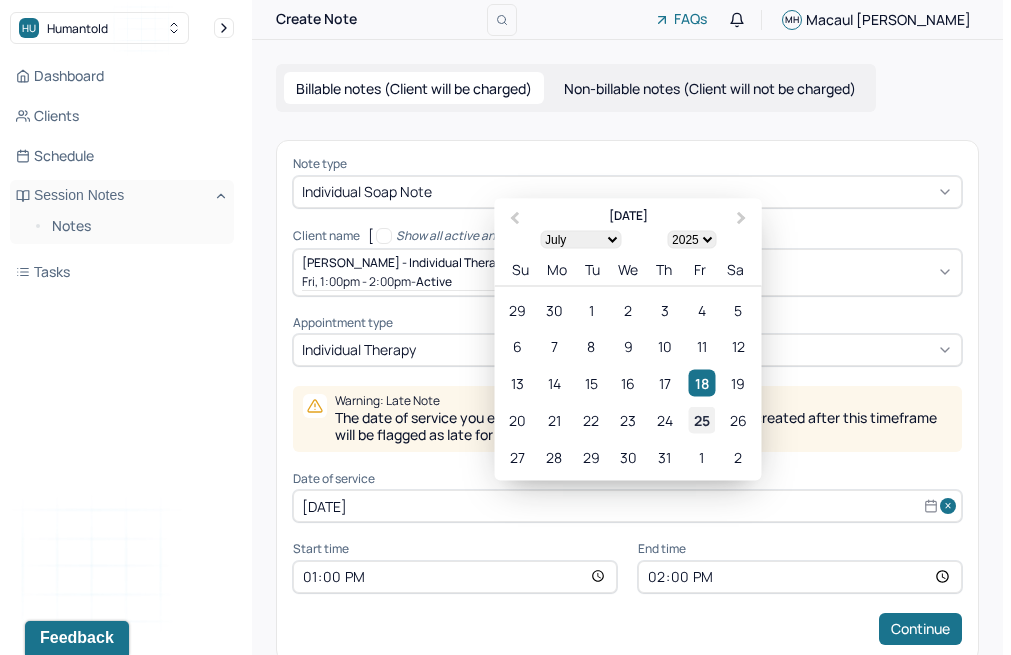 click on "25" at bounding box center [701, 420] 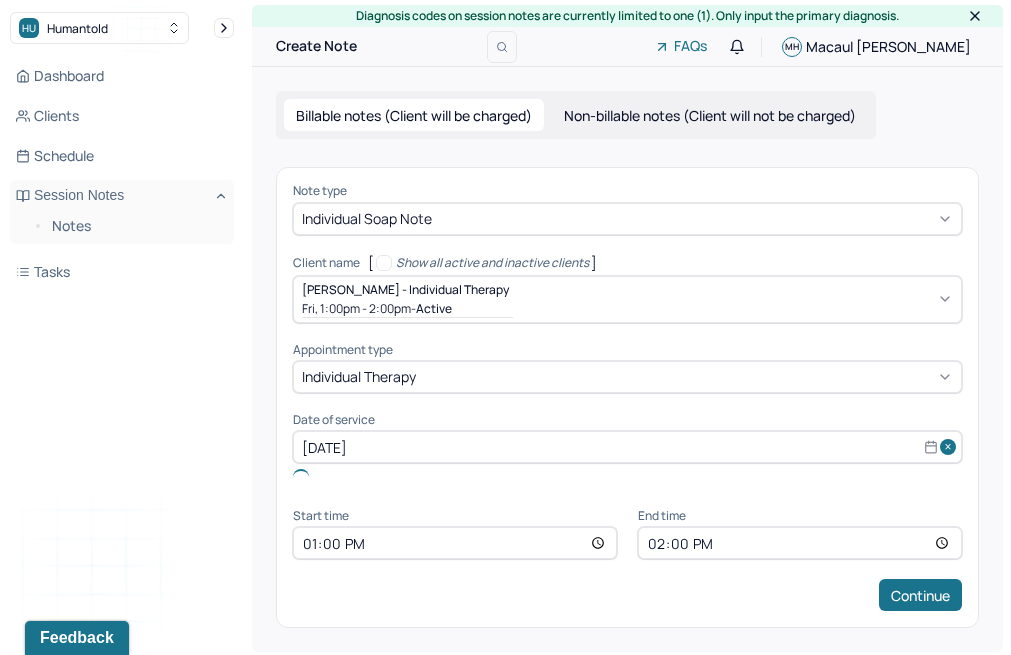 scroll, scrollTop: 0, scrollLeft: 0, axis: both 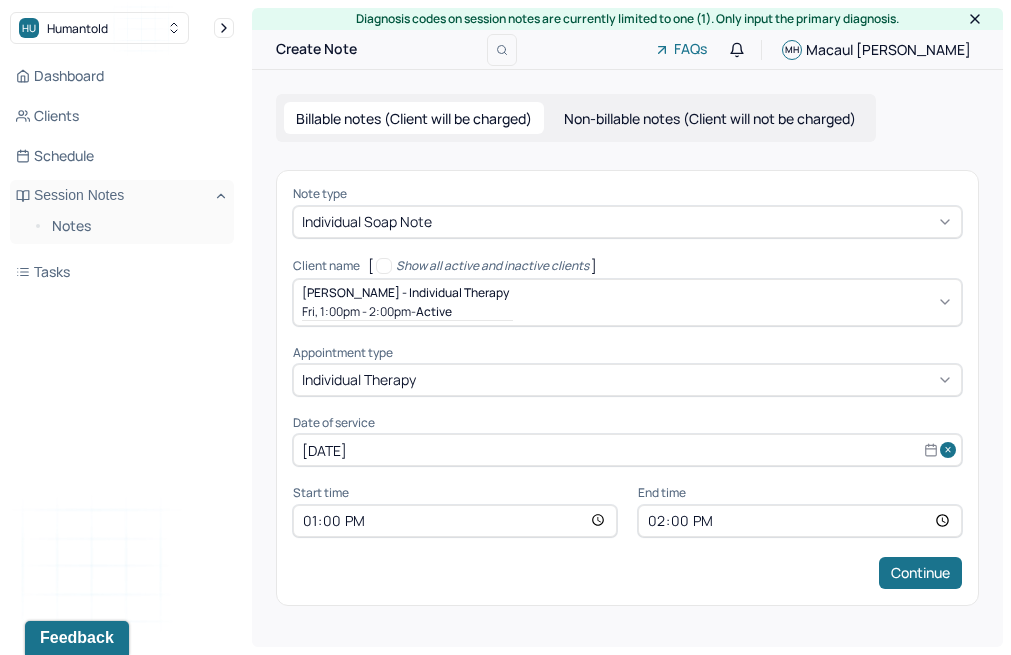 click on "13:00" at bounding box center [455, 521] 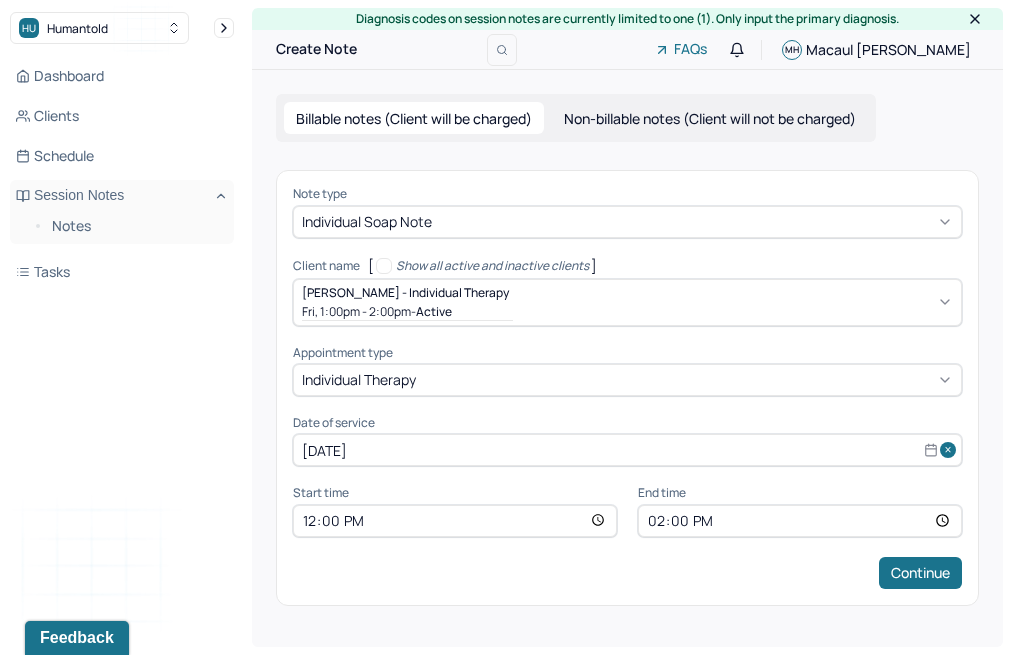 type on "12:00" 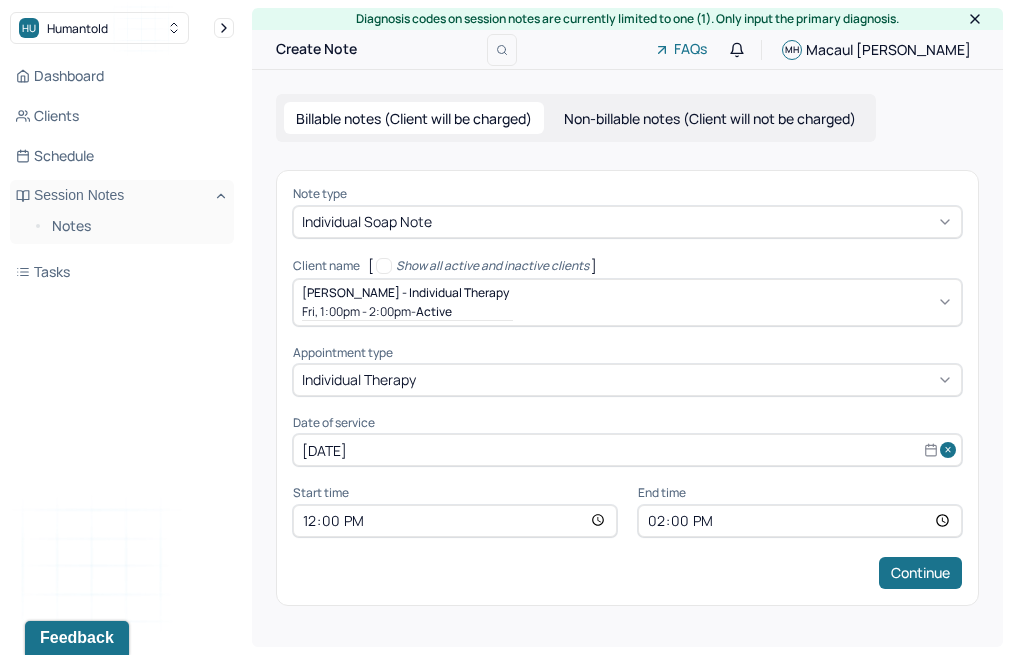 click on "14:00" at bounding box center (800, 521) 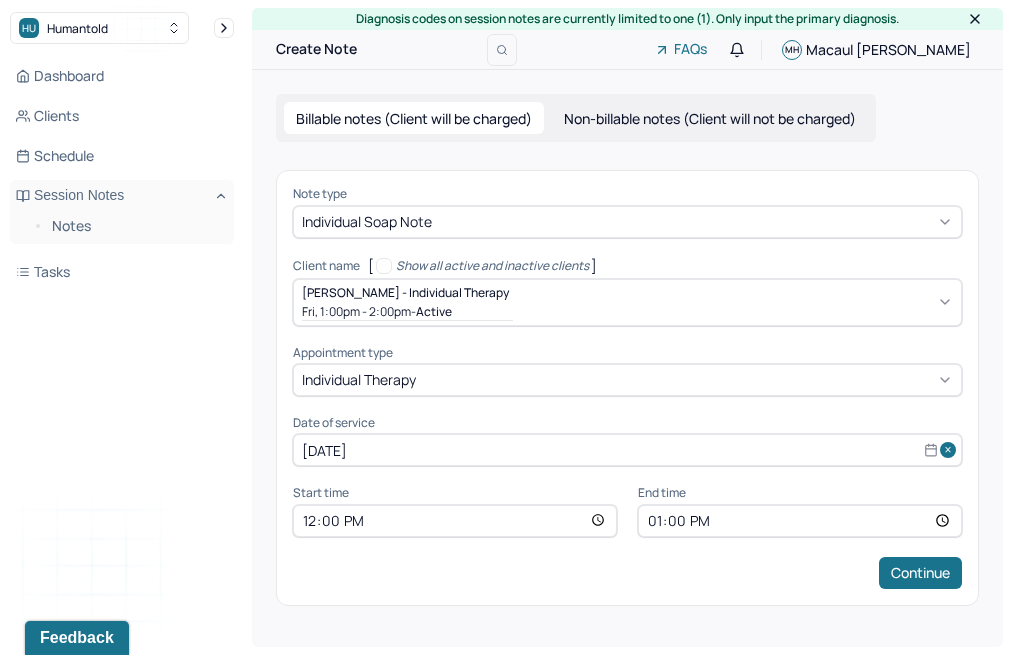 type on "13:00" 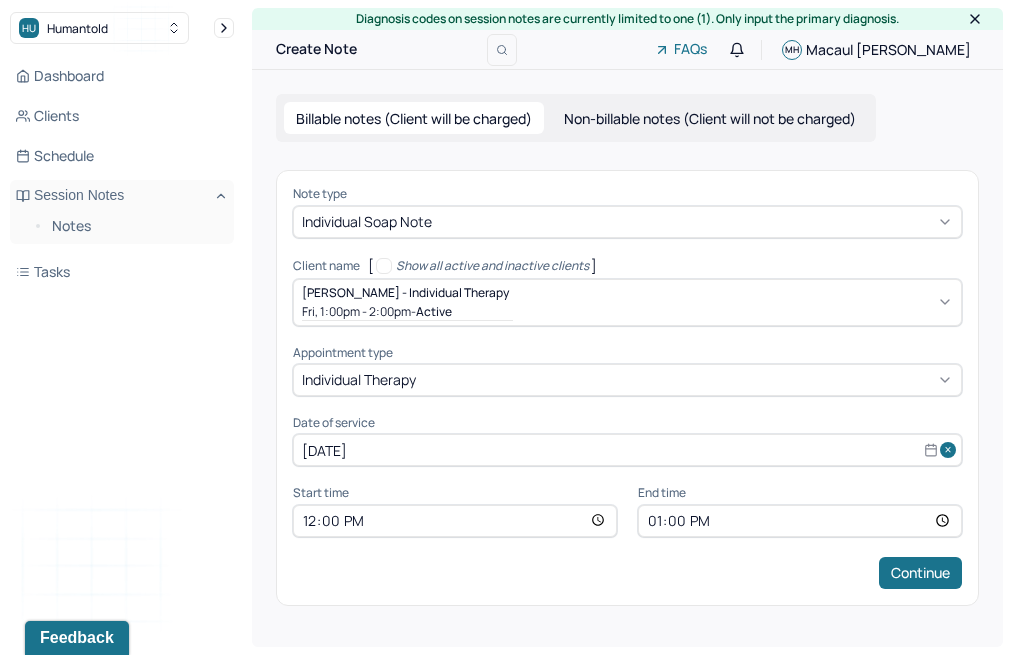scroll, scrollTop: 0, scrollLeft: 0, axis: both 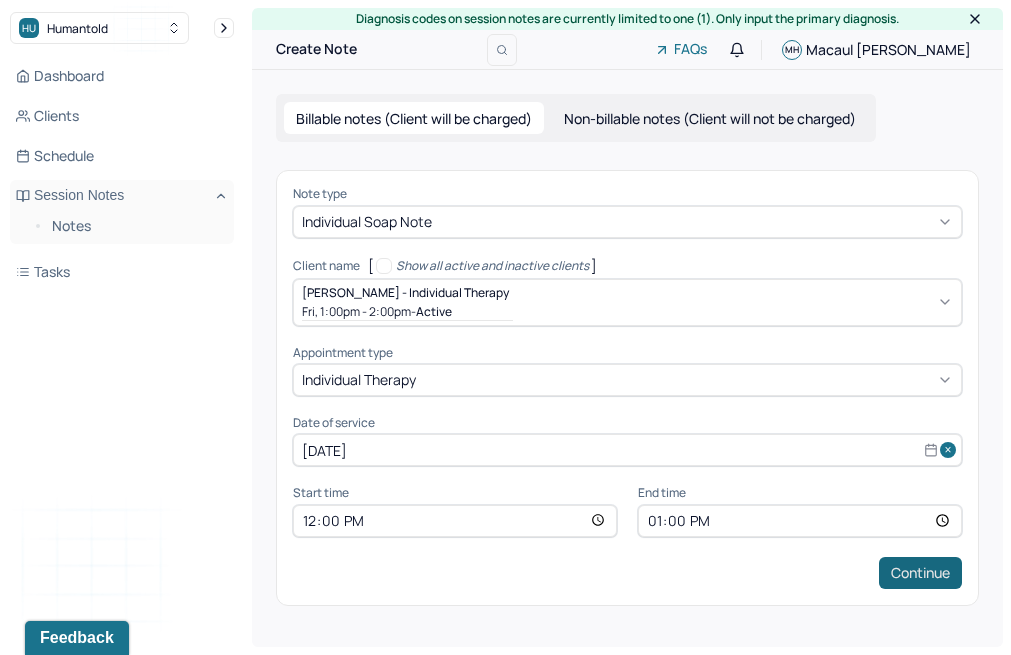 click on "Continue" at bounding box center (920, 573) 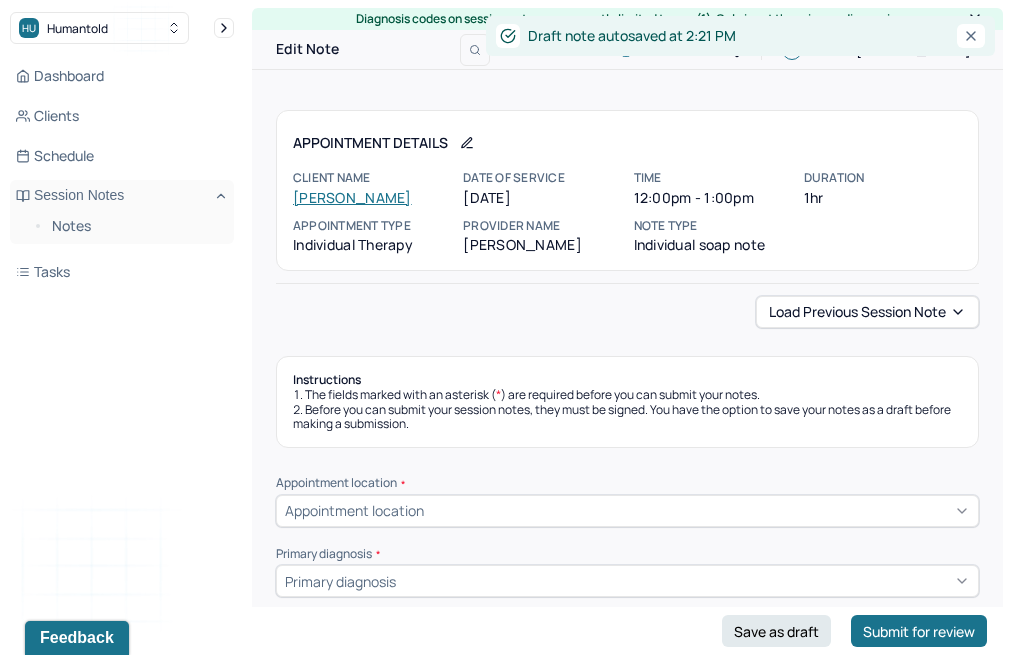 scroll, scrollTop: 51, scrollLeft: 0, axis: vertical 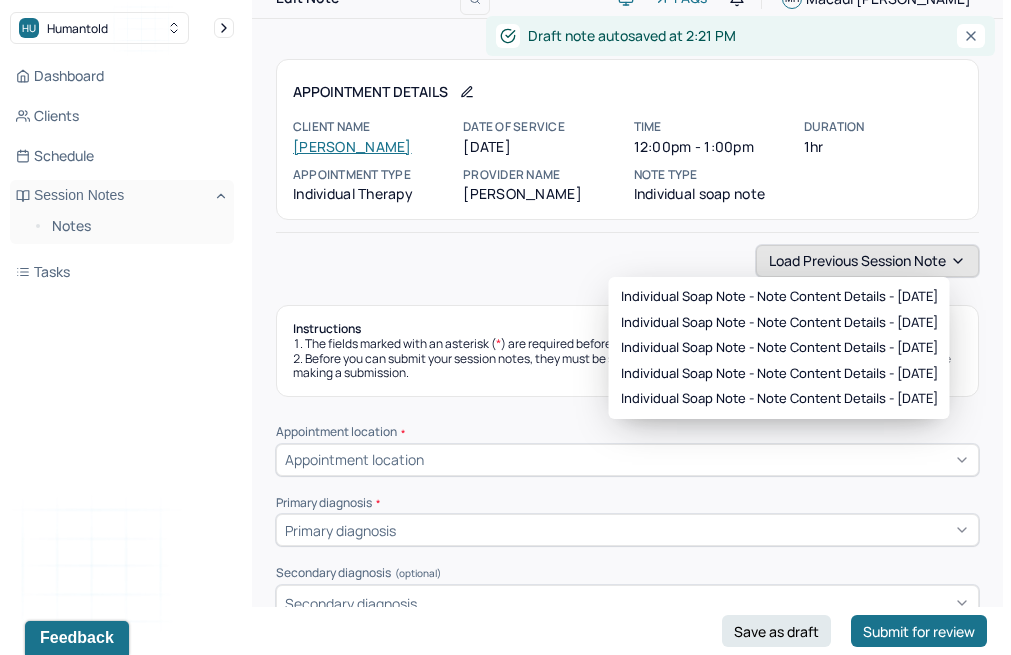 click on "Load previous session note" at bounding box center [867, 261] 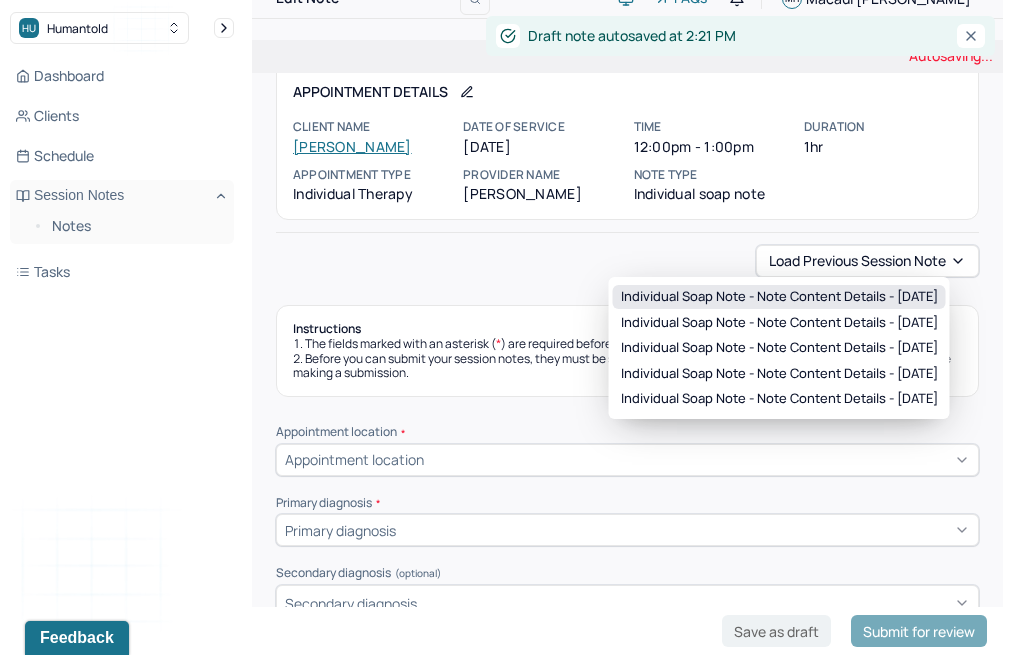 click on "Individual soap note   - Note content Details -   [DATE]" at bounding box center [779, 297] 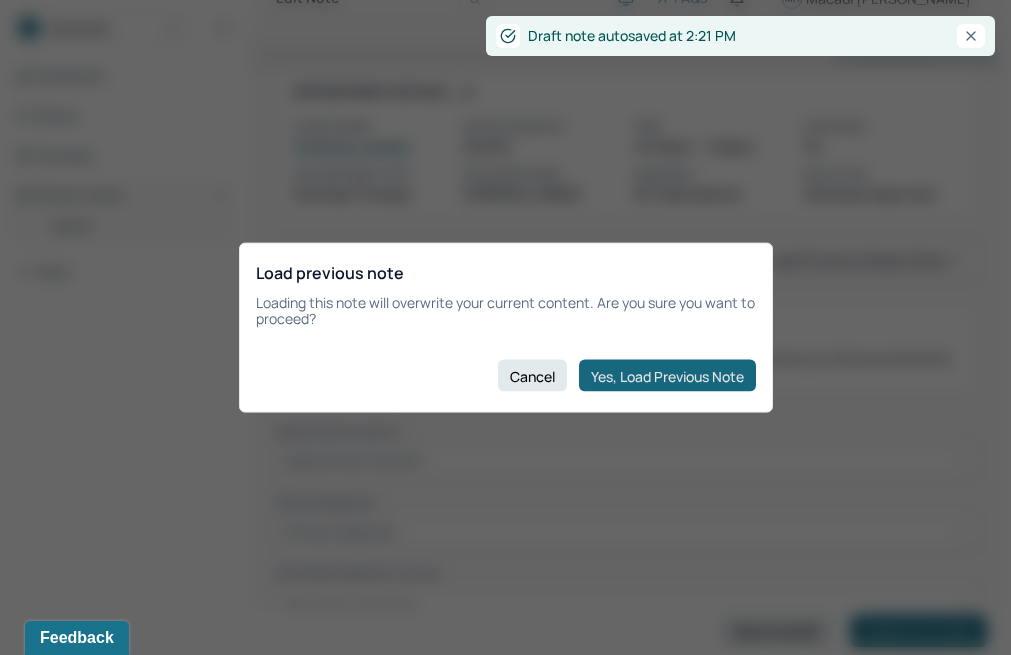 click on "Yes, Load Previous Note" at bounding box center [667, 376] 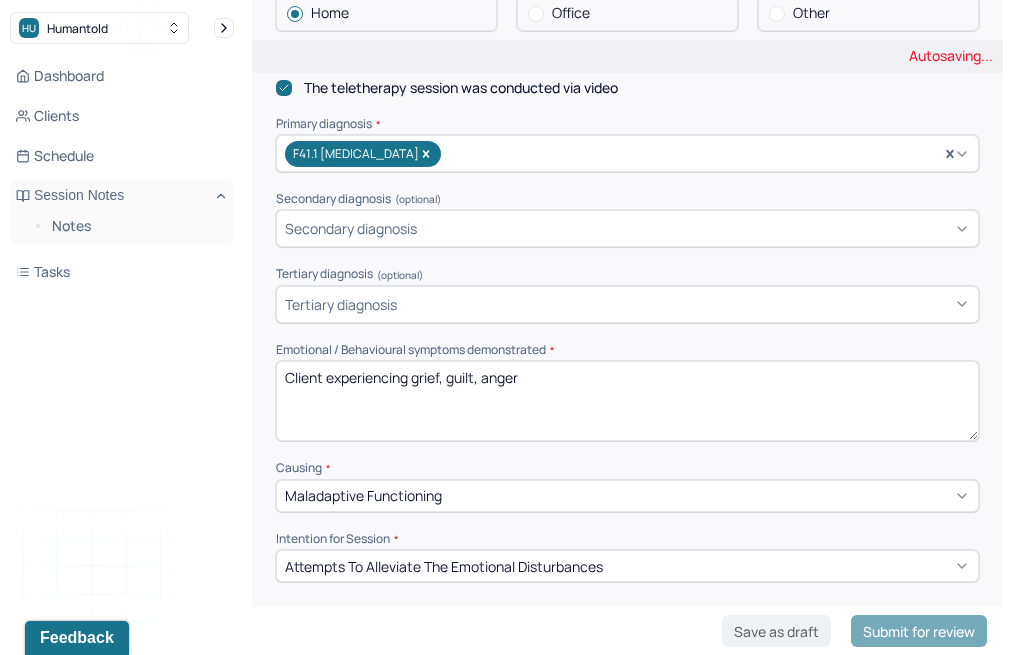 scroll, scrollTop: 646, scrollLeft: 0, axis: vertical 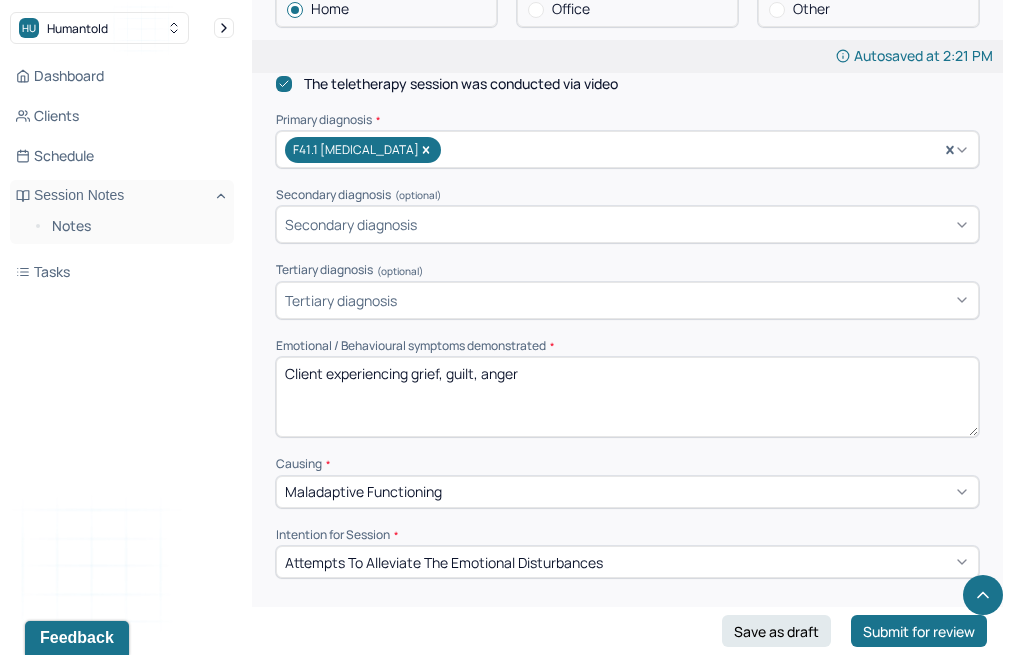 drag, startPoint x: 413, startPoint y: 364, endPoint x: 713, endPoint y: 363, distance: 300.00168 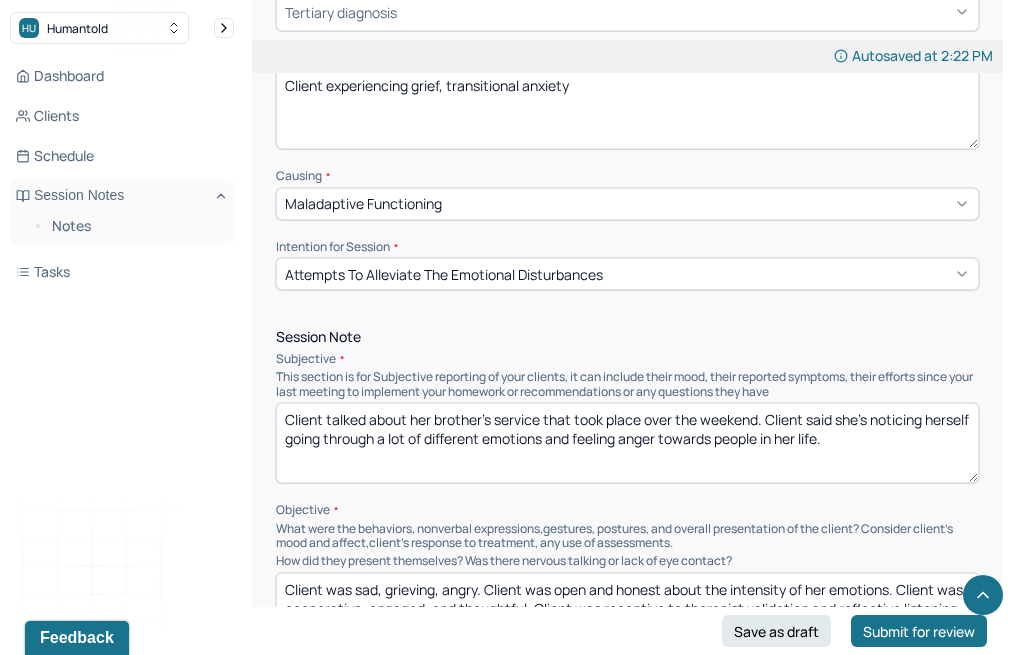 scroll, scrollTop: 976, scrollLeft: 0, axis: vertical 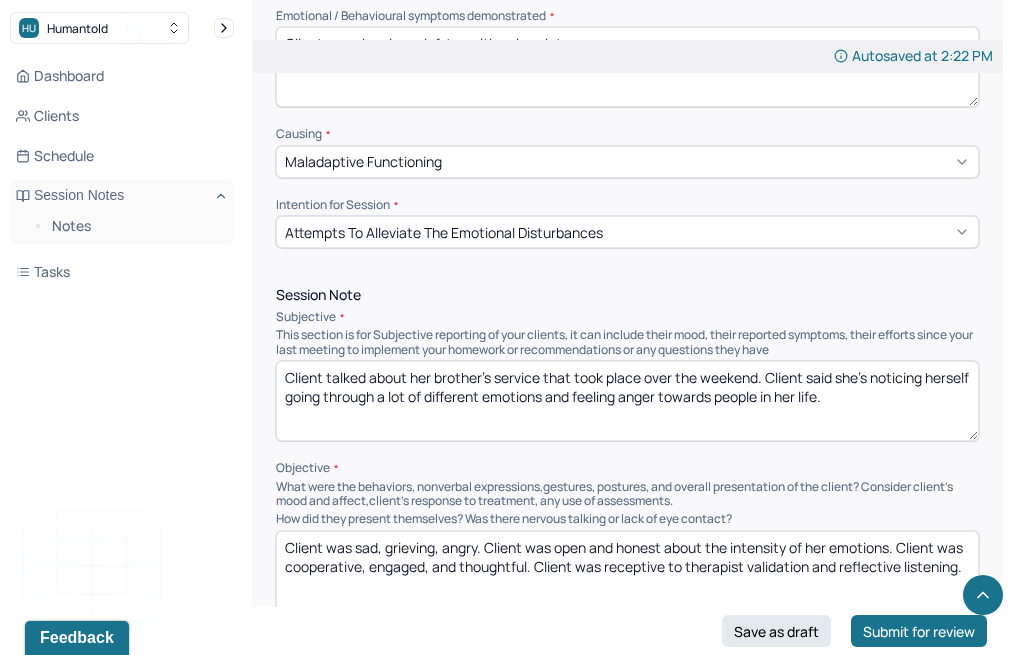 type on "Client experiencing grief, transitional anxiety" 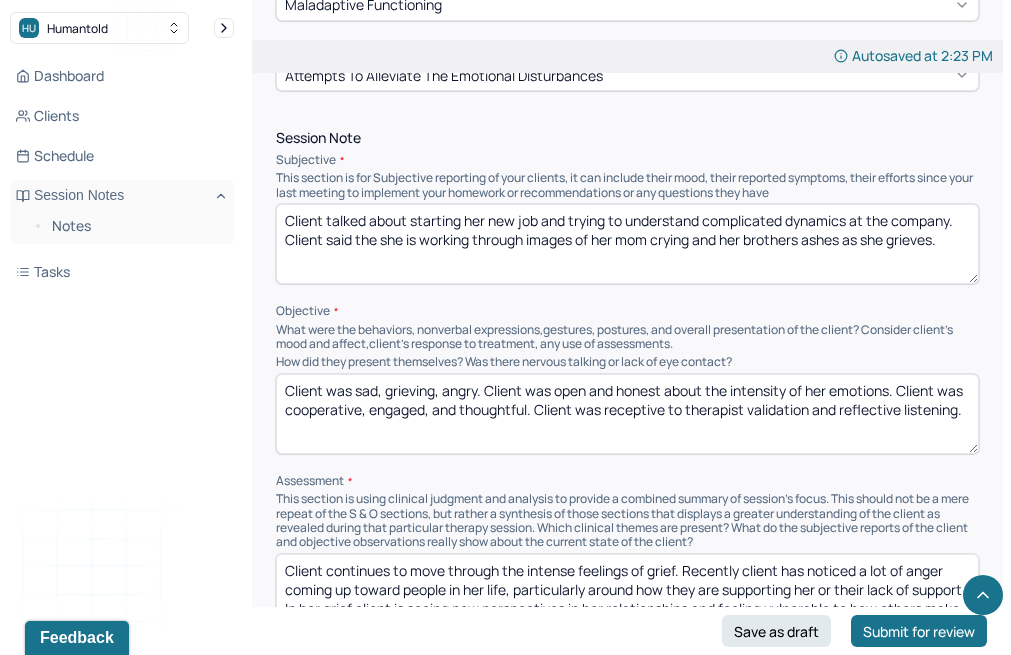 scroll, scrollTop: 1134, scrollLeft: 0, axis: vertical 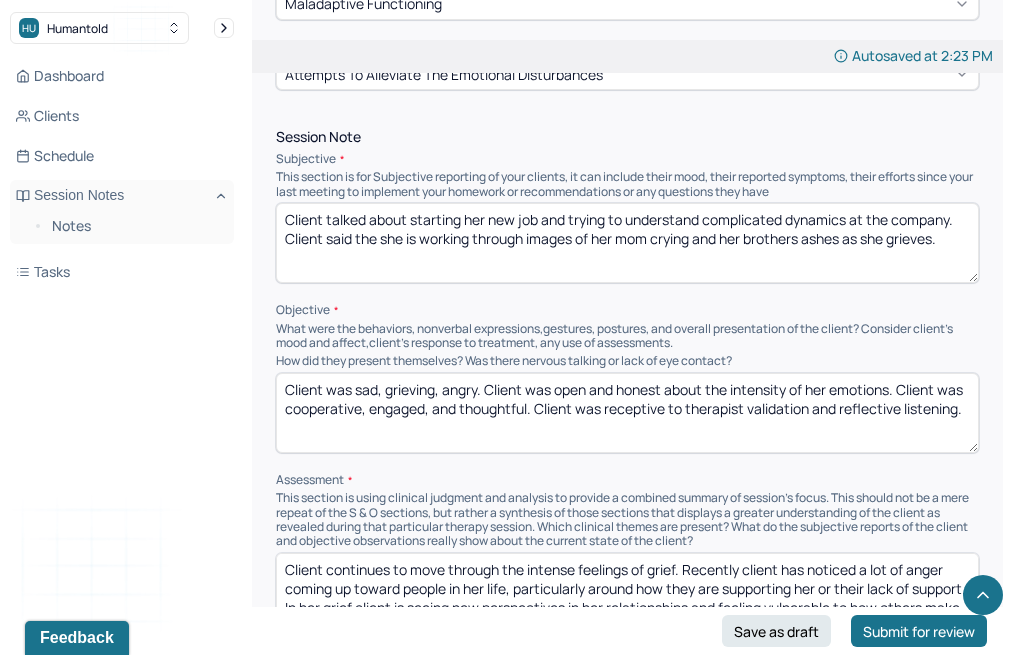 type on "Client talked about starting her new job and trying to understand complicated dynamics at the company. Client said the she is working through images of her mom crying and her brothers ashes as she grieves." 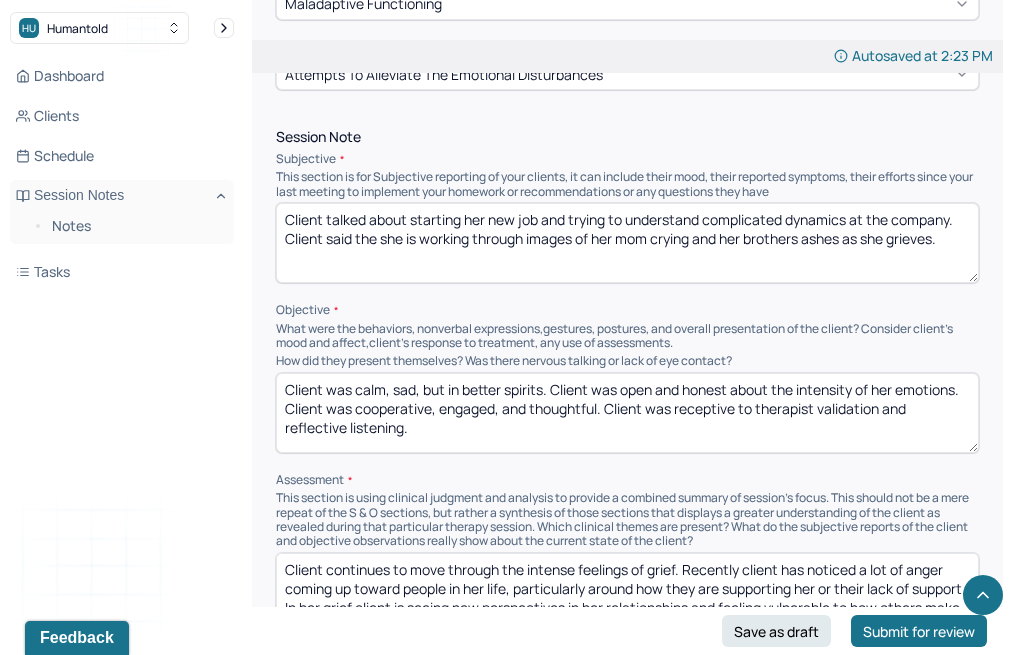 drag, startPoint x: 963, startPoint y: 369, endPoint x: 734, endPoint y: 373, distance: 229.03493 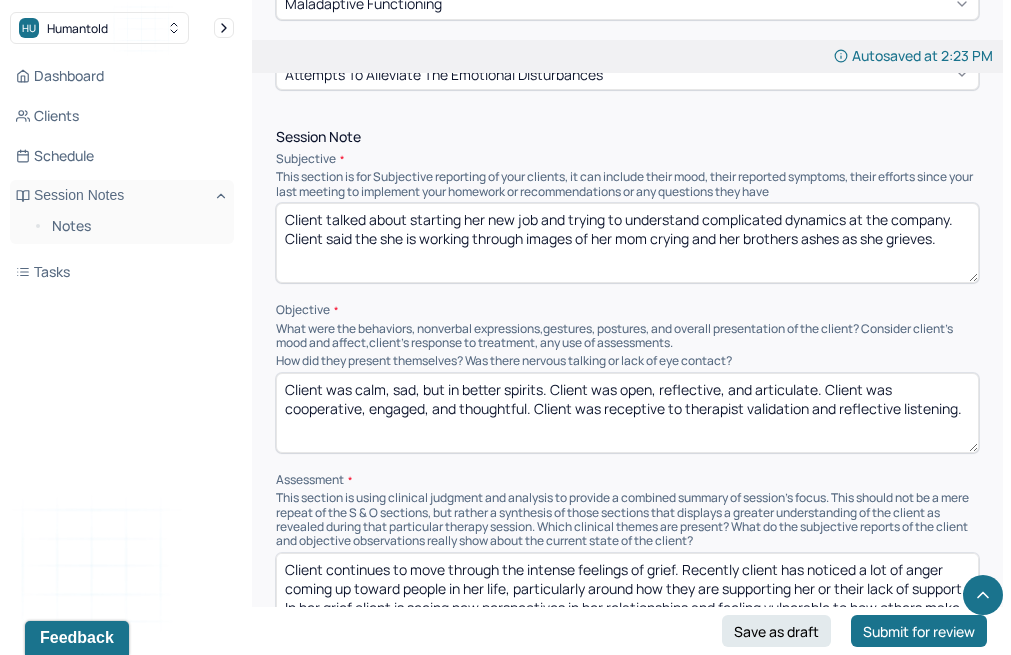 click on "Client was calm, sad, but in better spirits. Client was open, reflective, and articulate. Client was cooperative, engaged, and thoughtful. Client was receptive to therapist validation and reflective listening." at bounding box center [627, 413] 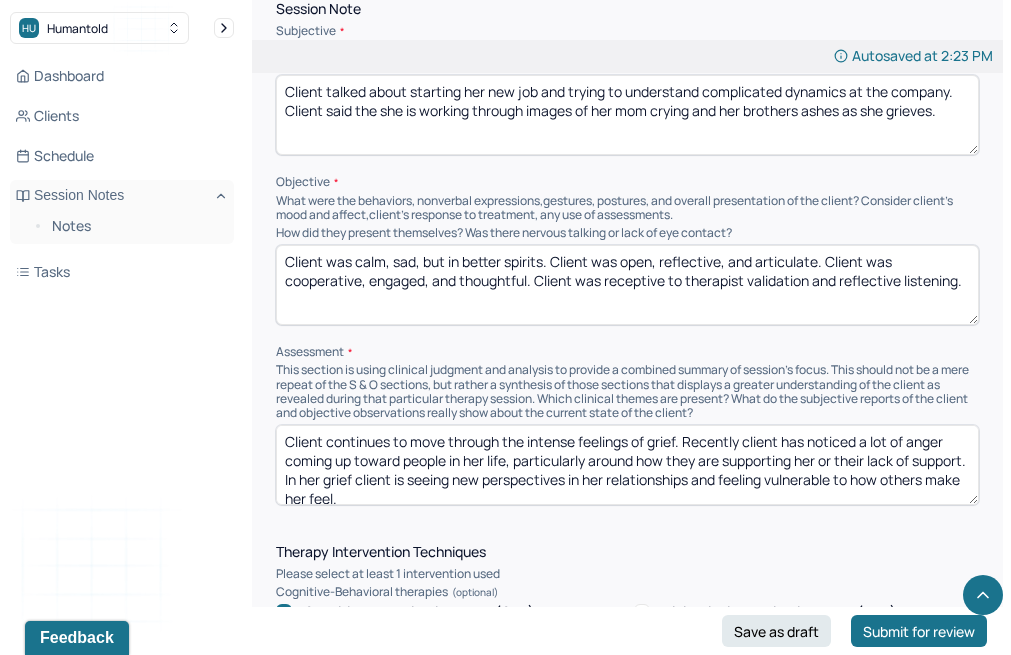 scroll, scrollTop: 1262, scrollLeft: 0, axis: vertical 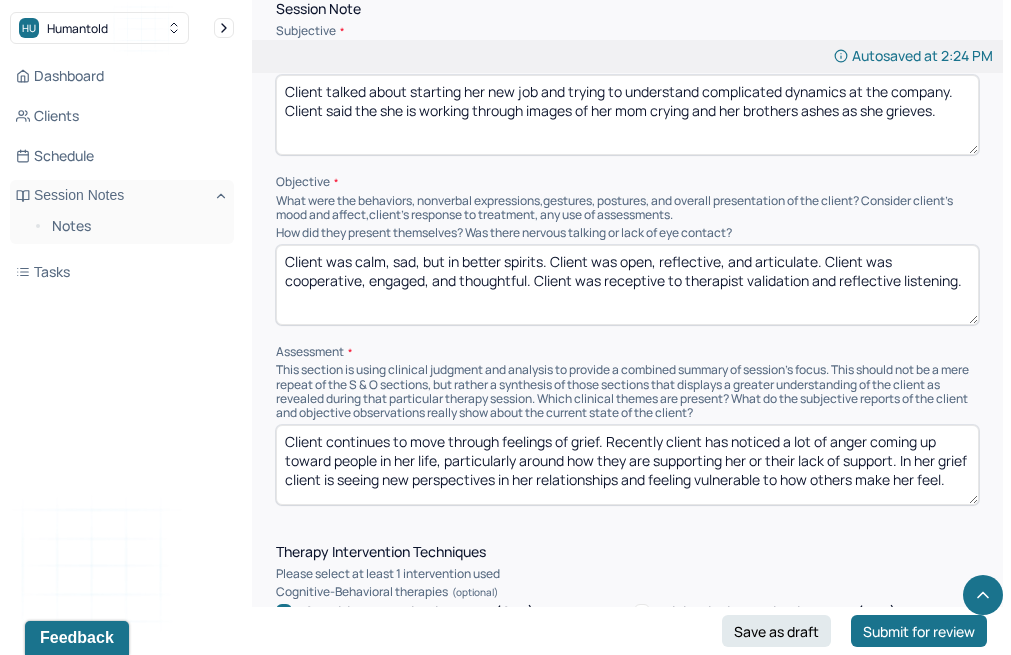 drag, startPoint x: 609, startPoint y: 420, endPoint x: 606, endPoint y: 535, distance: 115.03912 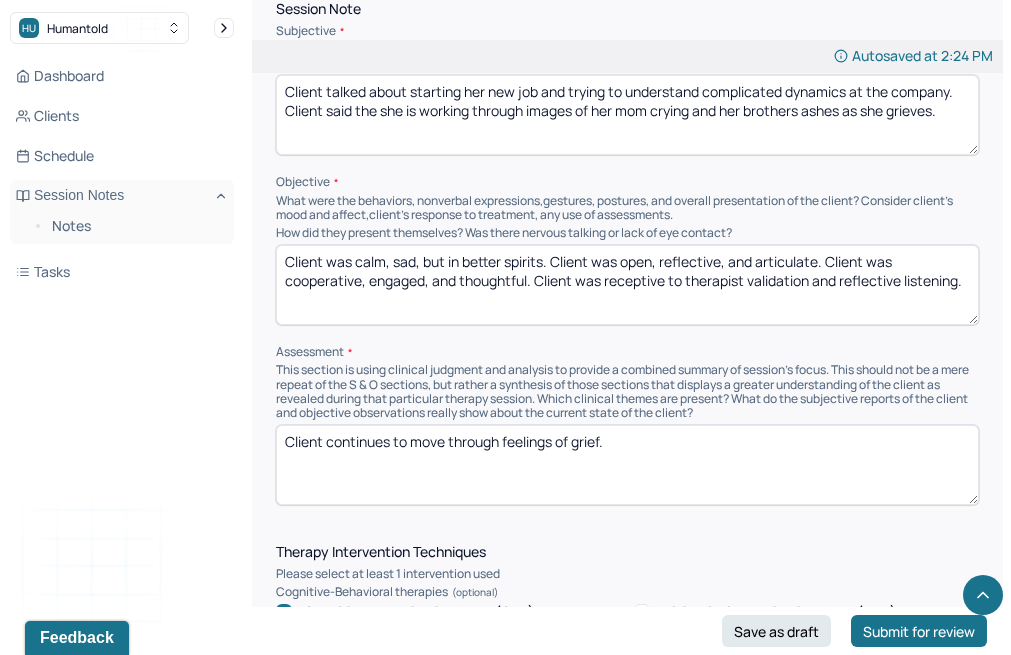 scroll, scrollTop: 0, scrollLeft: 0, axis: both 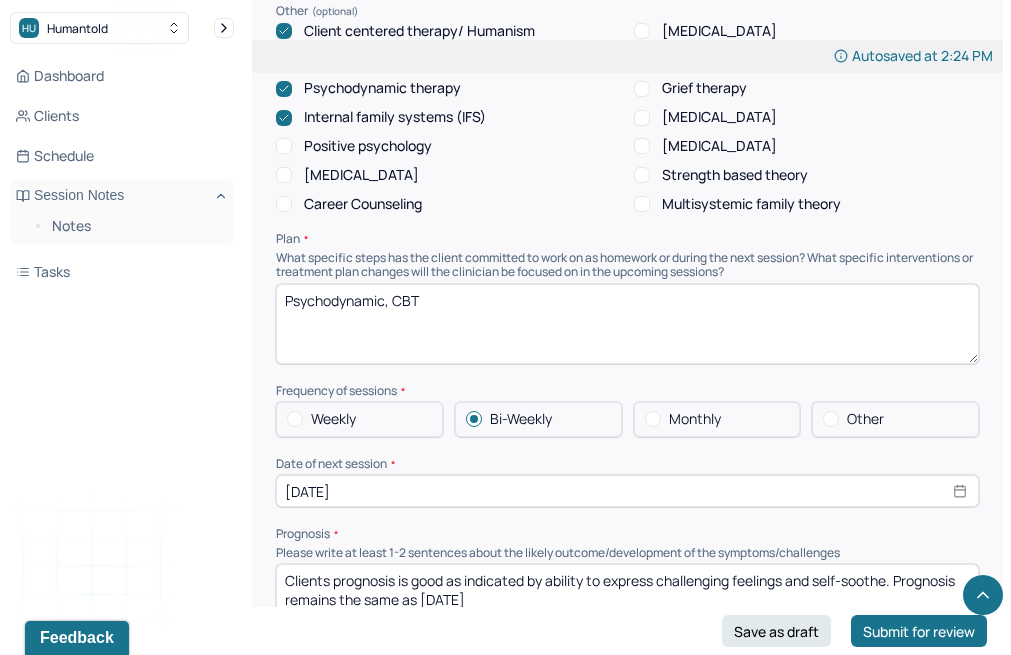 type on "Client continues to move through feelings of grief. Client is noticing specific images coming into her mind often including her mom's sadness. Therapist helped client process the intensity of these images. Client talked about her thoughts around starting a new job." 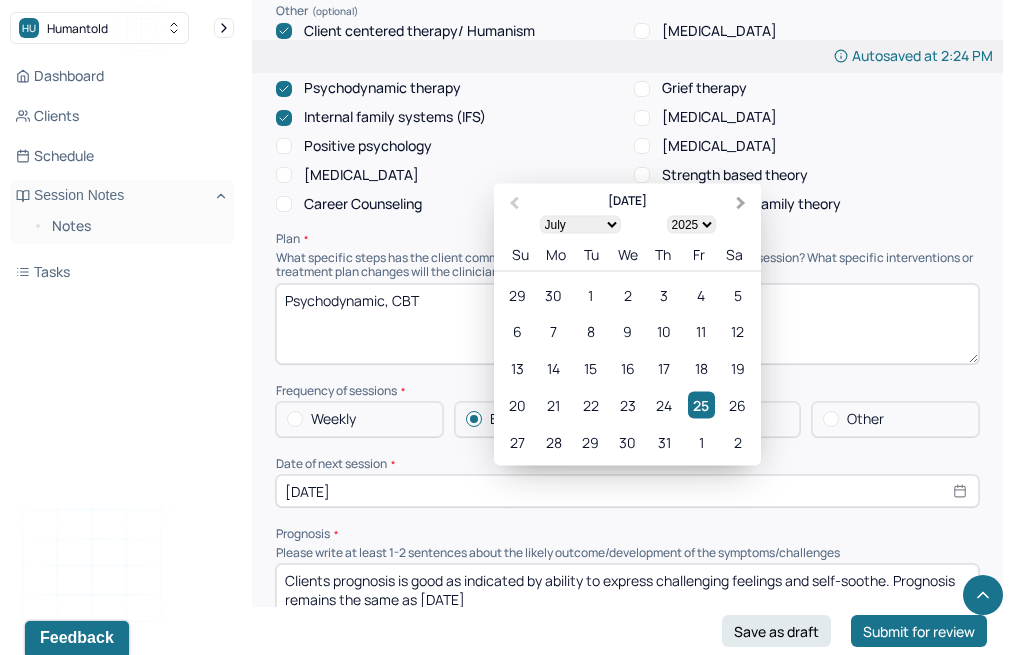 click on "Next Month" at bounding box center [743, 205] 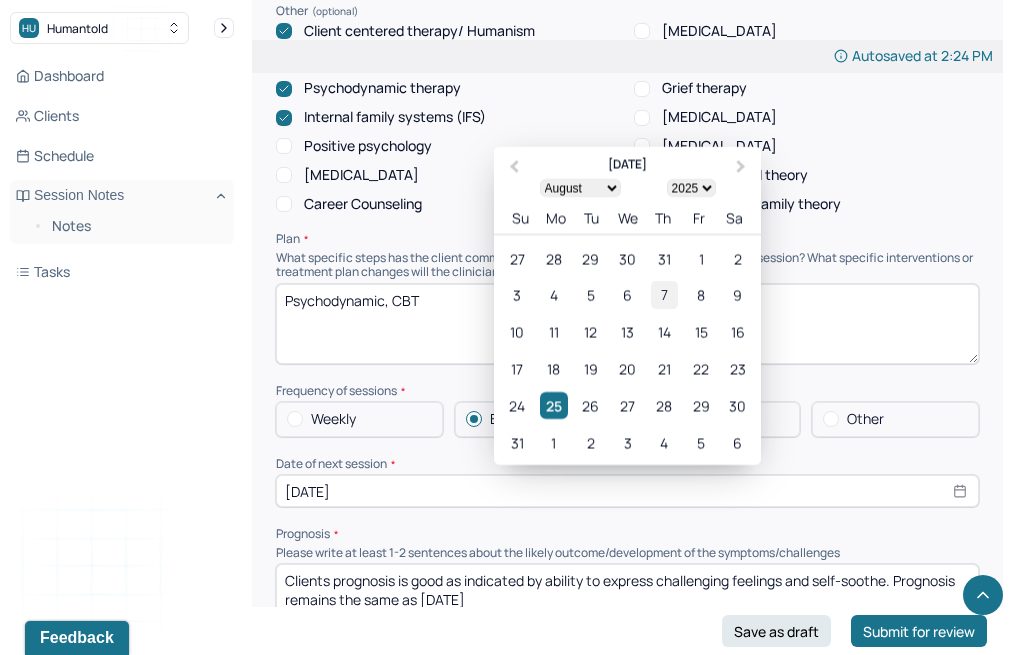 click on "7" at bounding box center [664, 295] 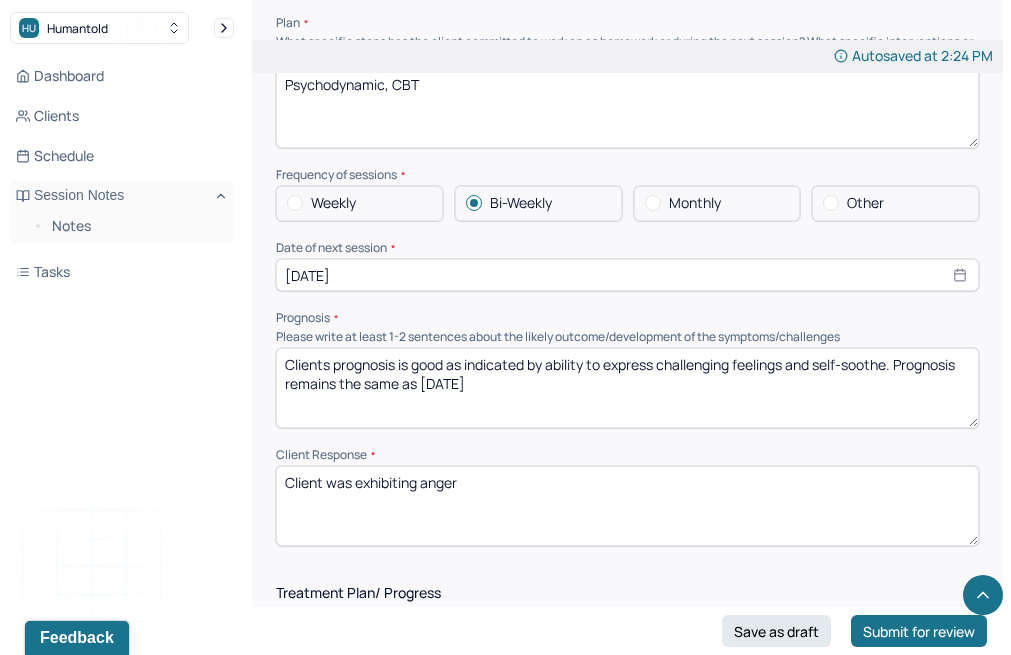 scroll, scrollTop: 2315, scrollLeft: 0, axis: vertical 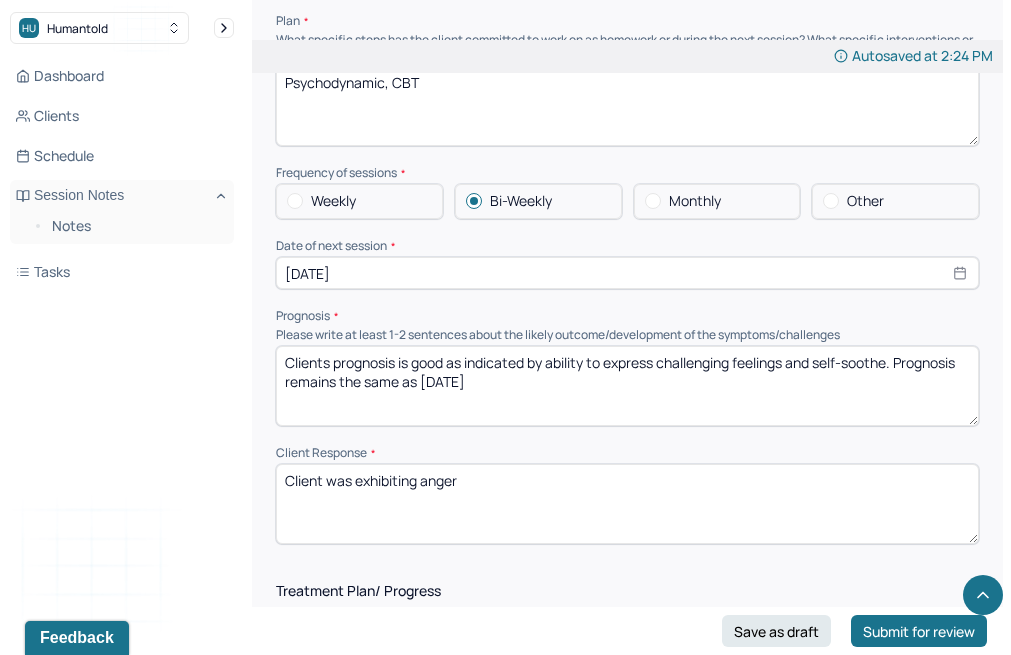 drag, startPoint x: 356, startPoint y: 443, endPoint x: 731, endPoint y: 468, distance: 375.8324 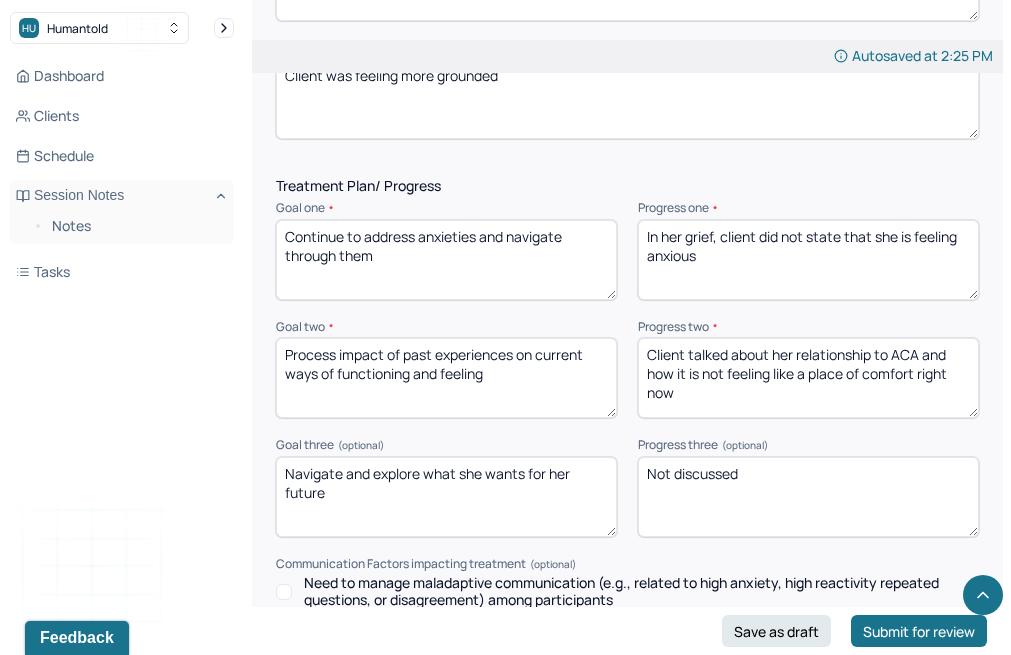 scroll, scrollTop: 2731, scrollLeft: 0, axis: vertical 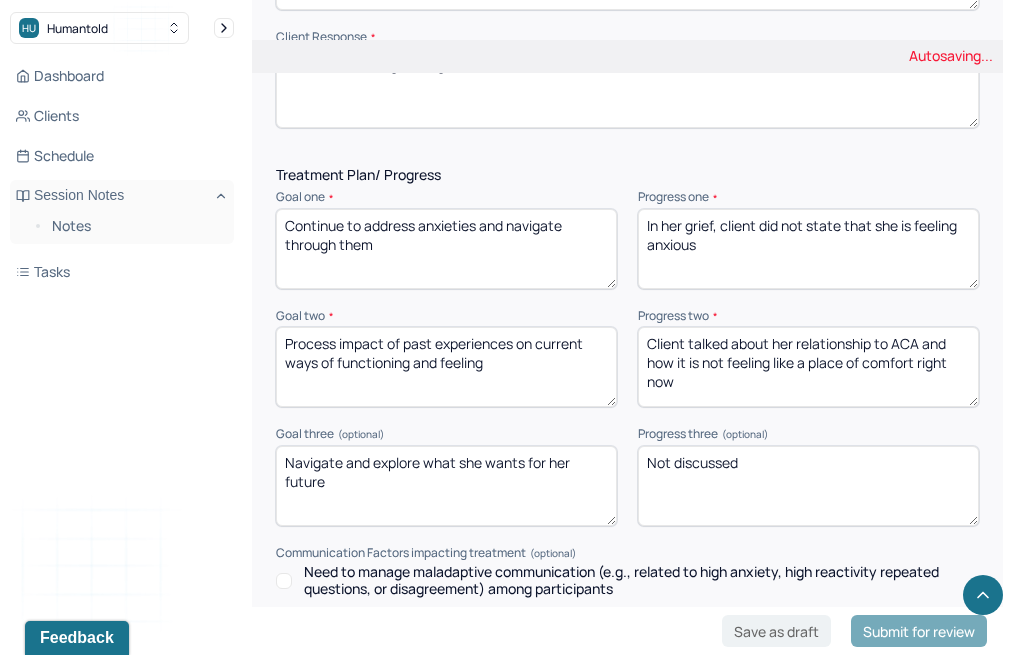 type on "Client was feeling more grounded" 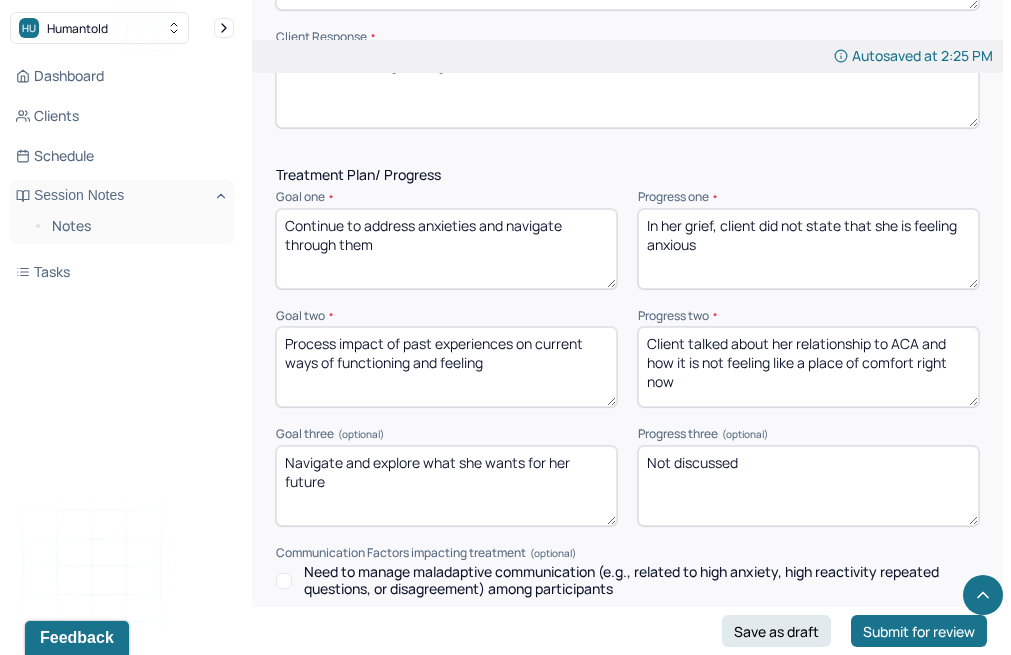 click on "In her grief, client did not state that she is feeling anxious" at bounding box center (808, 249) 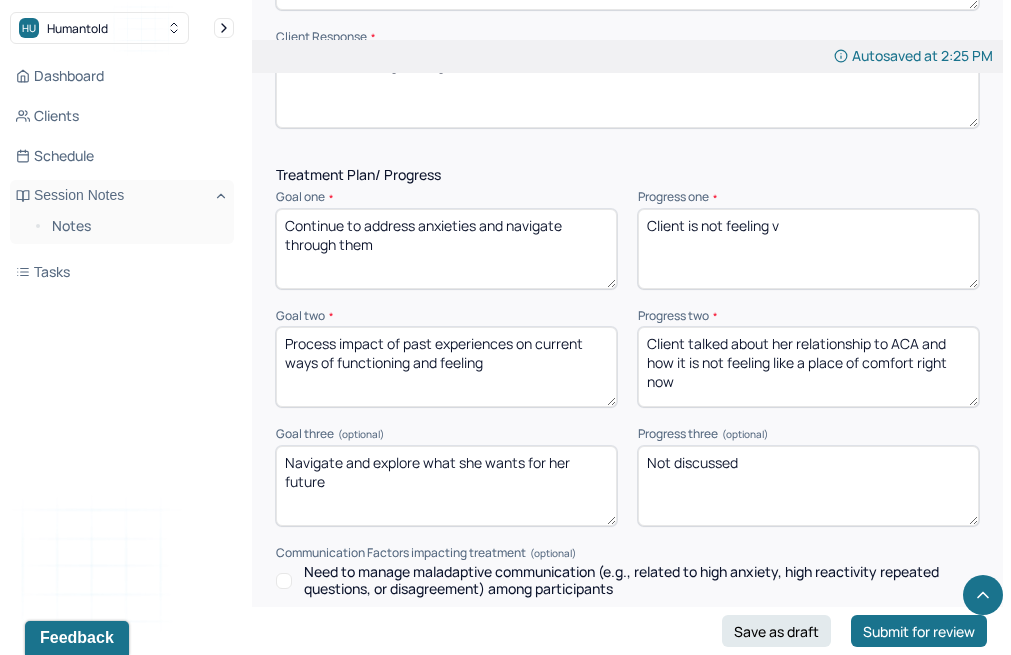 drag, startPoint x: 858, startPoint y: 214, endPoint x: 702, endPoint y: 180, distance: 159.66214 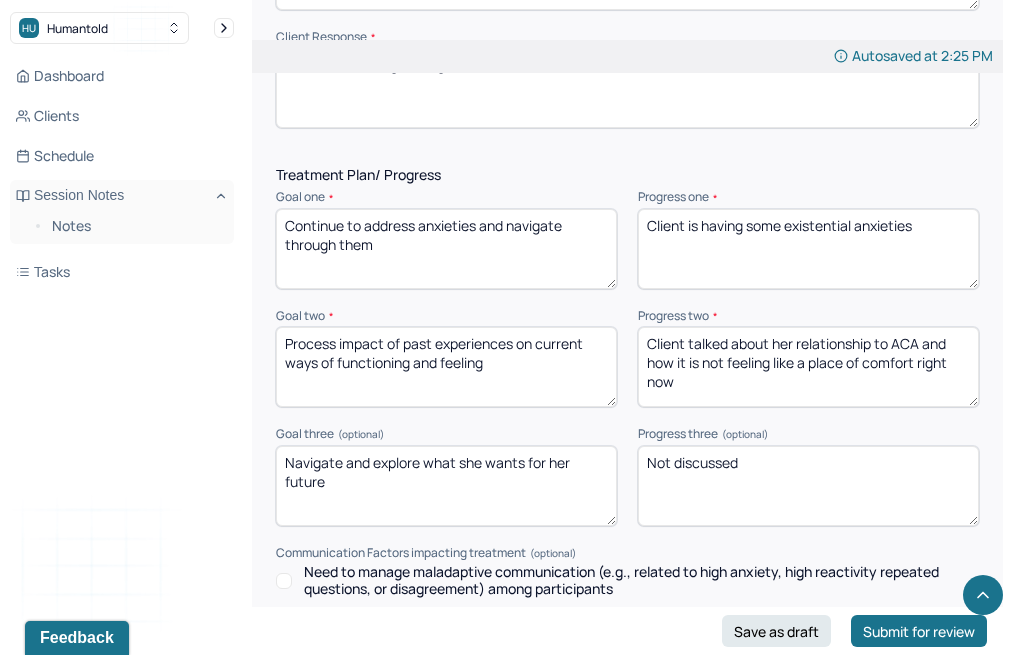 type on "Client is having some existential anxieties" 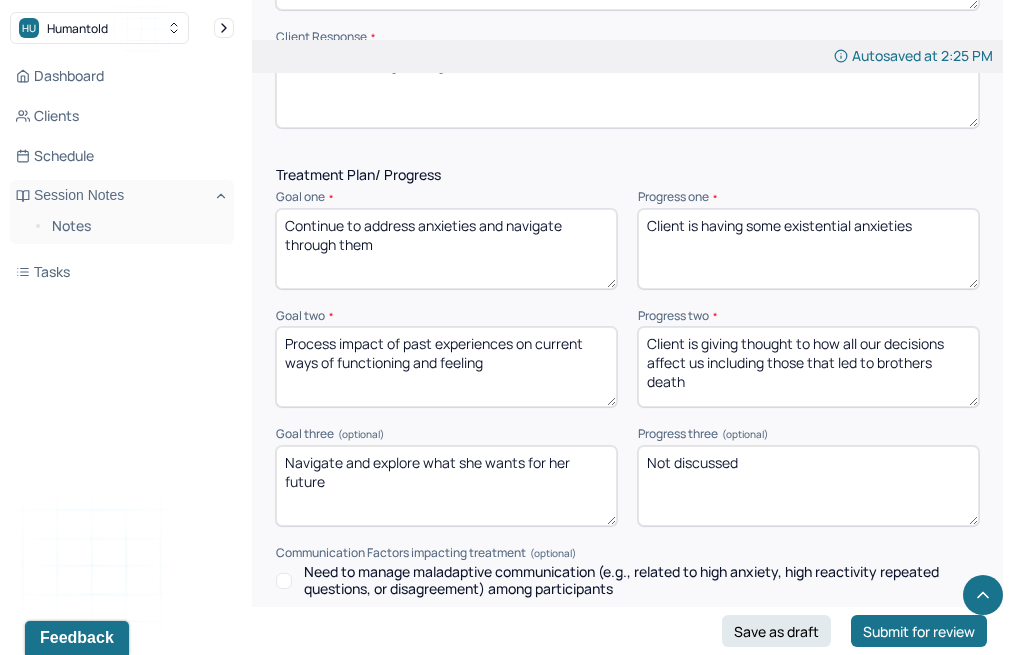 type on "Client is giving thought to how all our decisions affect us including those that led to brothers death" 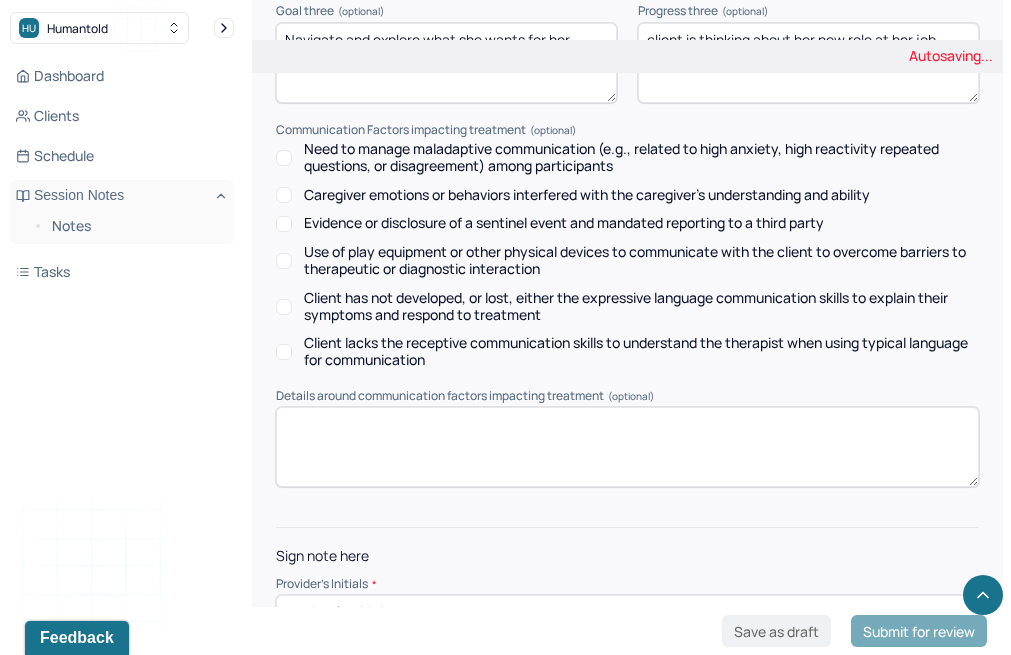 scroll, scrollTop: 3152, scrollLeft: 0, axis: vertical 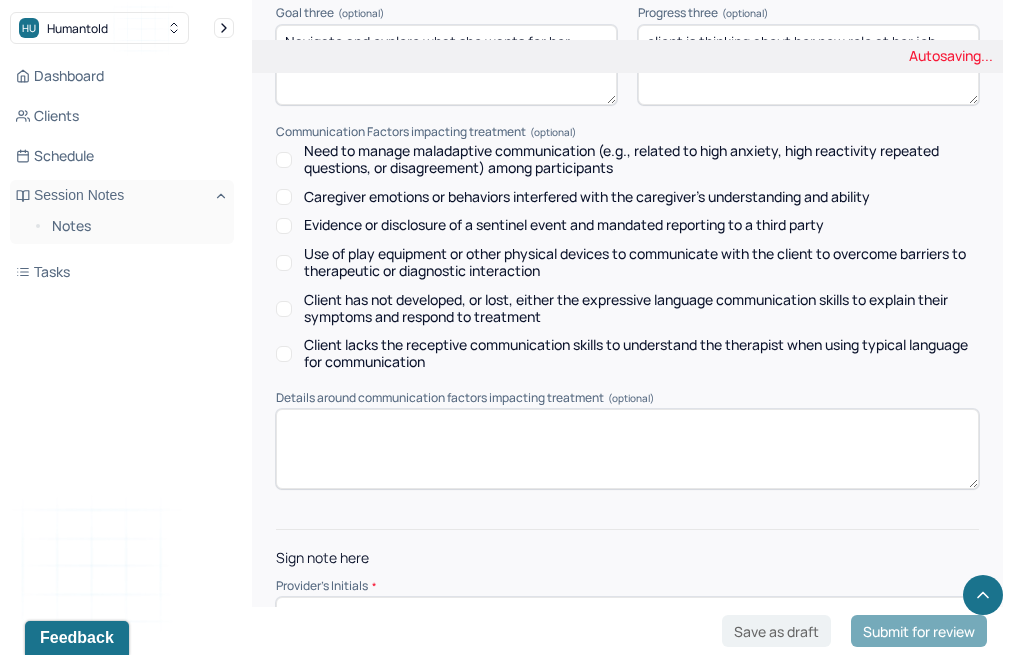 type on "client is thinking about her new role at her job" 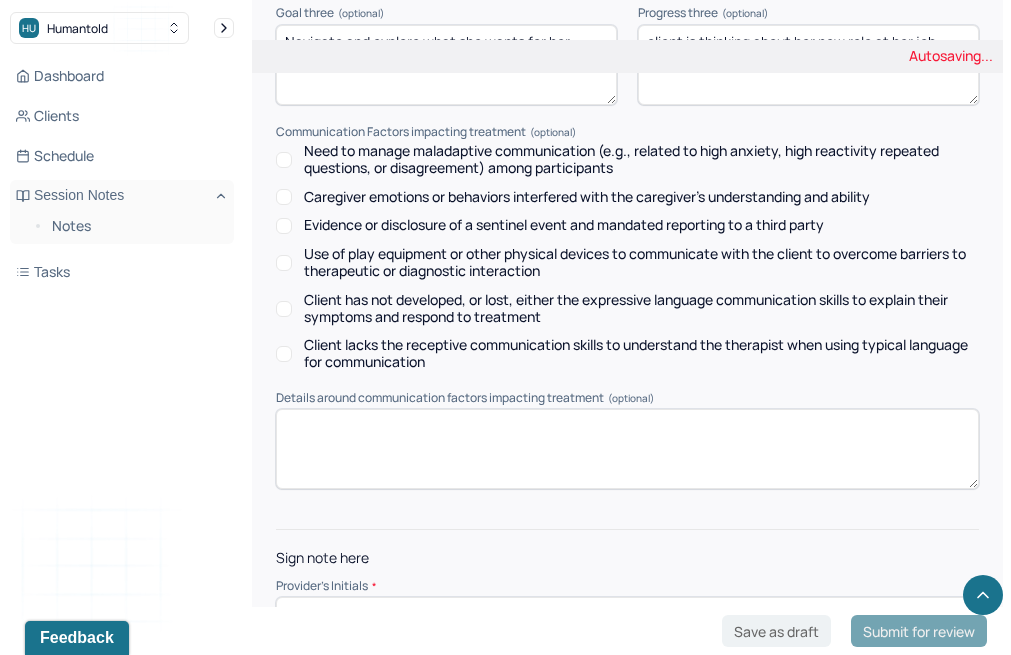 type on "MH" 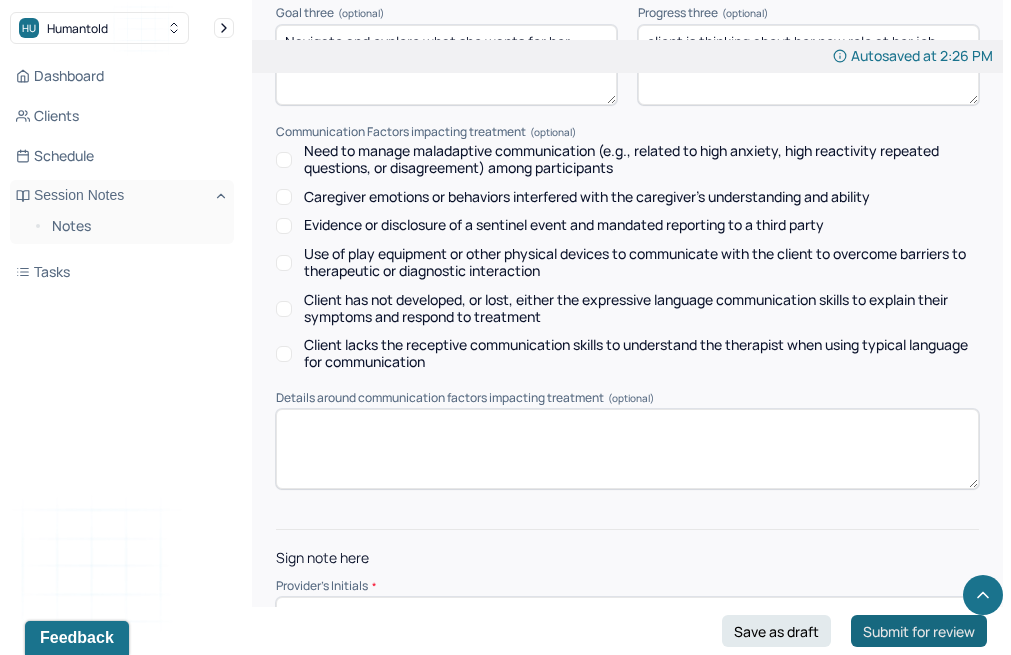 click on "Submit for review" at bounding box center [919, 631] 